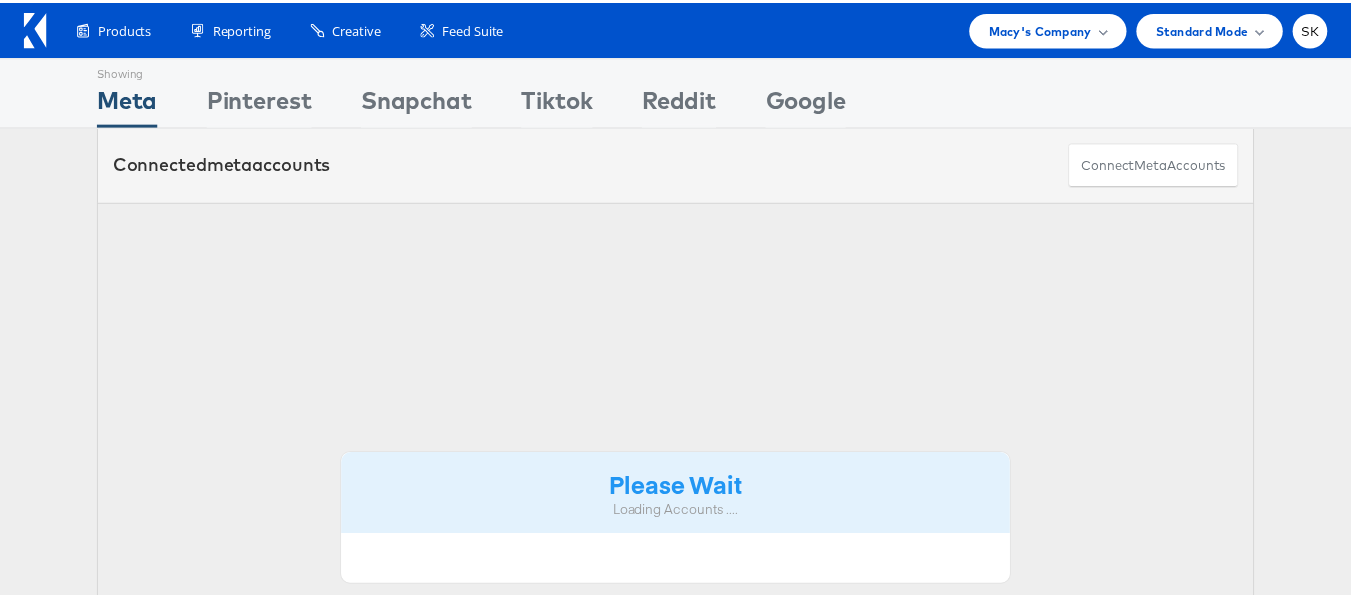 scroll, scrollTop: 0, scrollLeft: 0, axis: both 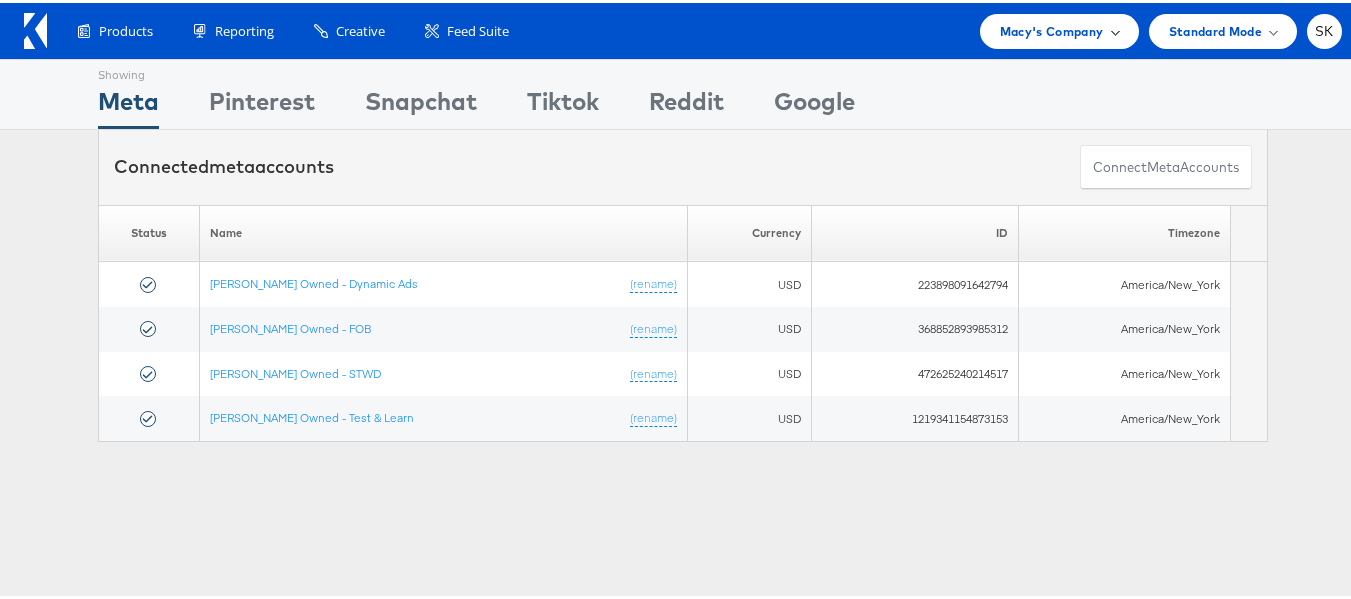 click on "Macy's Company" at bounding box center (1052, 28) 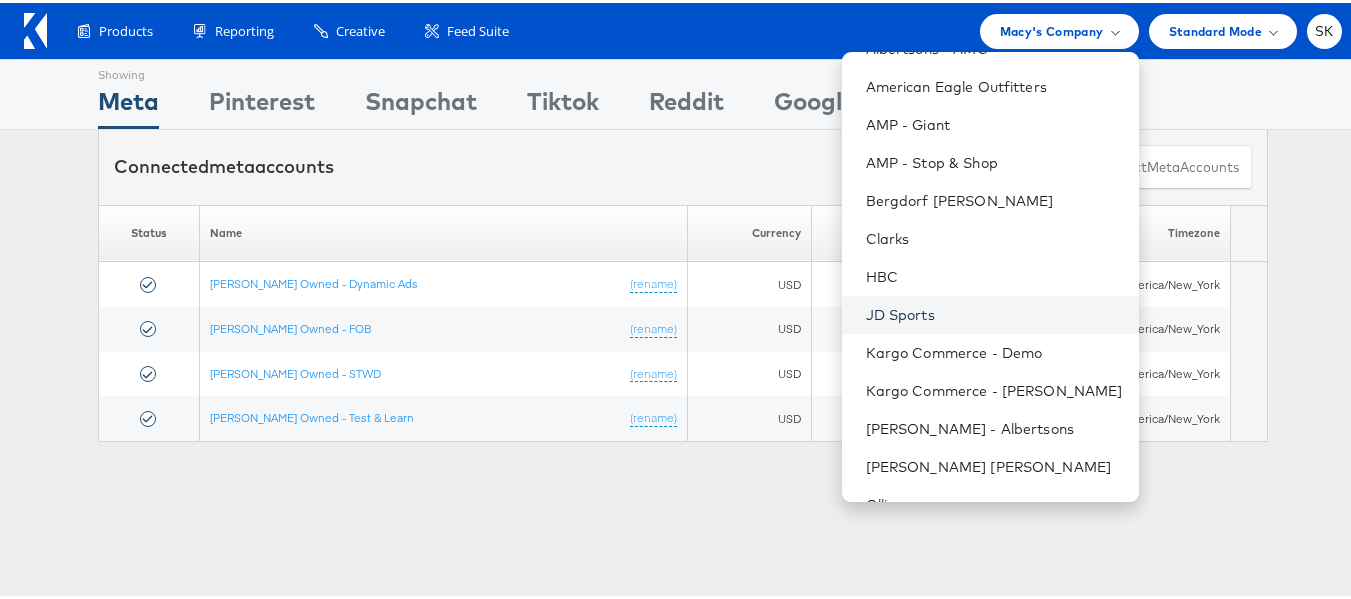 scroll, scrollTop: 0, scrollLeft: 0, axis: both 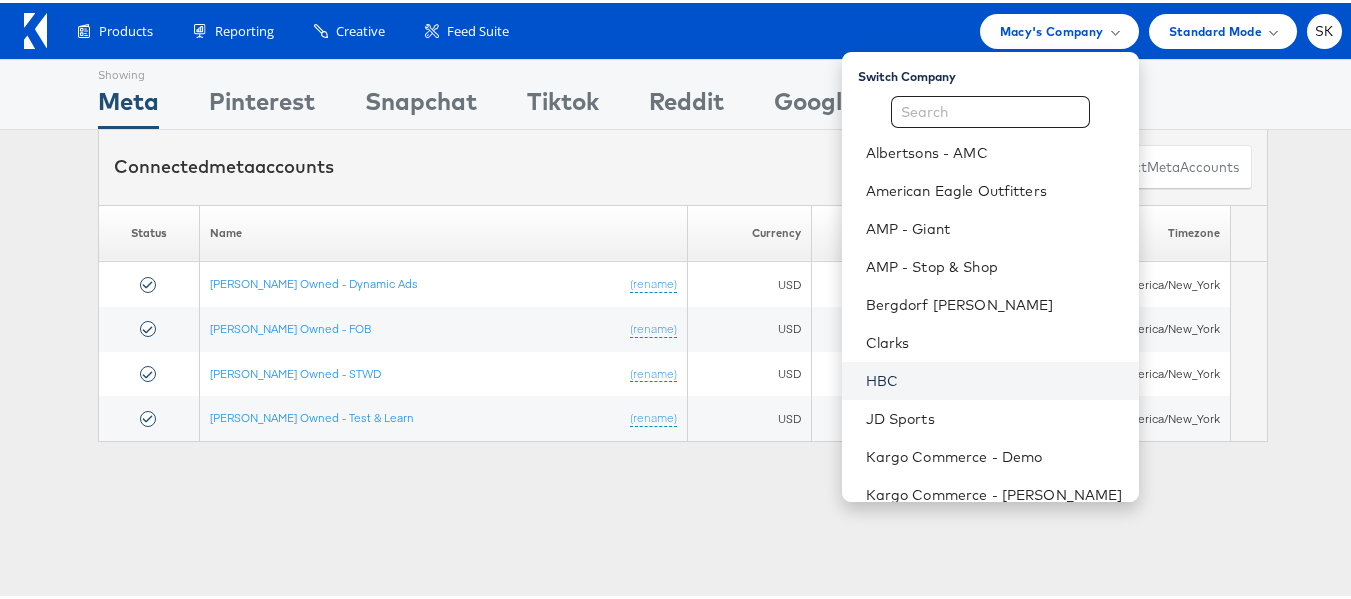 click on "HBC" at bounding box center [994, 378] 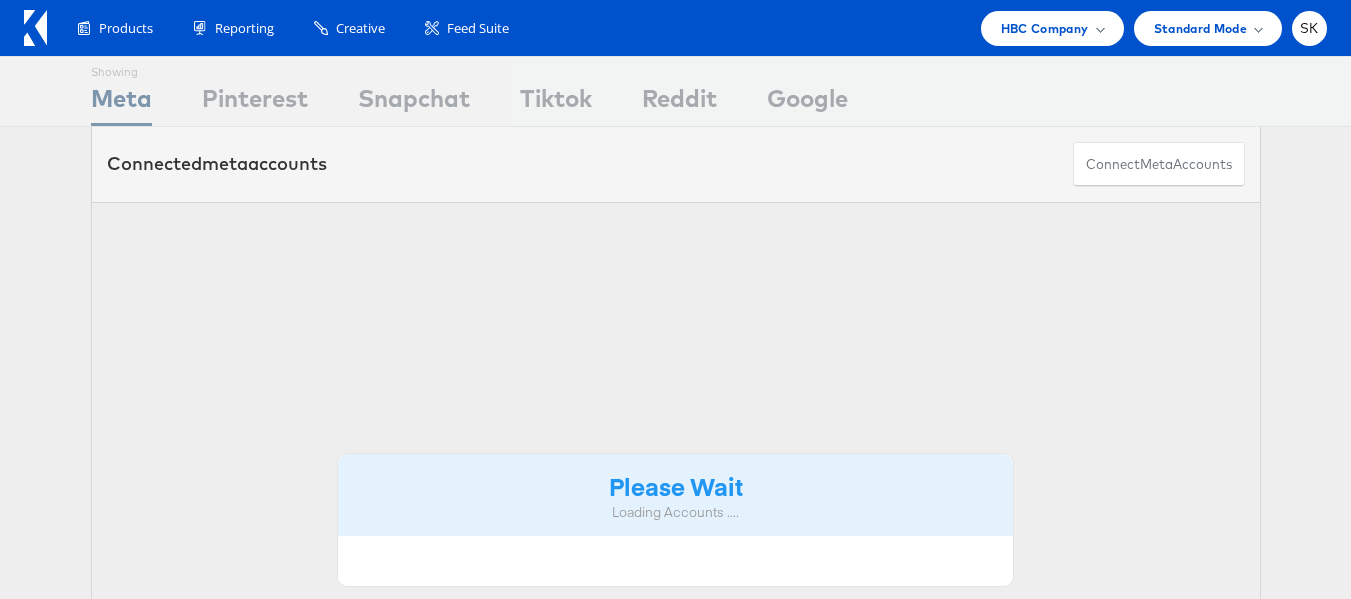 scroll, scrollTop: 0, scrollLeft: 0, axis: both 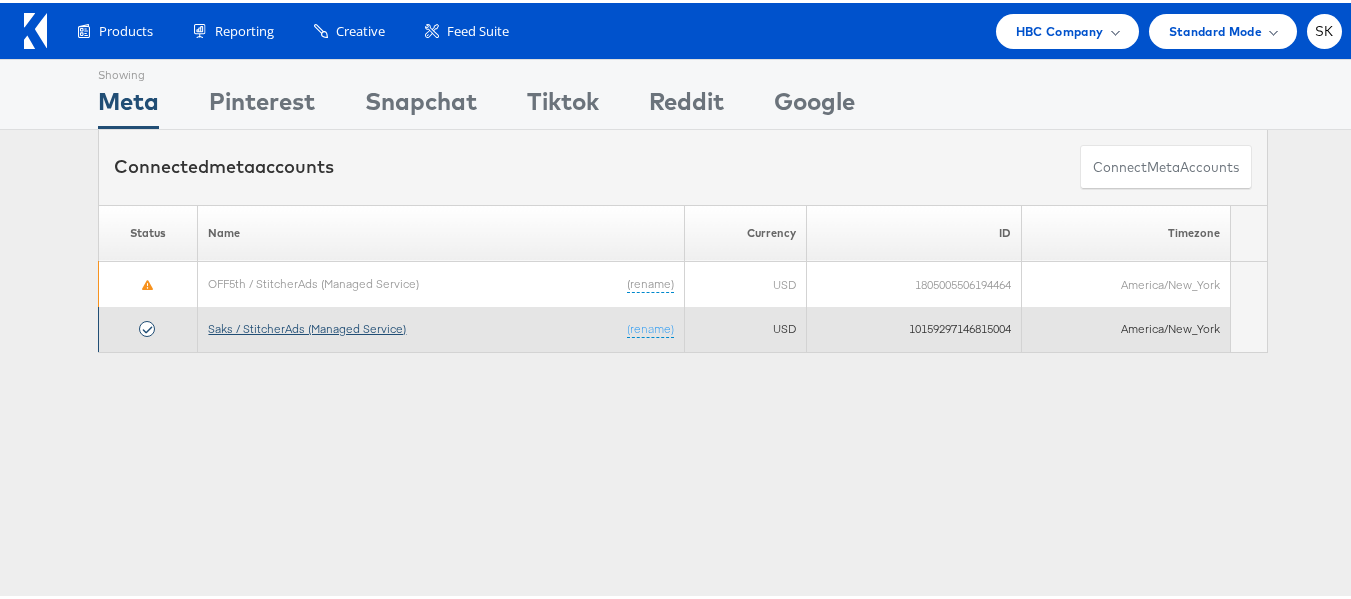 click on "Saks / StitcherAds (Managed Service)" at bounding box center (307, 325) 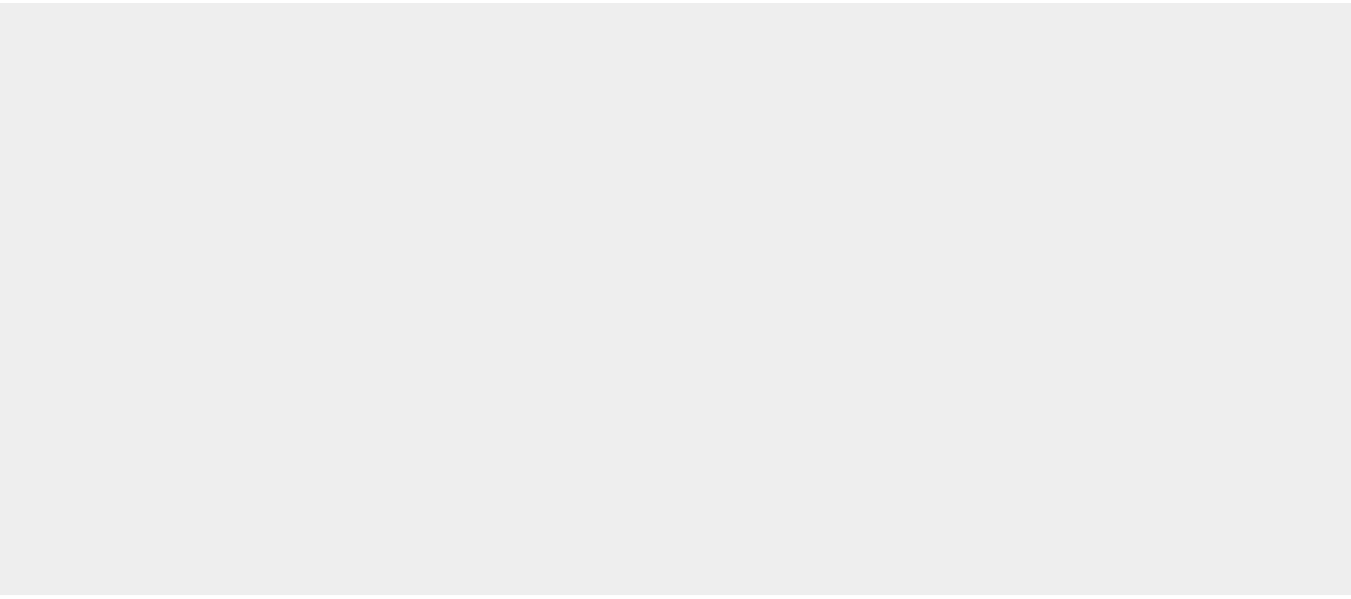 scroll, scrollTop: 0, scrollLeft: 0, axis: both 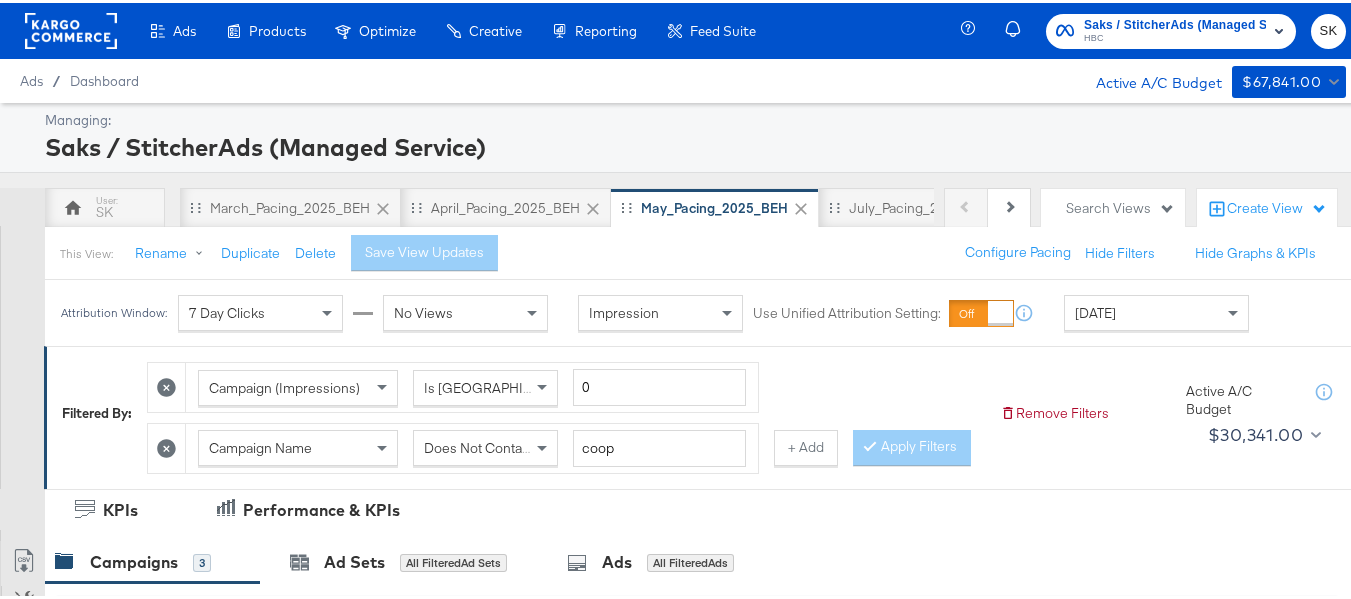 click on "Saks / StitcherAds (Managed Service)" at bounding box center (693, 144) 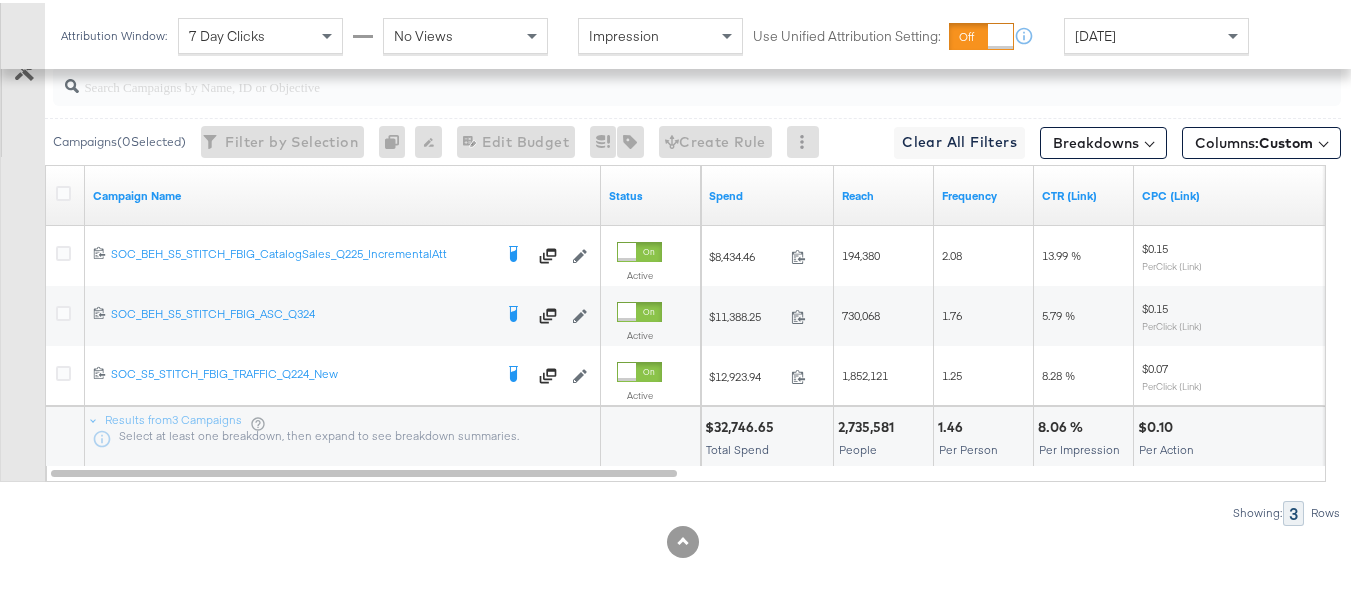 scroll, scrollTop: 585, scrollLeft: 0, axis: vertical 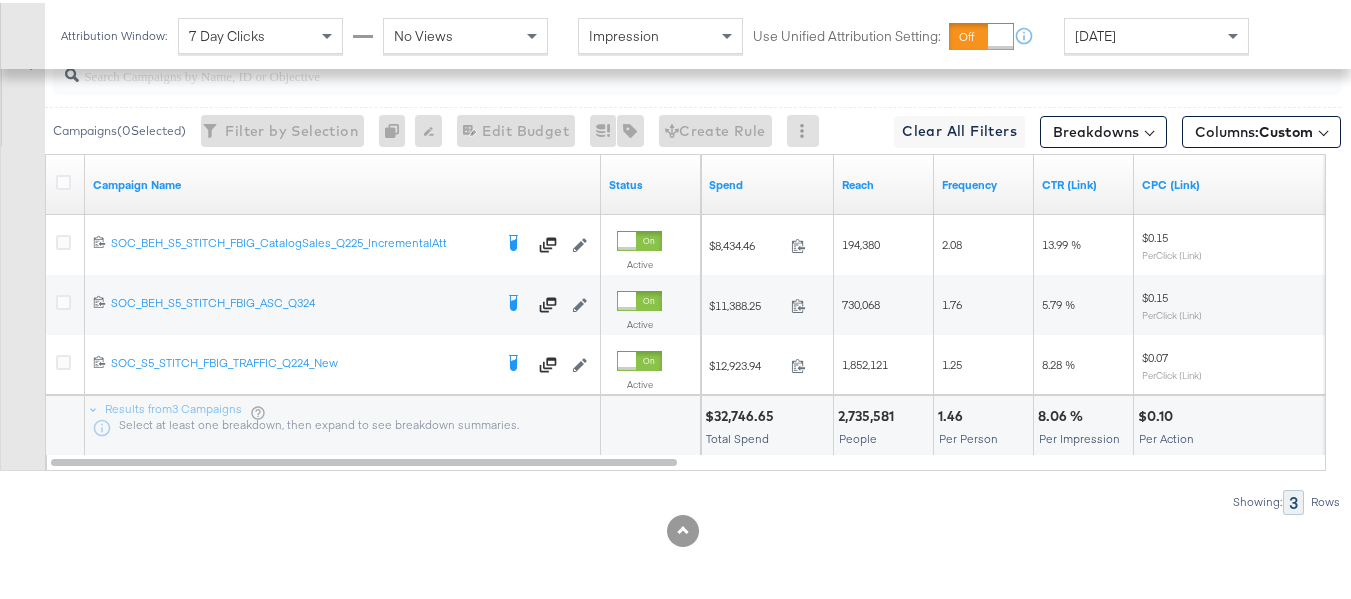 click on "Yesterday" at bounding box center (1156, 33) 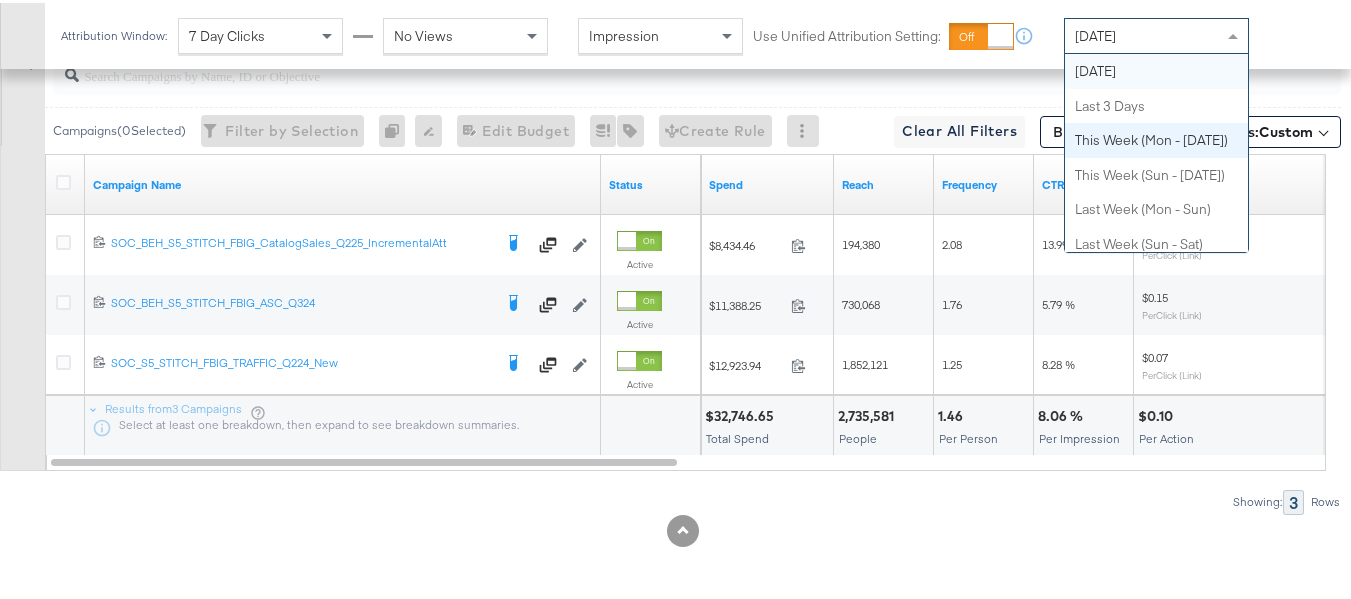 scroll, scrollTop: 0, scrollLeft: 0, axis: both 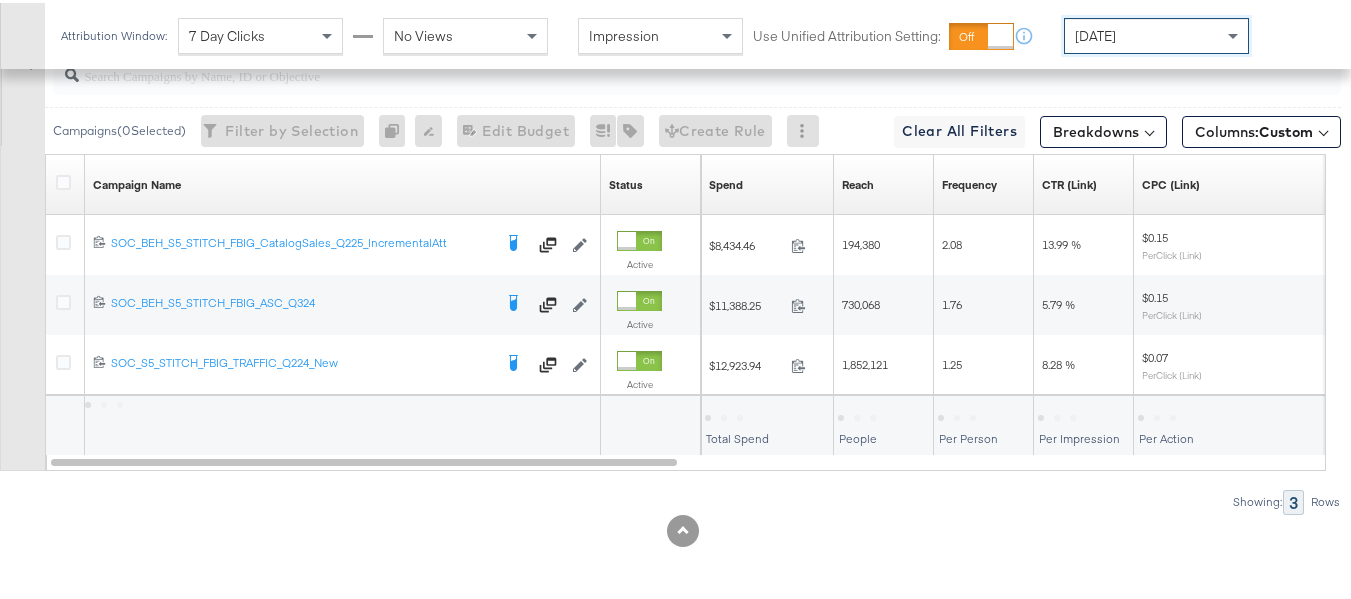 click on "Today" at bounding box center (1156, 33) 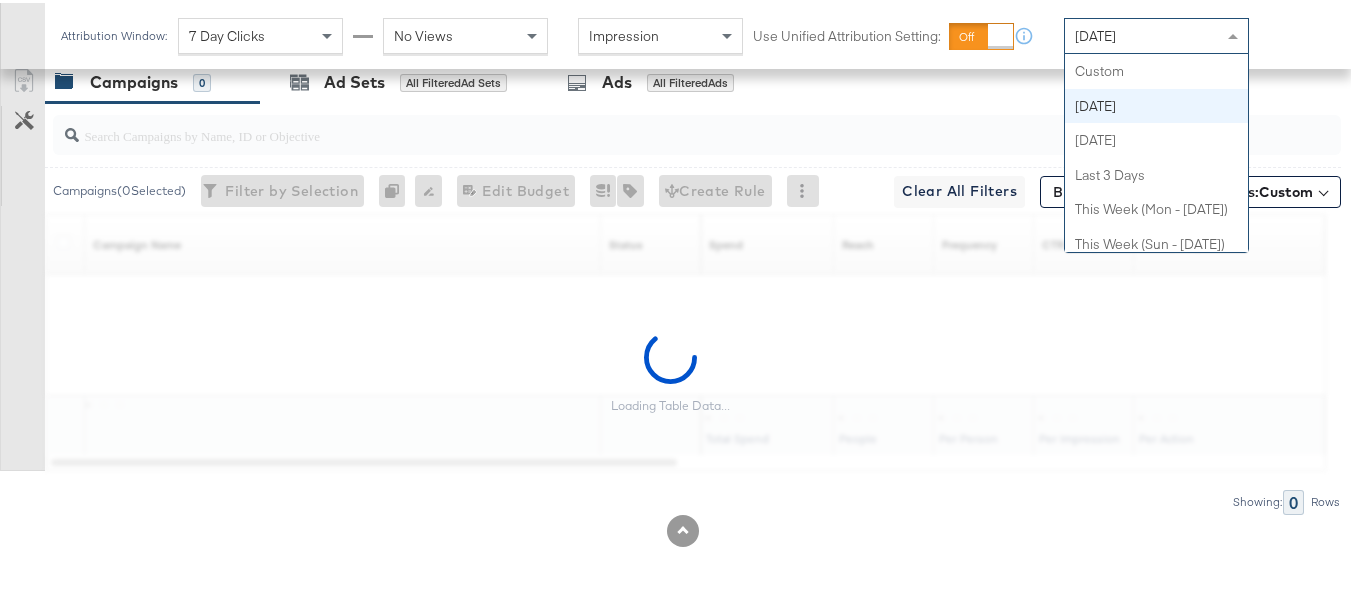 scroll, scrollTop: 525, scrollLeft: 0, axis: vertical 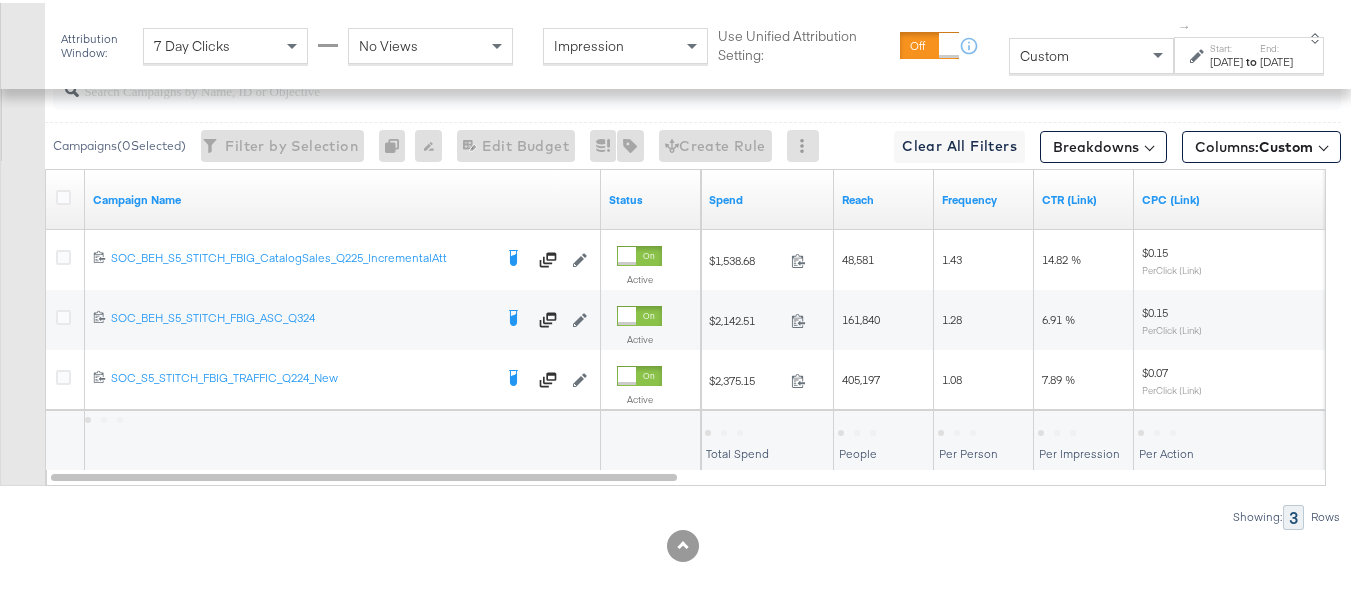 click on "Jul 7th 2025" at bounding box center (1226, 59) 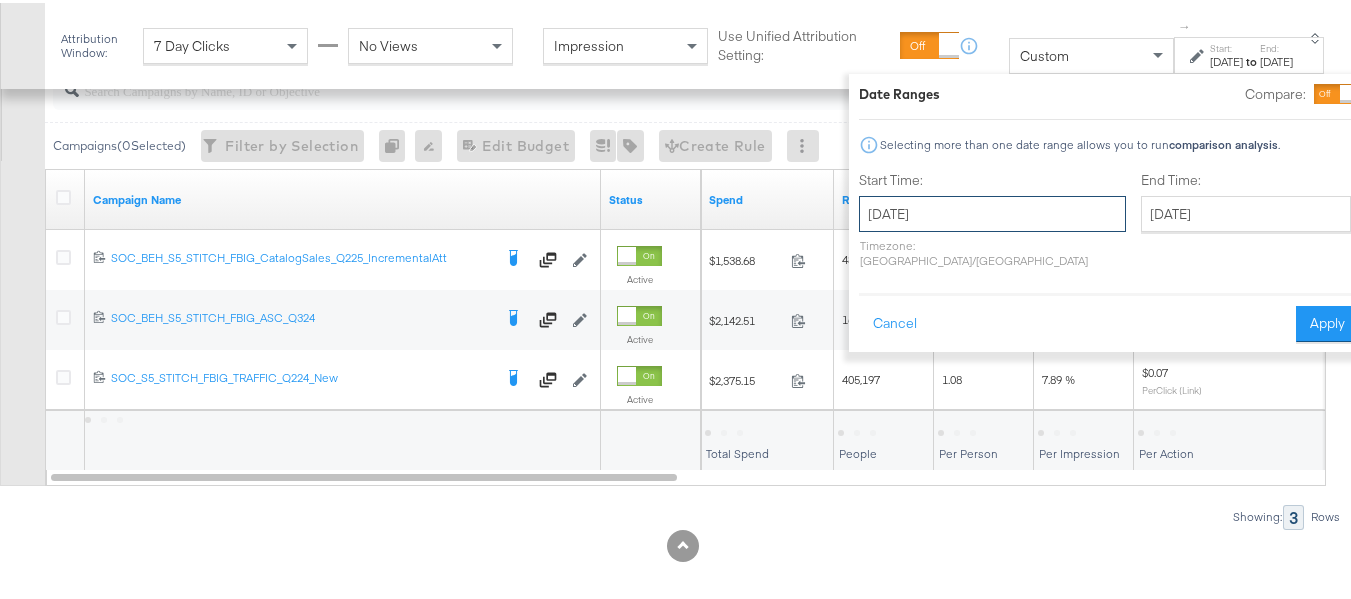 click on "July 7th 2025" at bounding box center [992, 211] 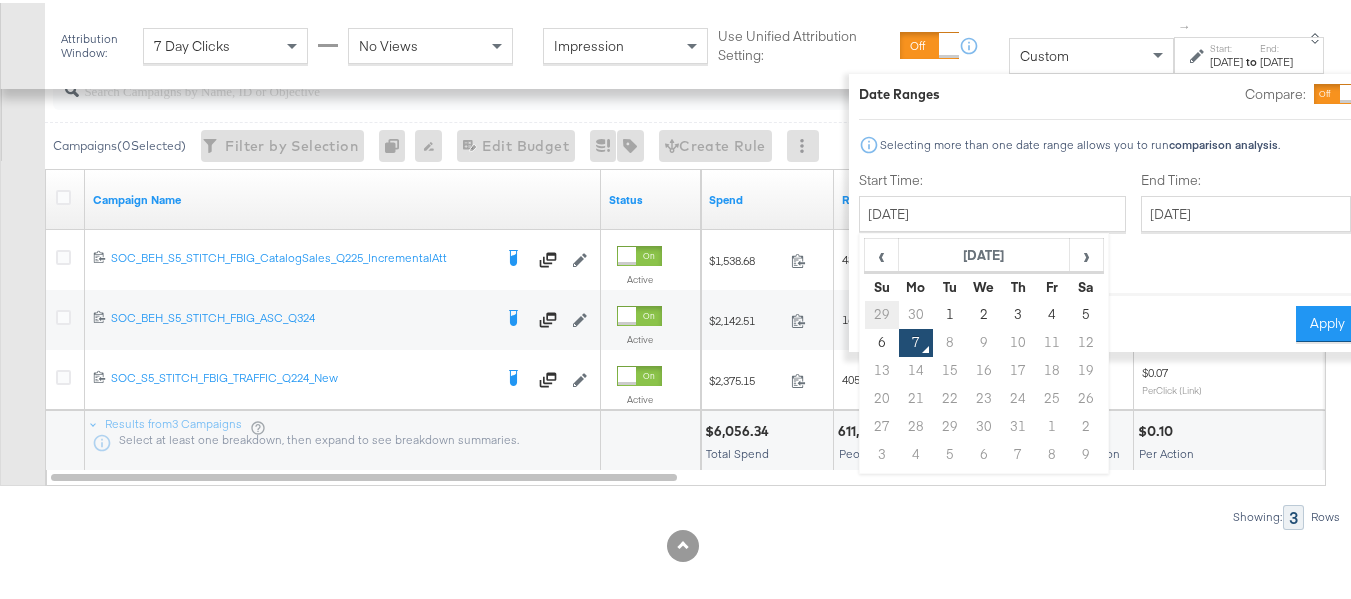 click on "29" at bounding box center [882, 312] 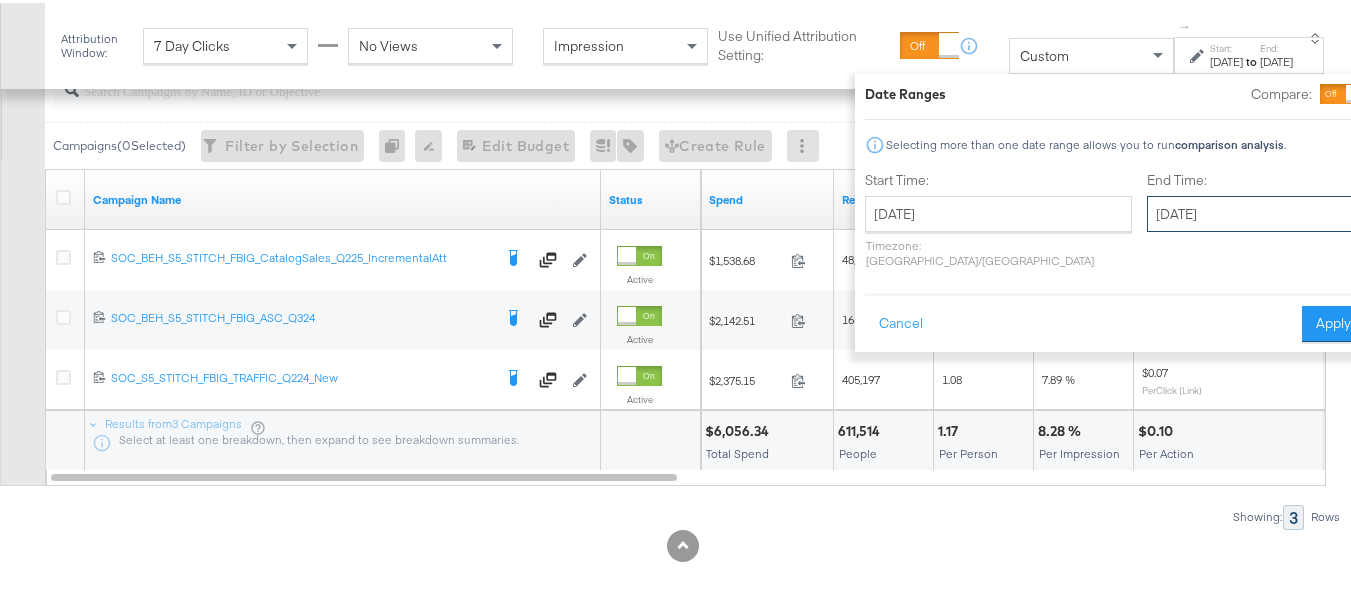 click on "July 7th 2025" at bounding box center [1252, 211] 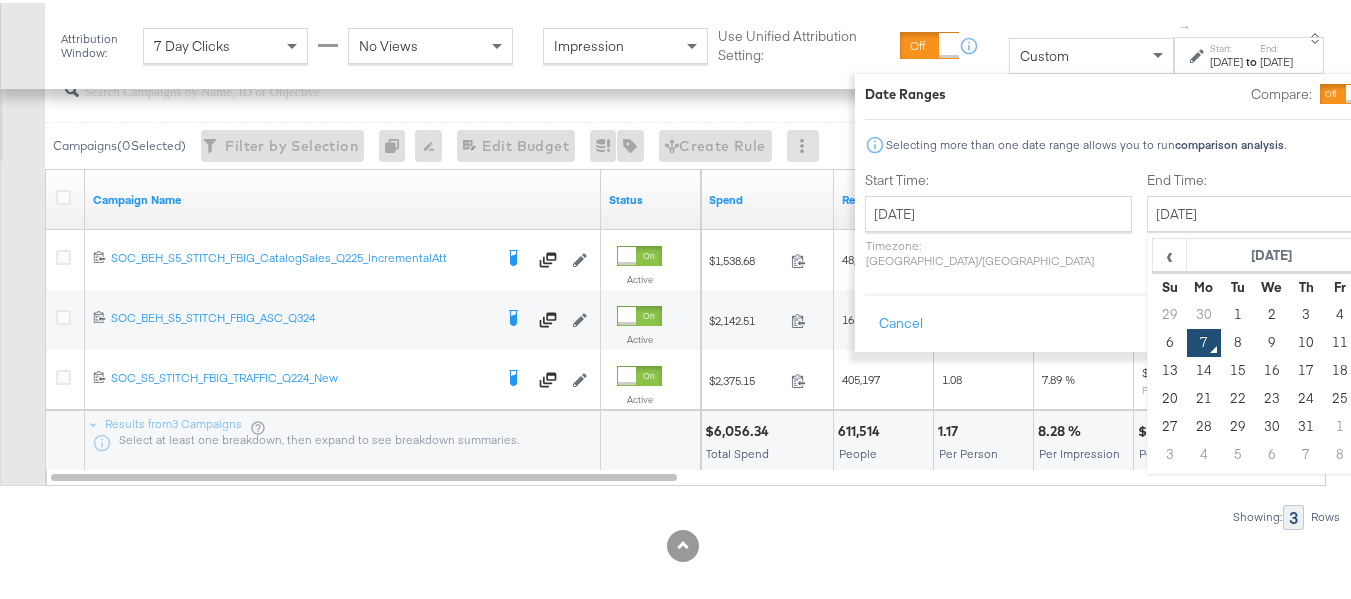 click on "5" at bounding box center (1375, 312) 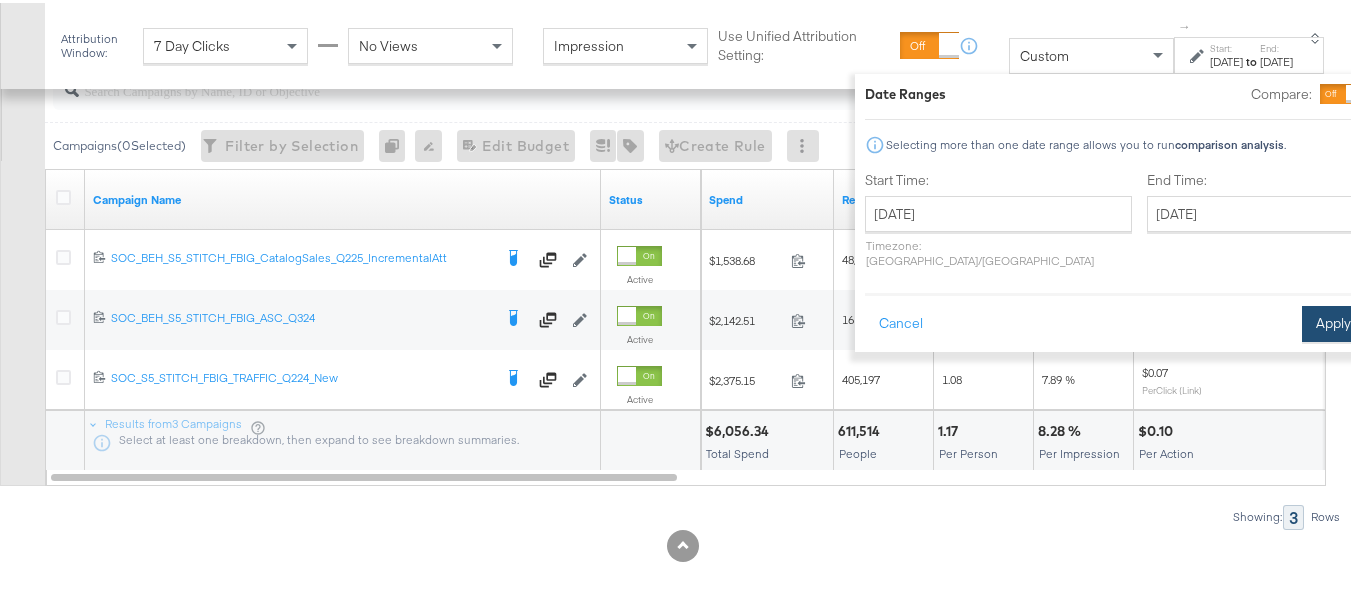 click on "Apply" at bounding box center [1333, 321] 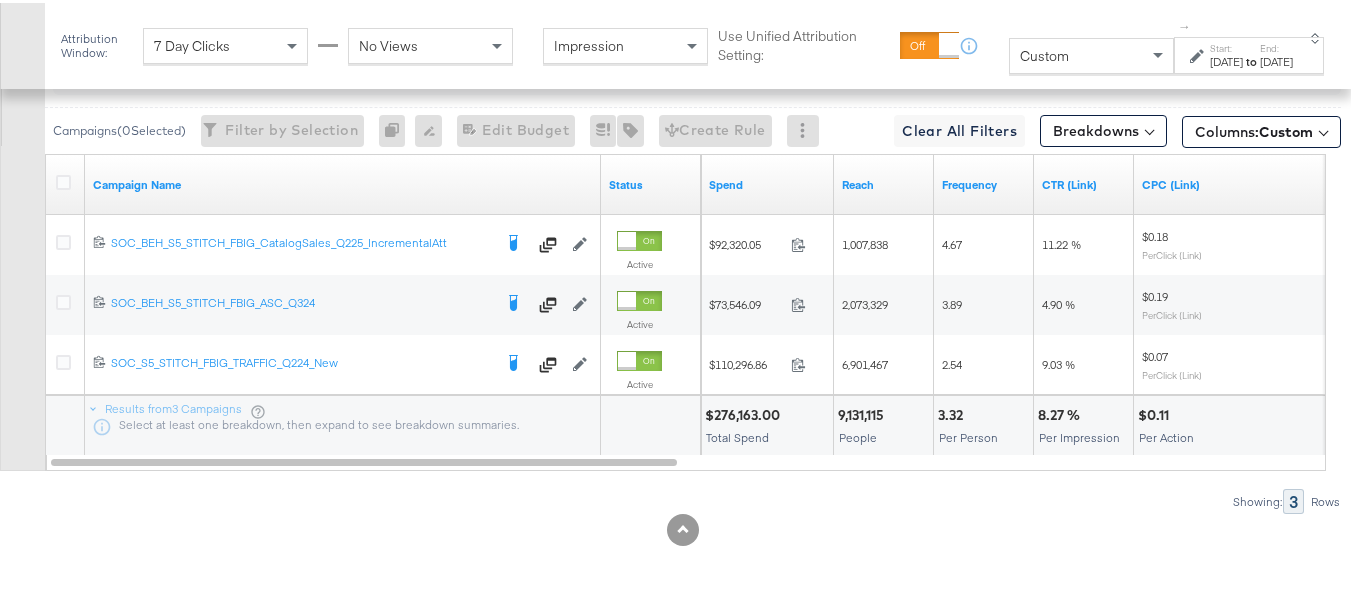 scroll, scrollTop: 607, scrollLeft: 0, axis: vertical 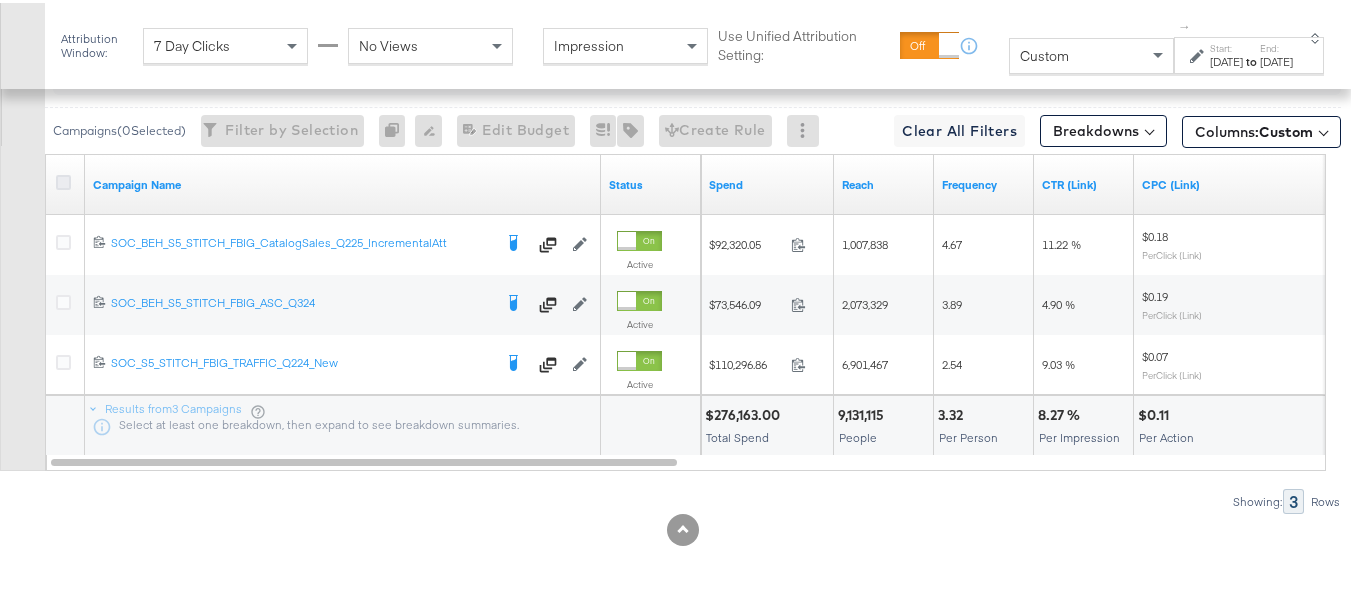 click at bounding box center [63, 179] 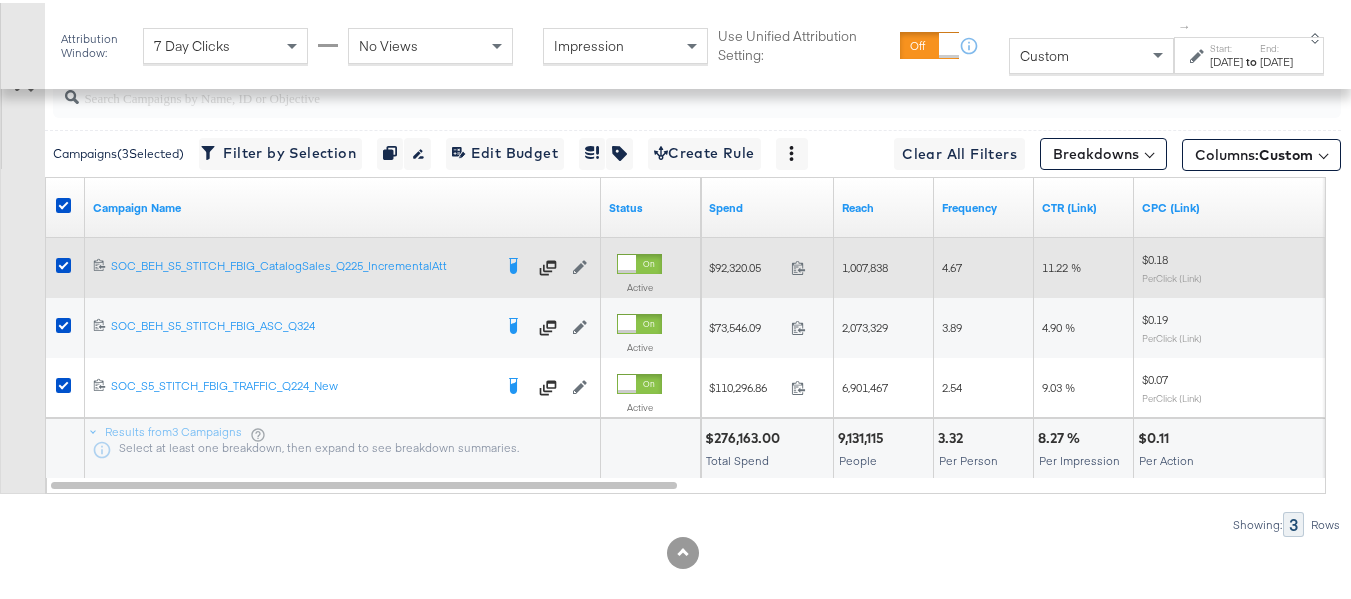 scroll, scrollTop: 507, scrollLeft: 0, axis: vertical 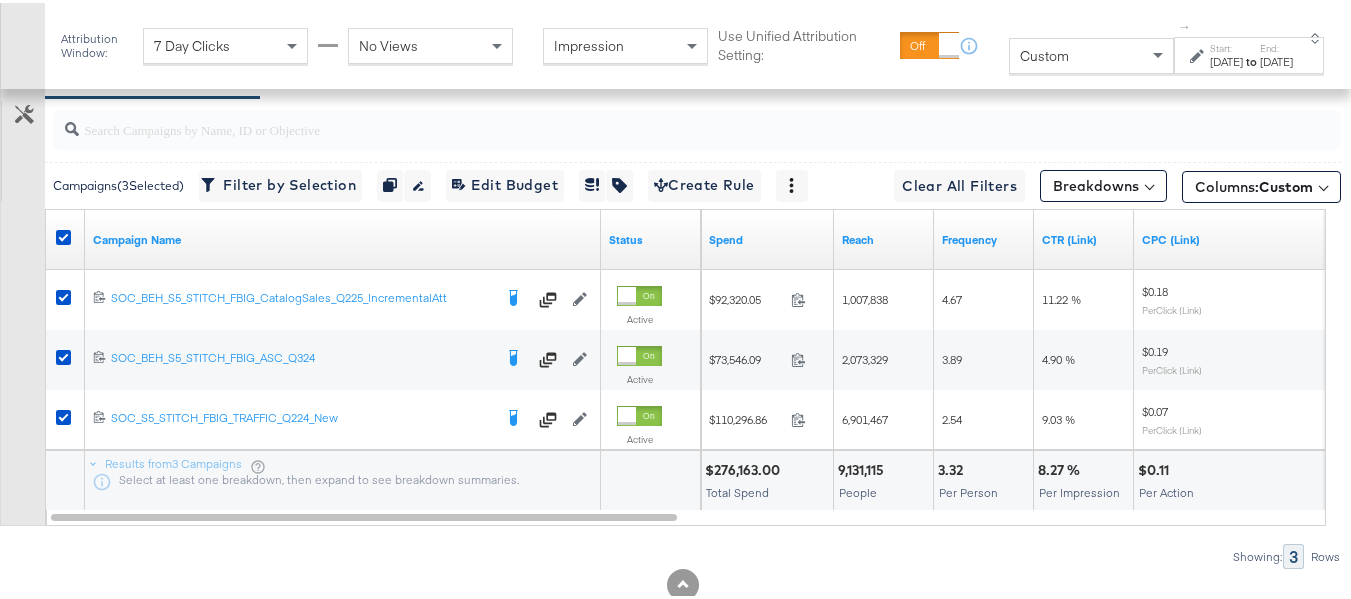 click on "Jul 5th 2025" at bounding box center (1276, 59) 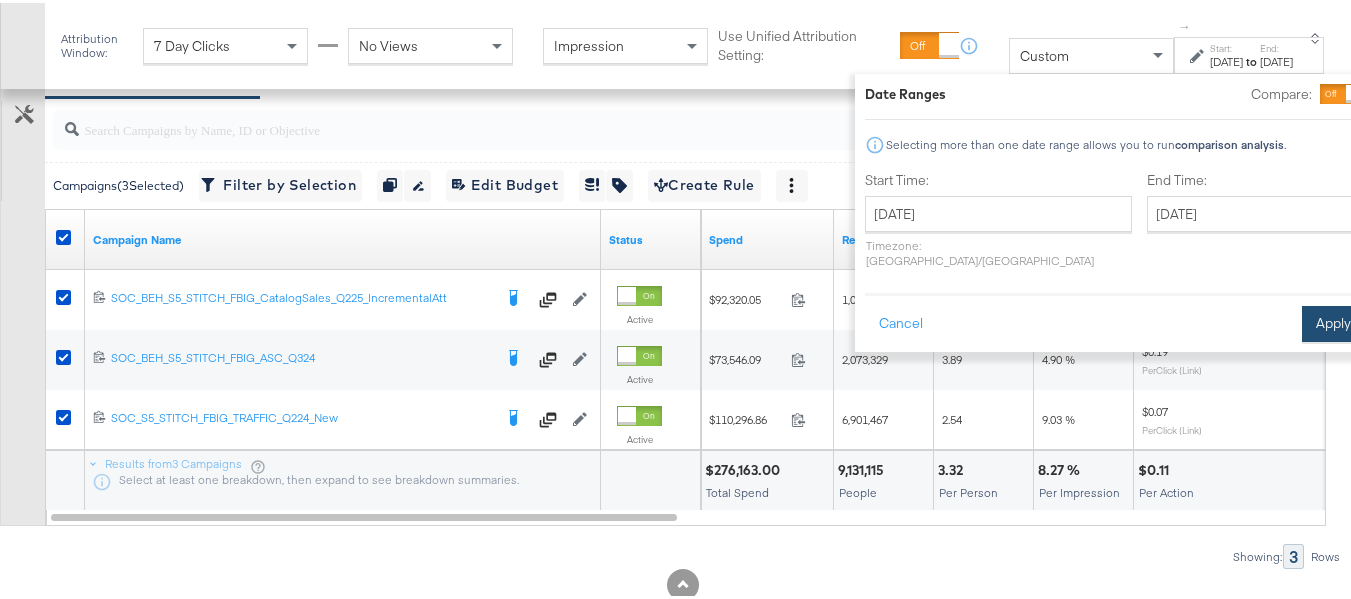 click on "Apply" at bounding box center [1333, 321] 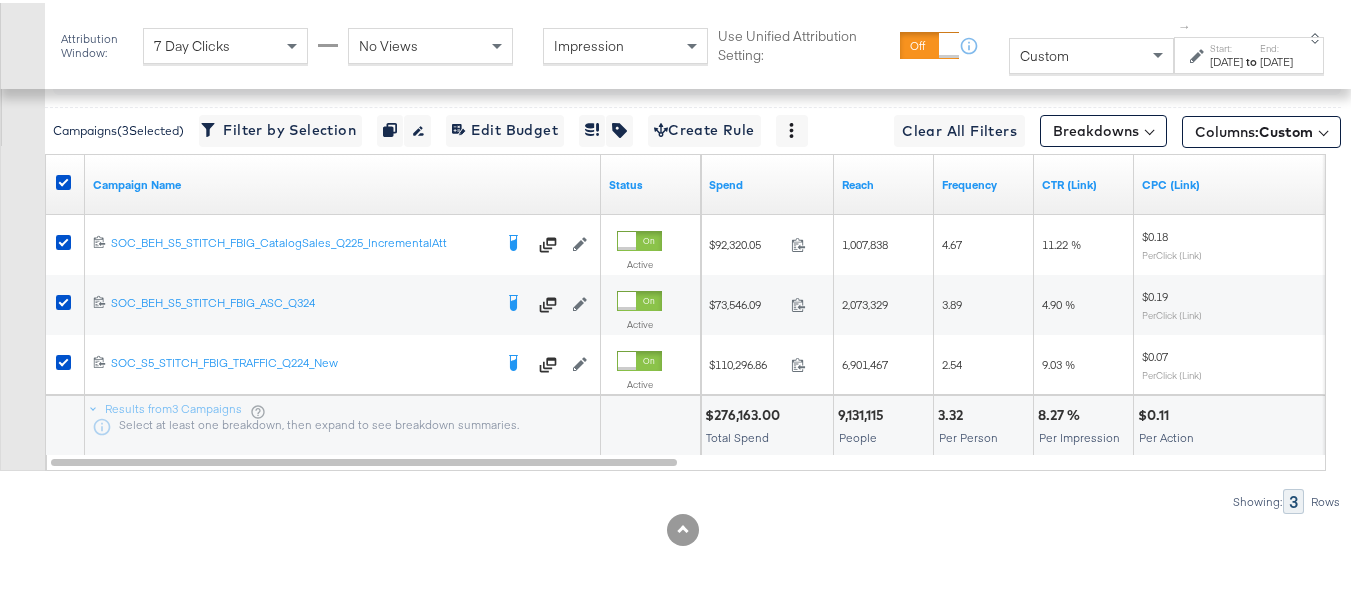 scroll, scrollTop: 507, scrollLeft: 0, axis: vertical 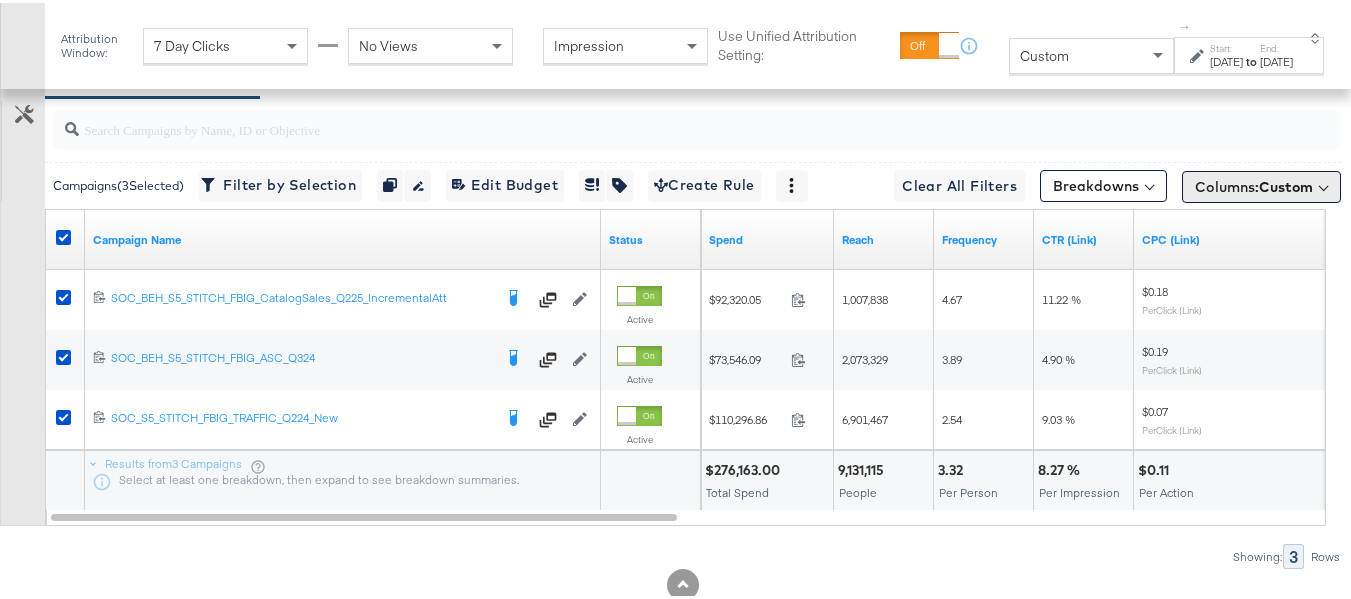 click on "Columns:  Custom" at bounding box center [1254, 184] 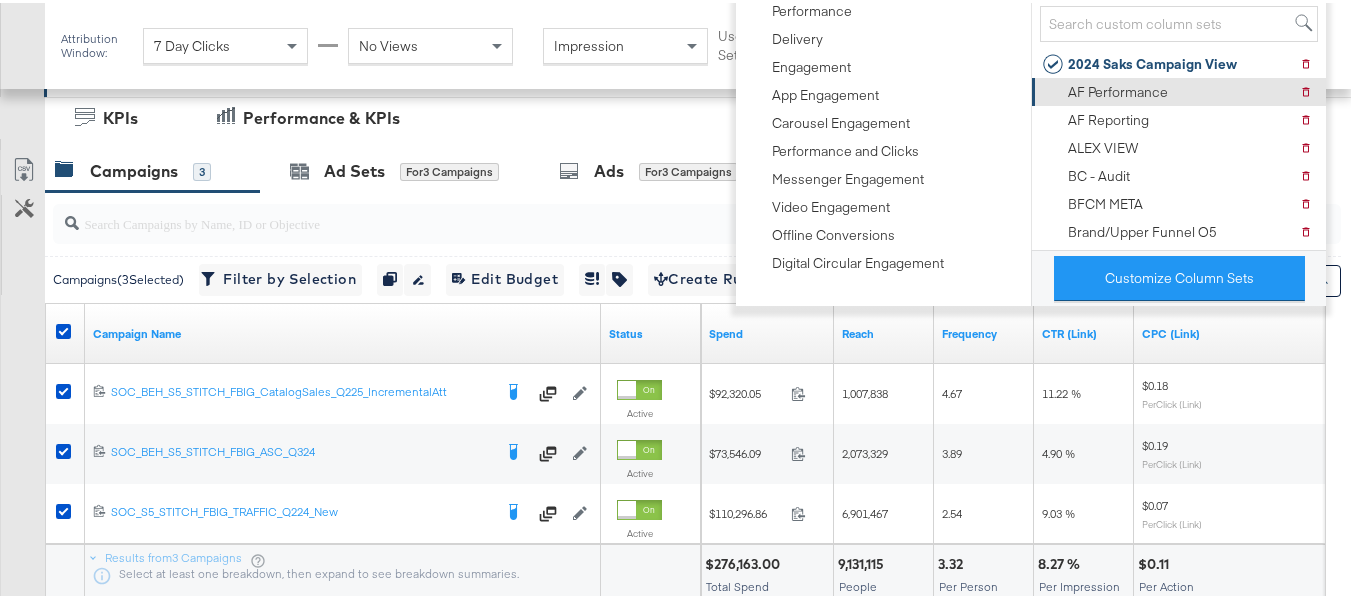scroll, scrollTop: 307, scrollLeft: 0, axis: vertical 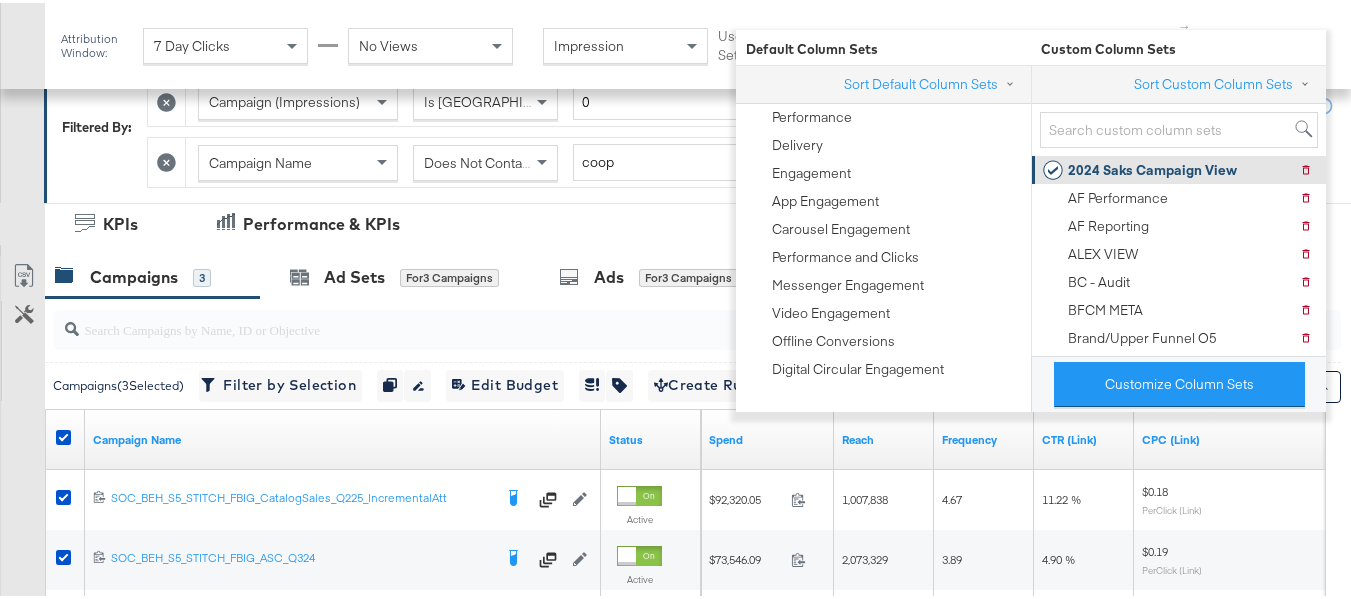 click on "2024 Saks Campaign View" at bounding box center (1152, 167) 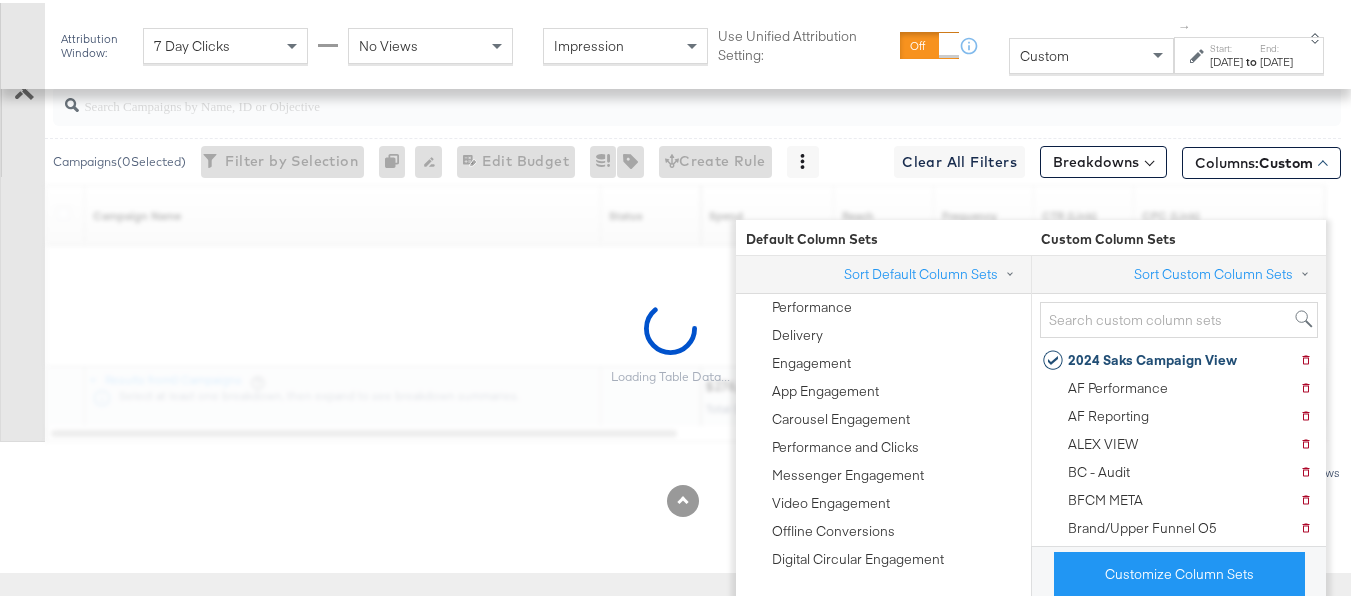 click on "Loading Table Data..." at bounding box center [670, 340] 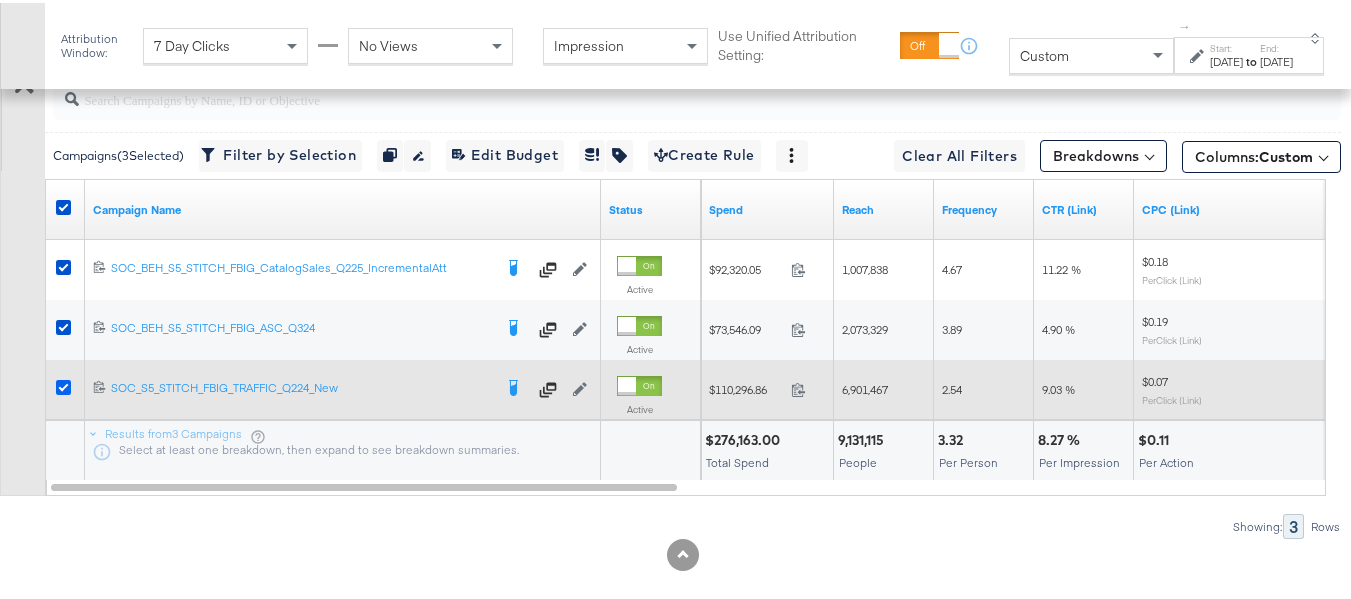 scroll, scrollTop: 507, scrollLeft: 0, axis: vertical 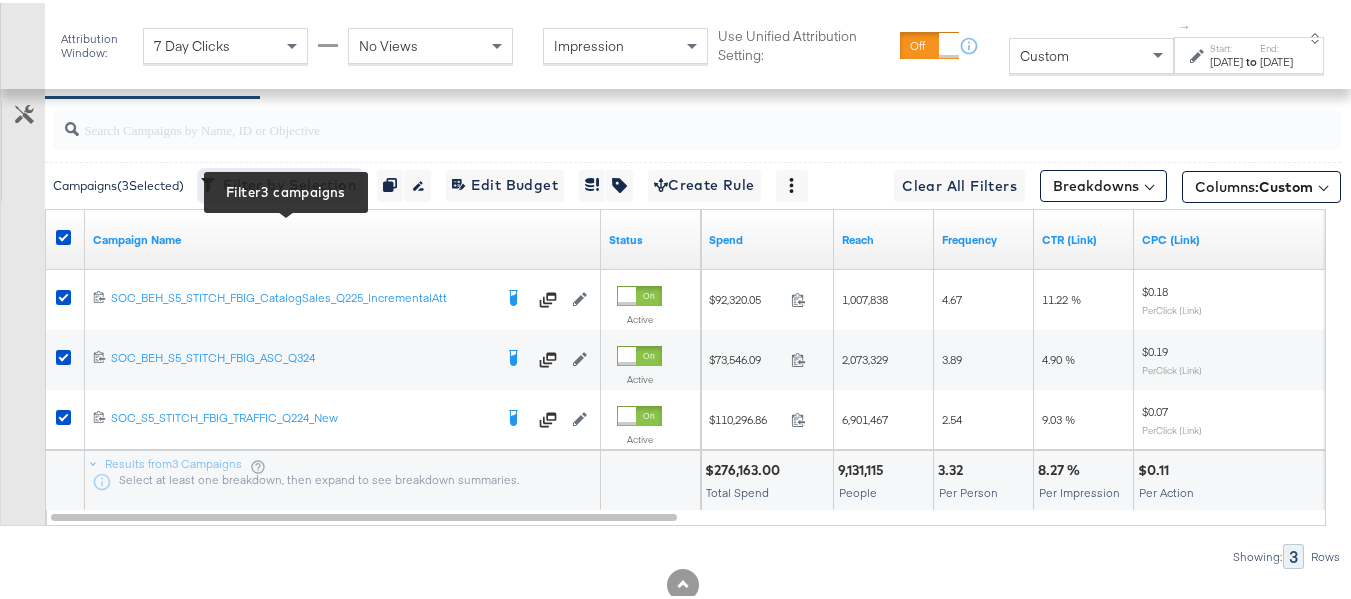 click on "Filter by Selection Filter  3 campaigns" at bounding box center [280, 182] 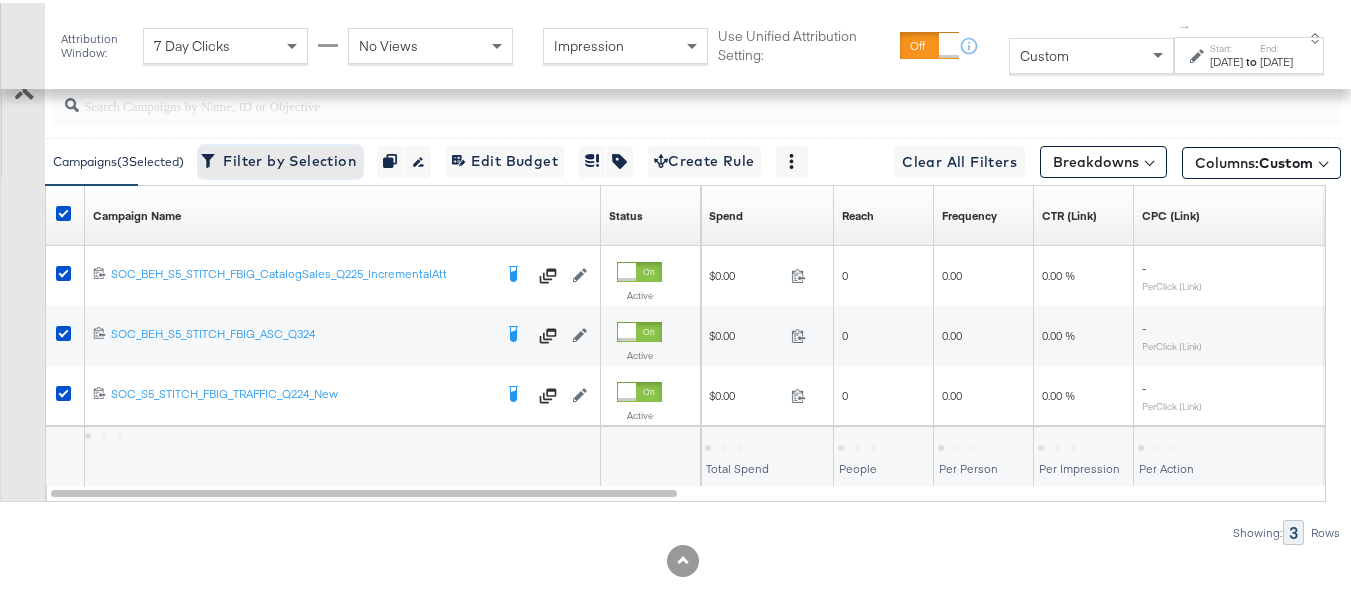 scroll, scrollTop: 507, scrollLeft: 0, axis: vertical 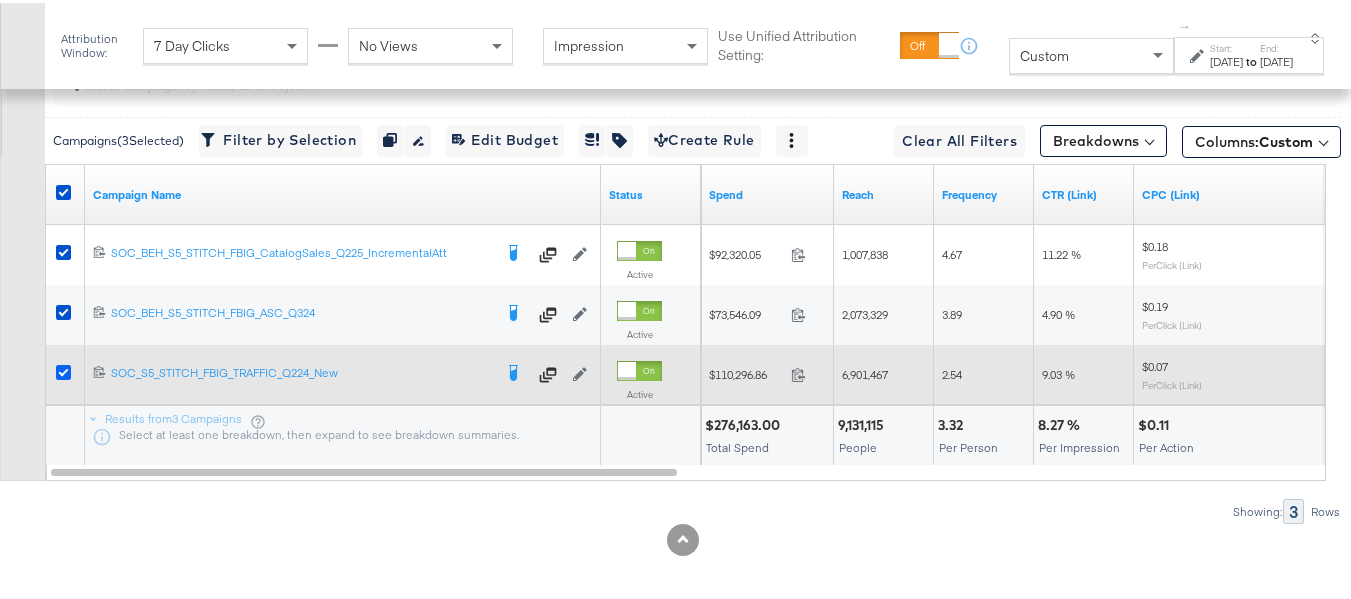 click at bounding box center [63, 369] 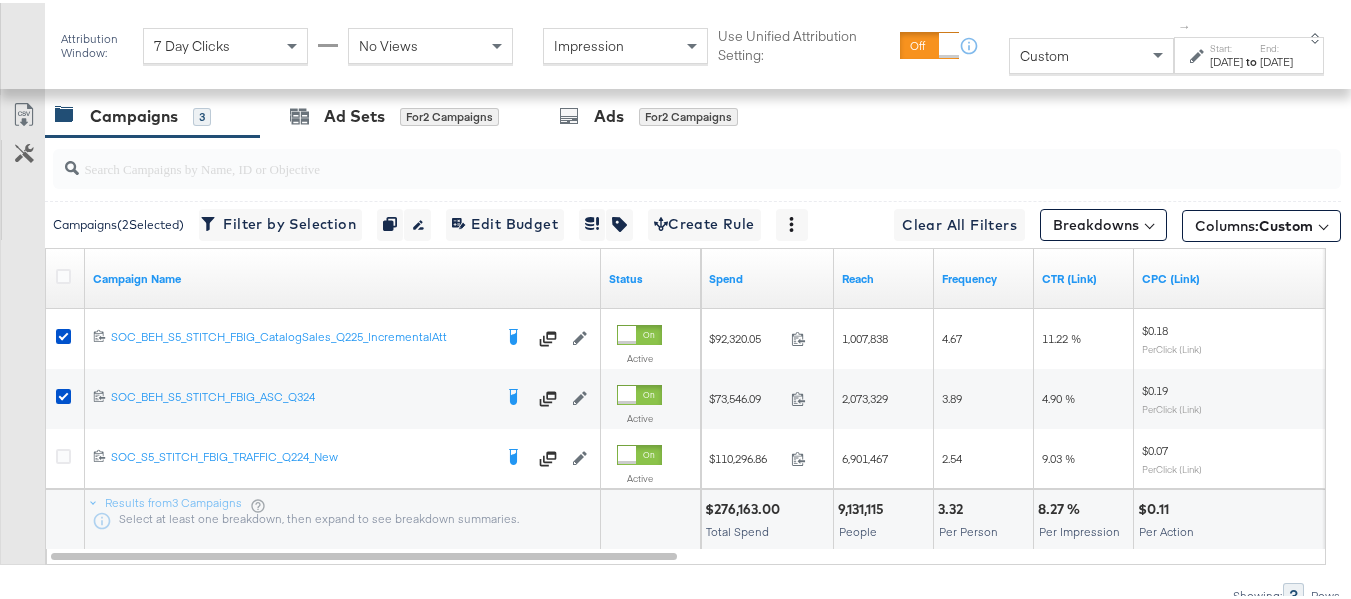 scroll, scrollTop: 407, scrollLeft: 0, axis: vertical 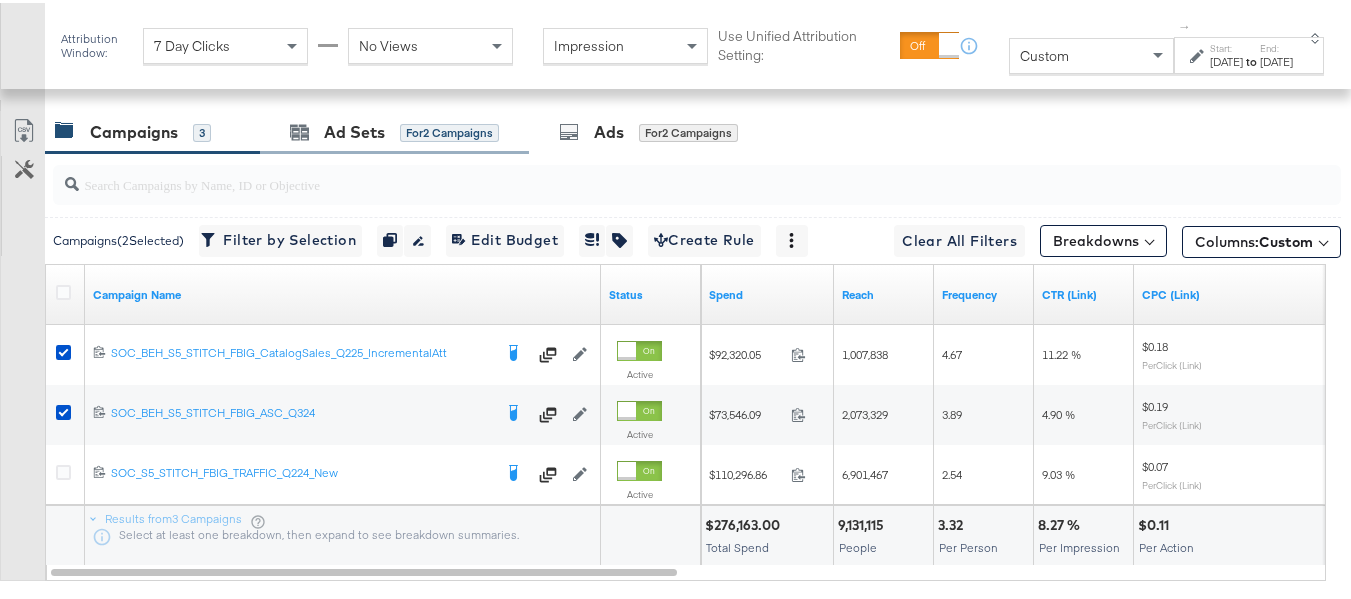 click on "Ad Sets for  2   Campaigns" at bounding box center (394, 129) 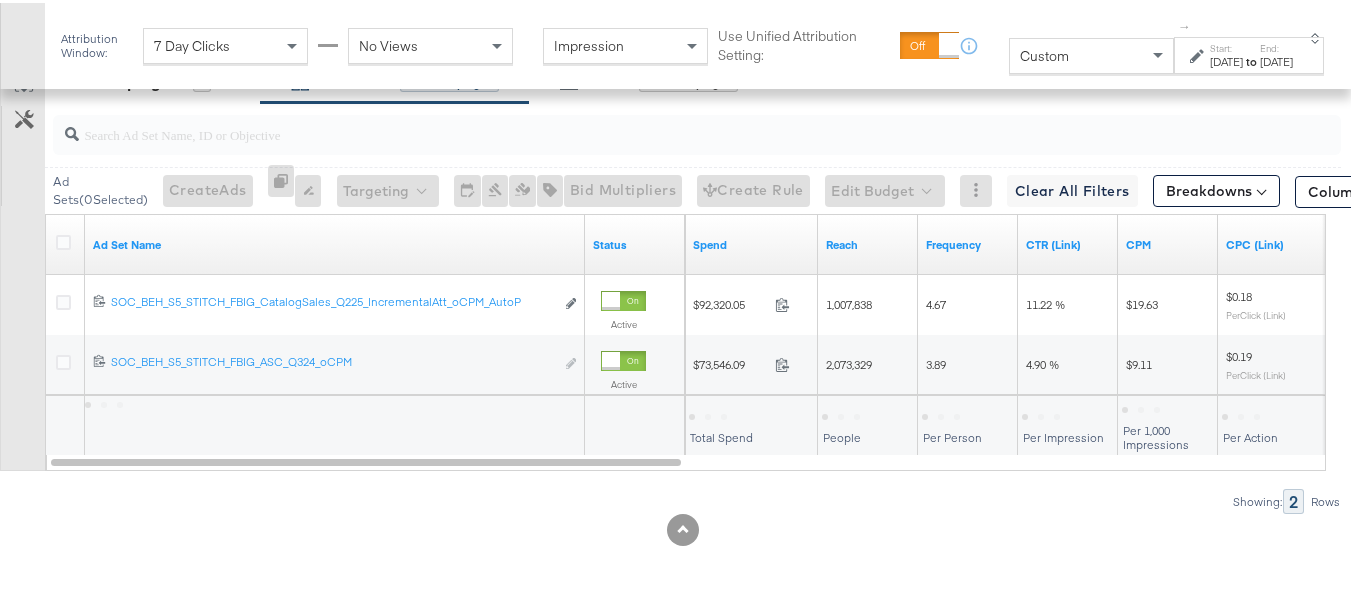 scroll, scrollTop: 486, scrollLeft: 0, axis: vertical 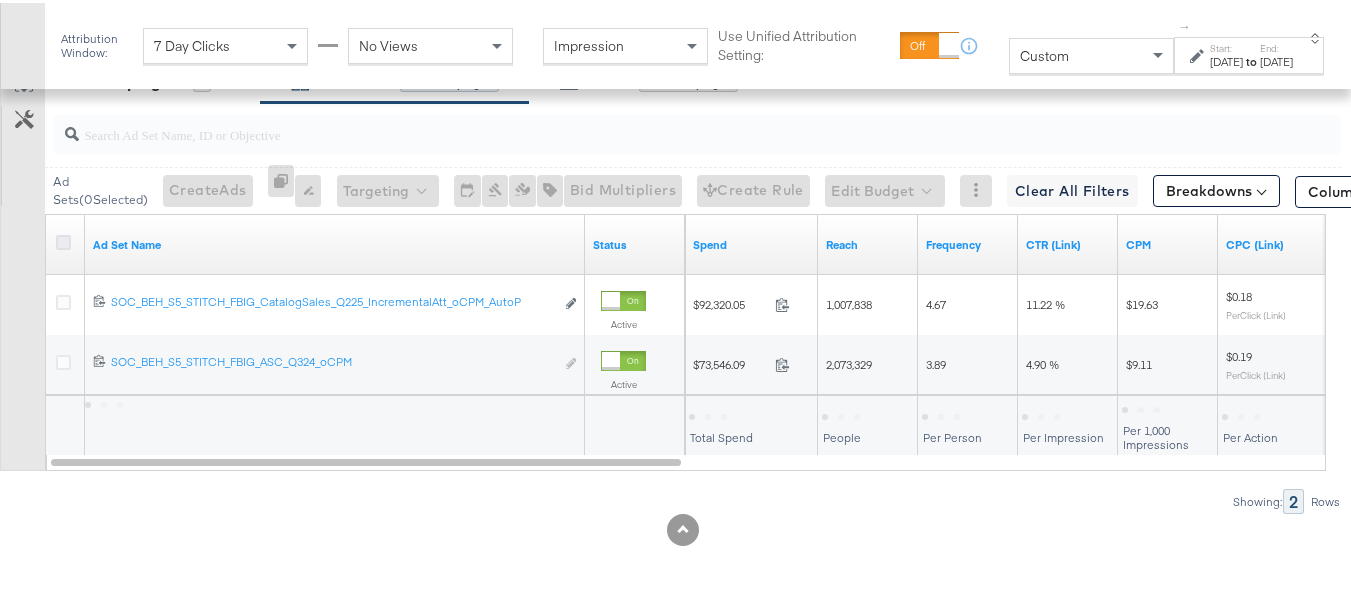 click at bounding box center [63, 239] 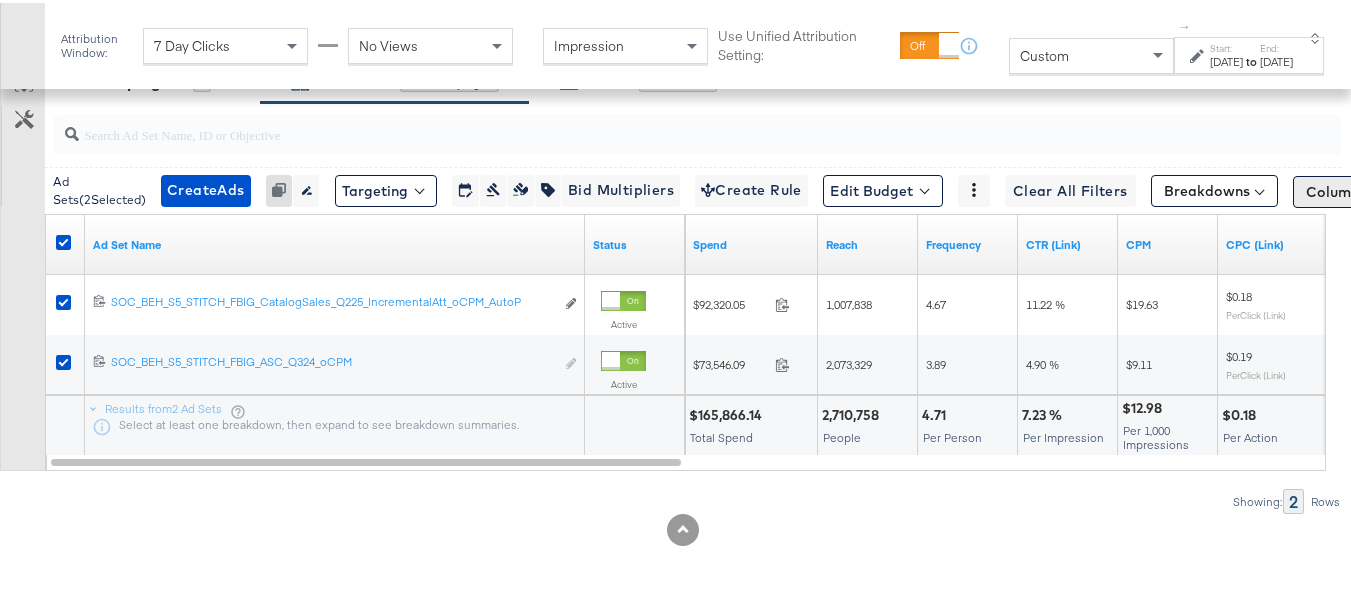 click on "Columns:  Custom" at bounding box center (1365, 189) 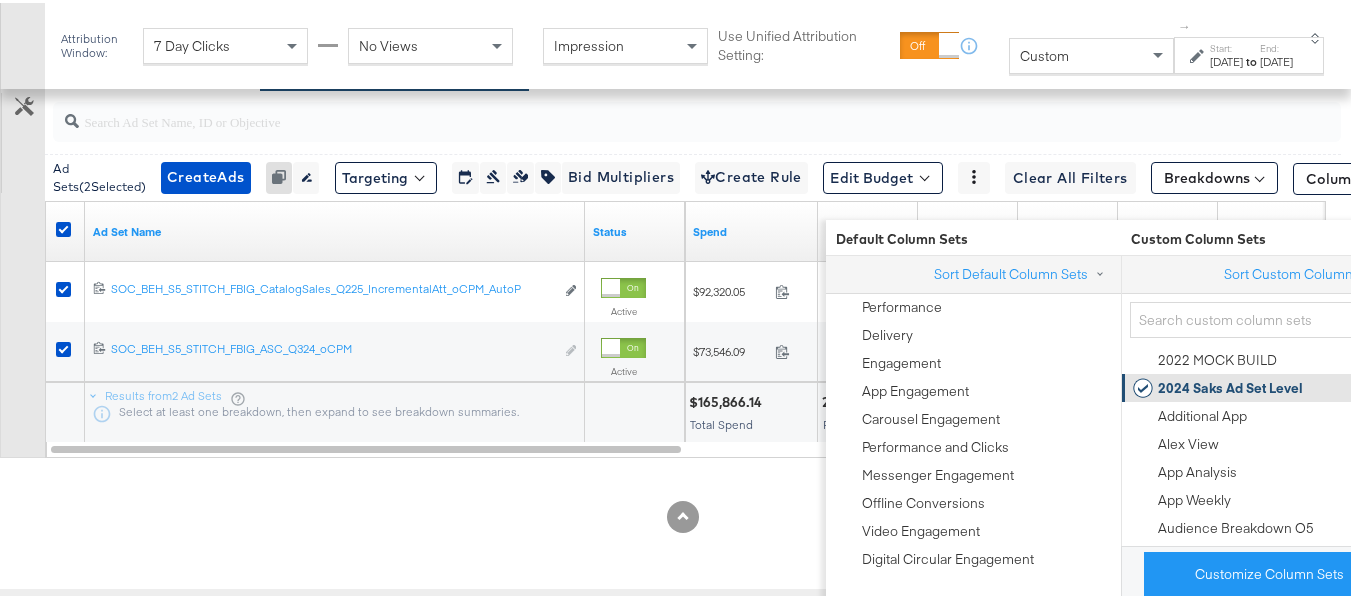 click on "2024 Saks Ad Set Level" at bounding box center [1230, 385] 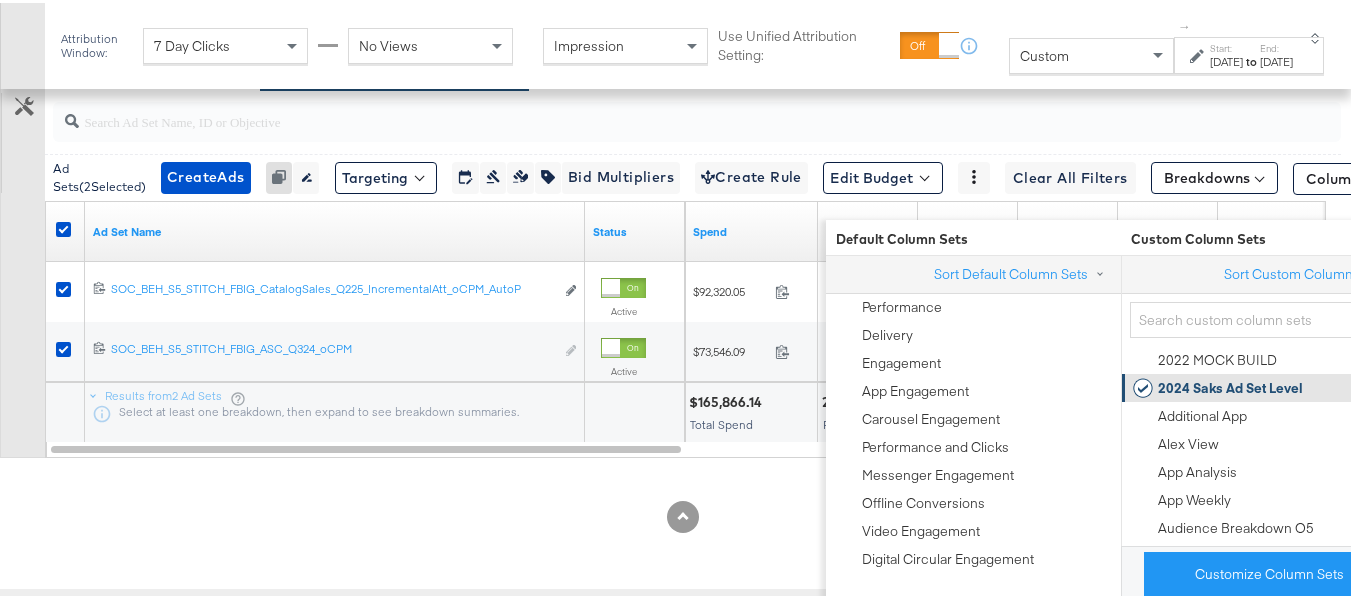 click on "2024 Saks Ad Set Level" at bounding box center [1230, 385] 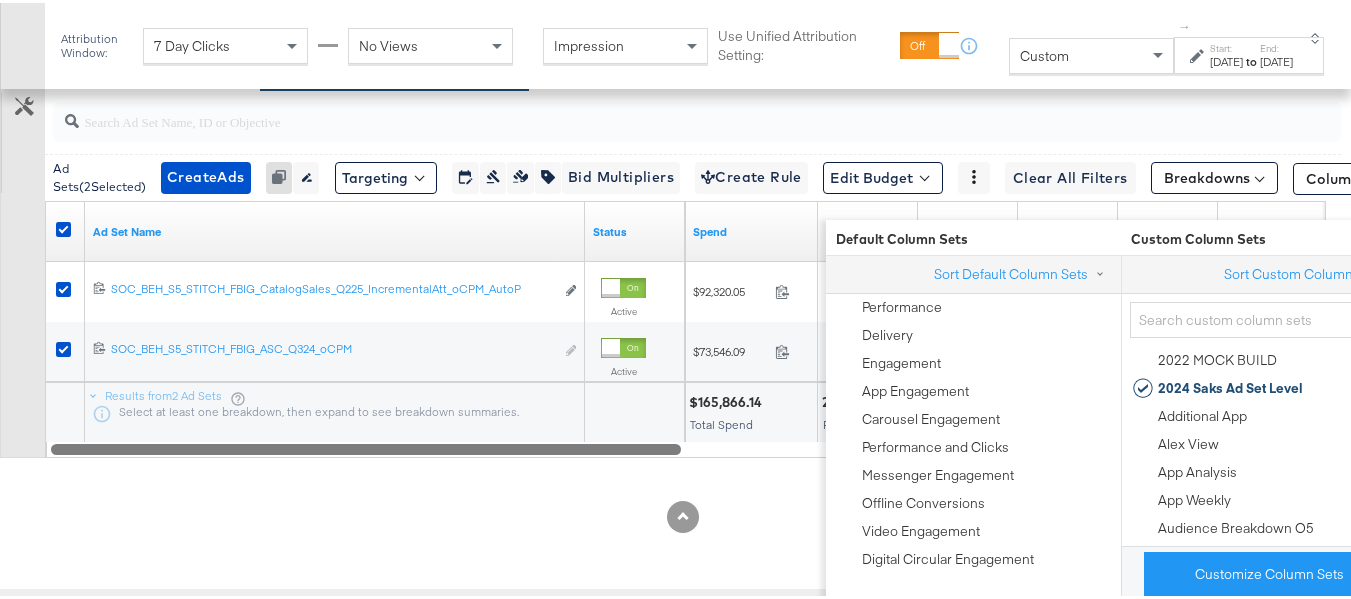 click at bounding box center [366, 445] 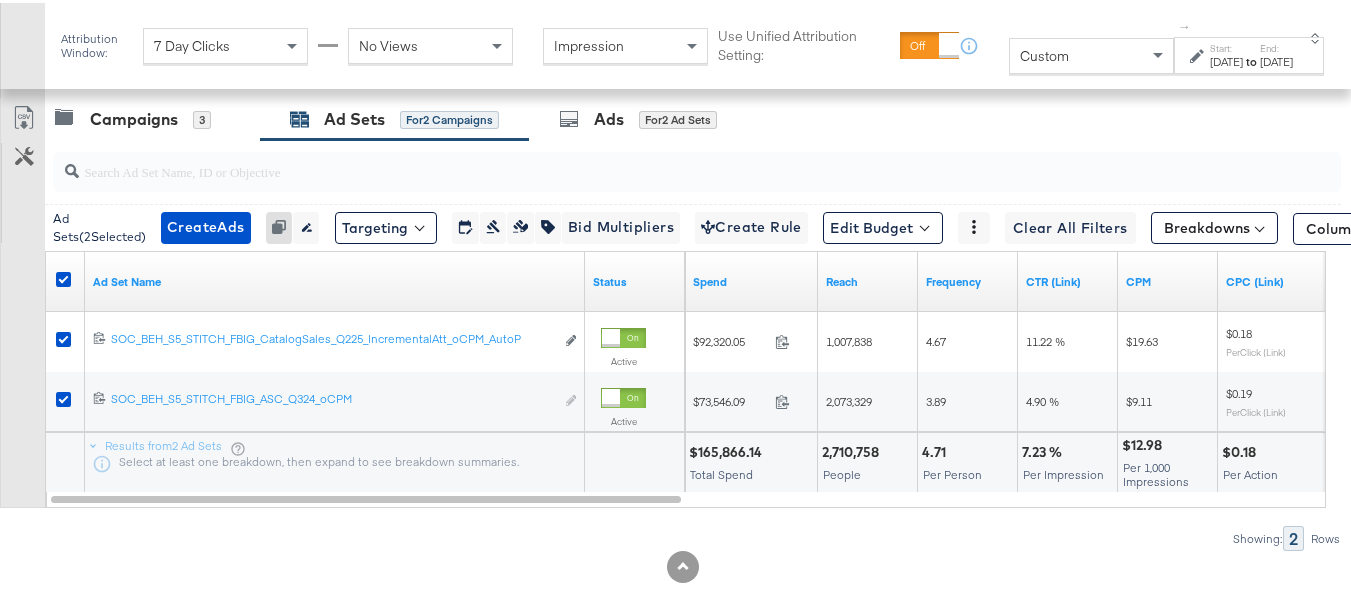 scroll, scrollTop: 386, scrollLeft: 0, axis: vertical 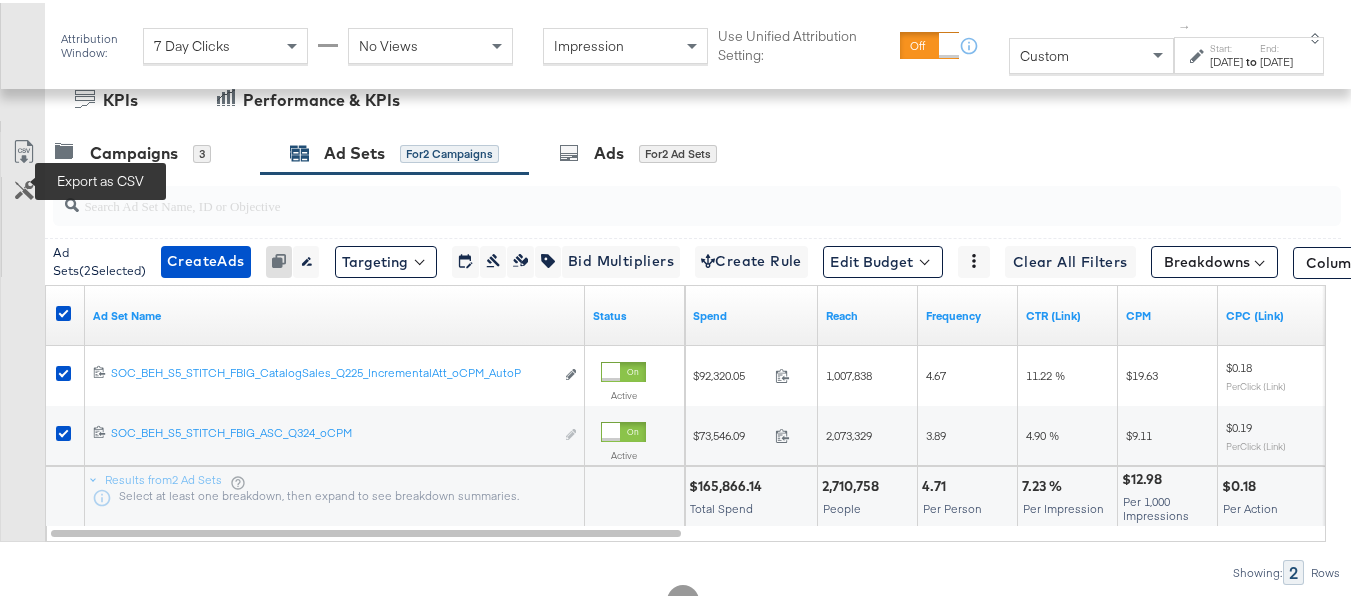 click 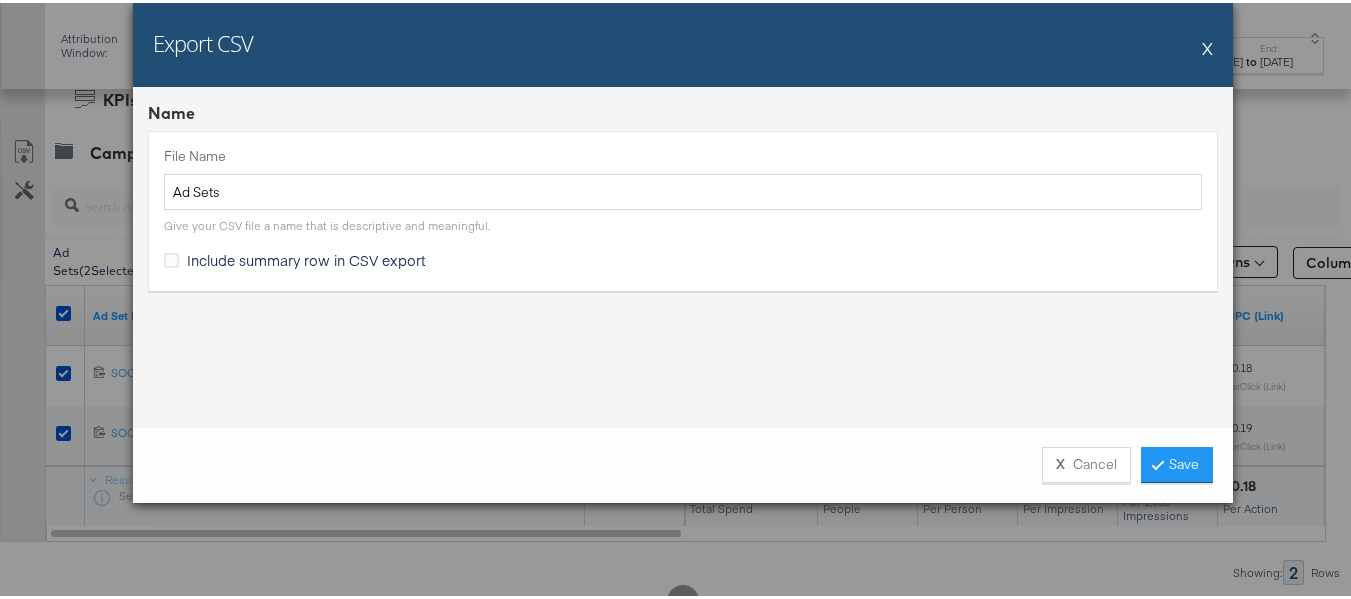 drag, startPoint x: 335, startPoint y: 261, endPoint x: 356, endPoint y: 265, distance: 21.377558 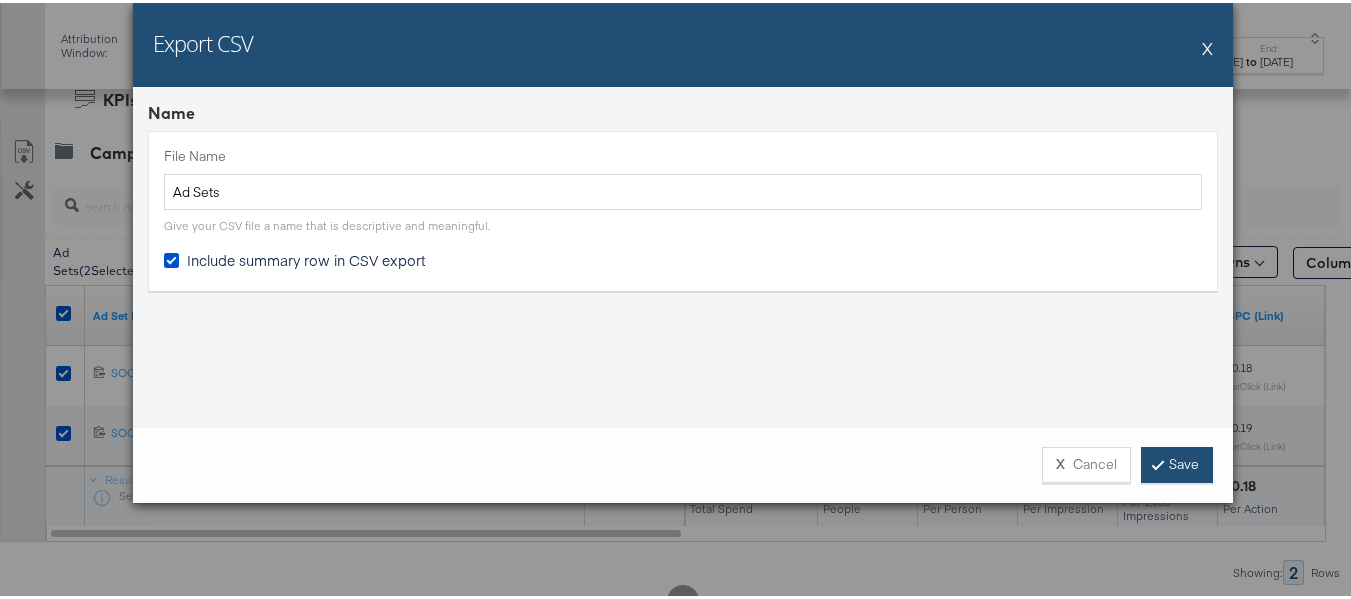 click on "Save" at bounding box center (1177, 462) 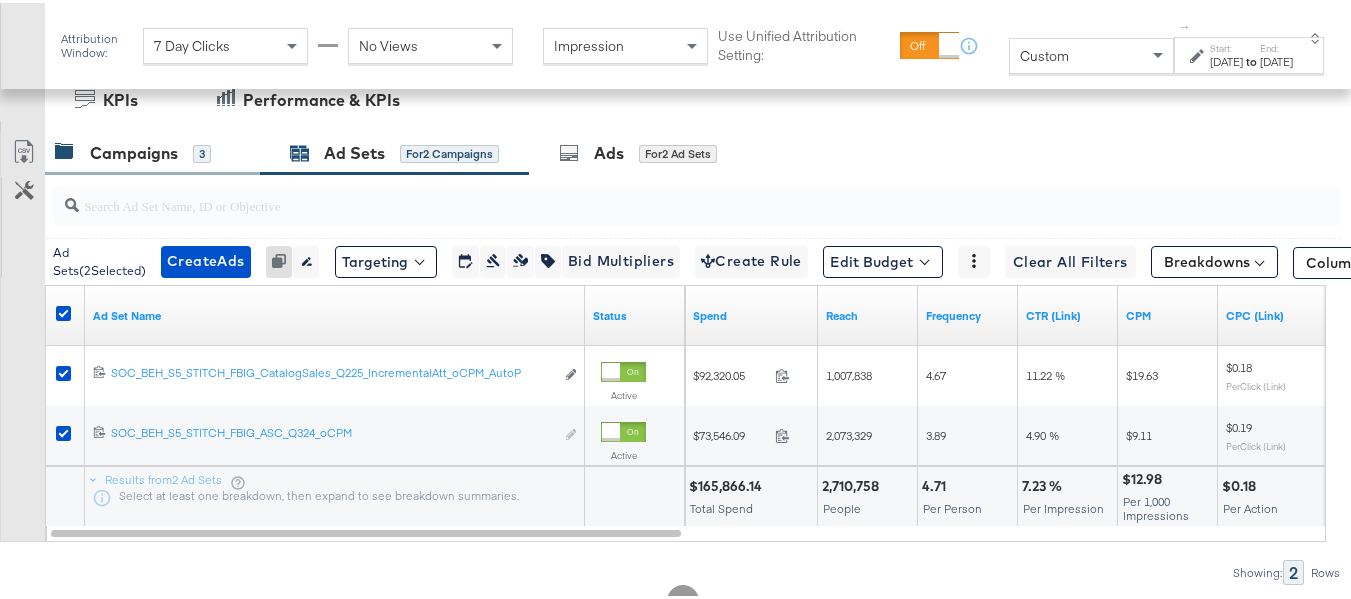 click on "Campaigns" at bounding box center (134, 150) 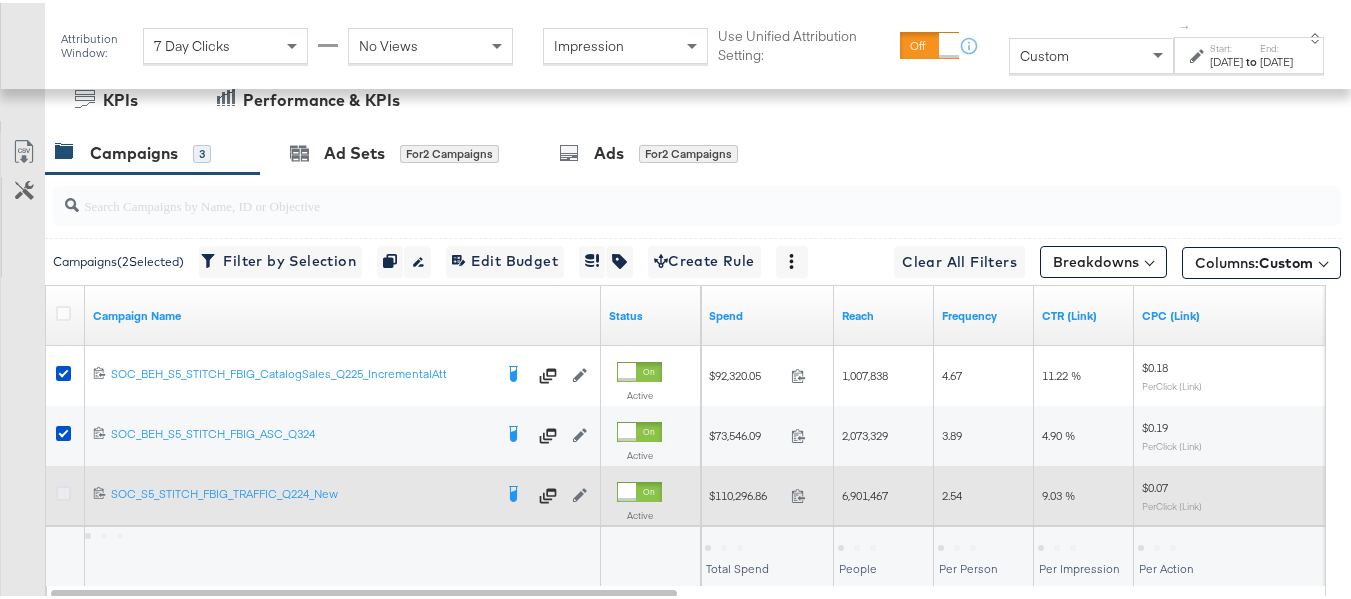 click at bounding box center [63, 490] 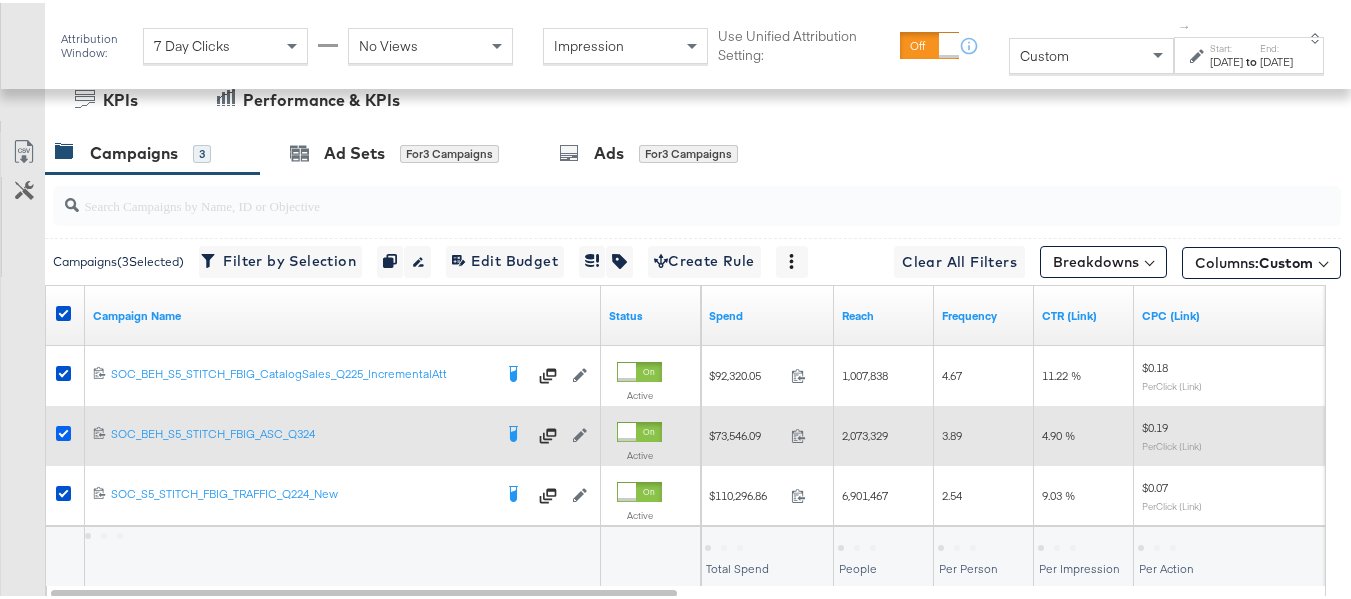 click at bounding box center (63, 430) 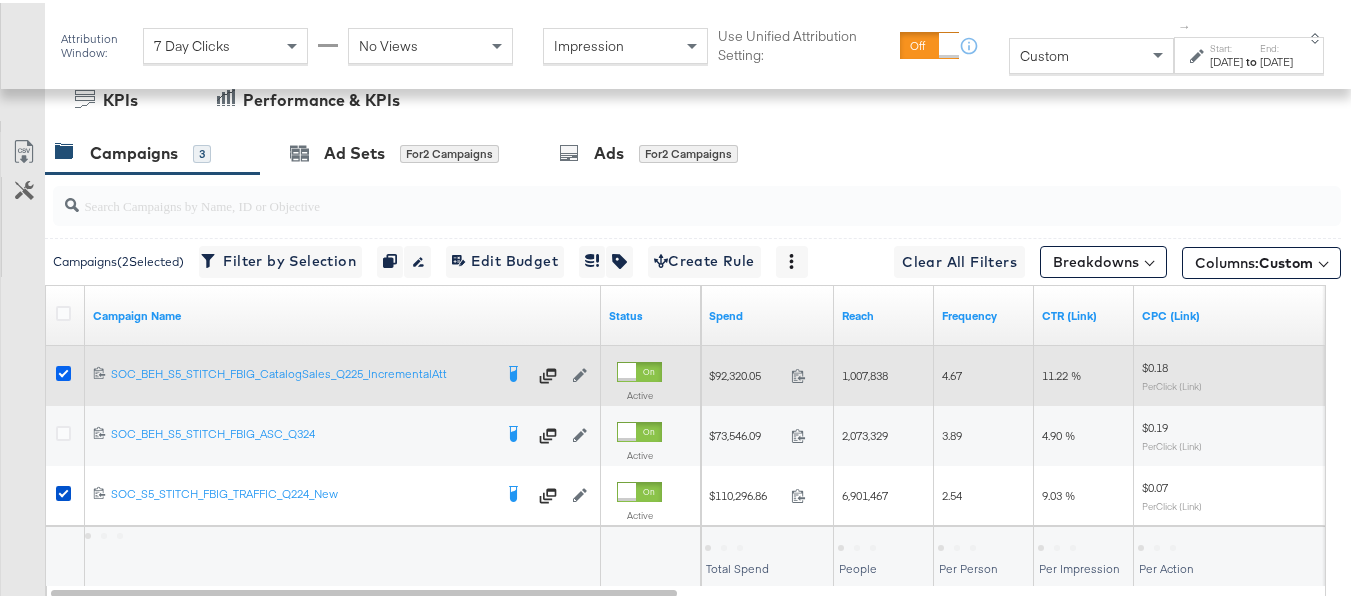 click at bounding box center (63, 370) 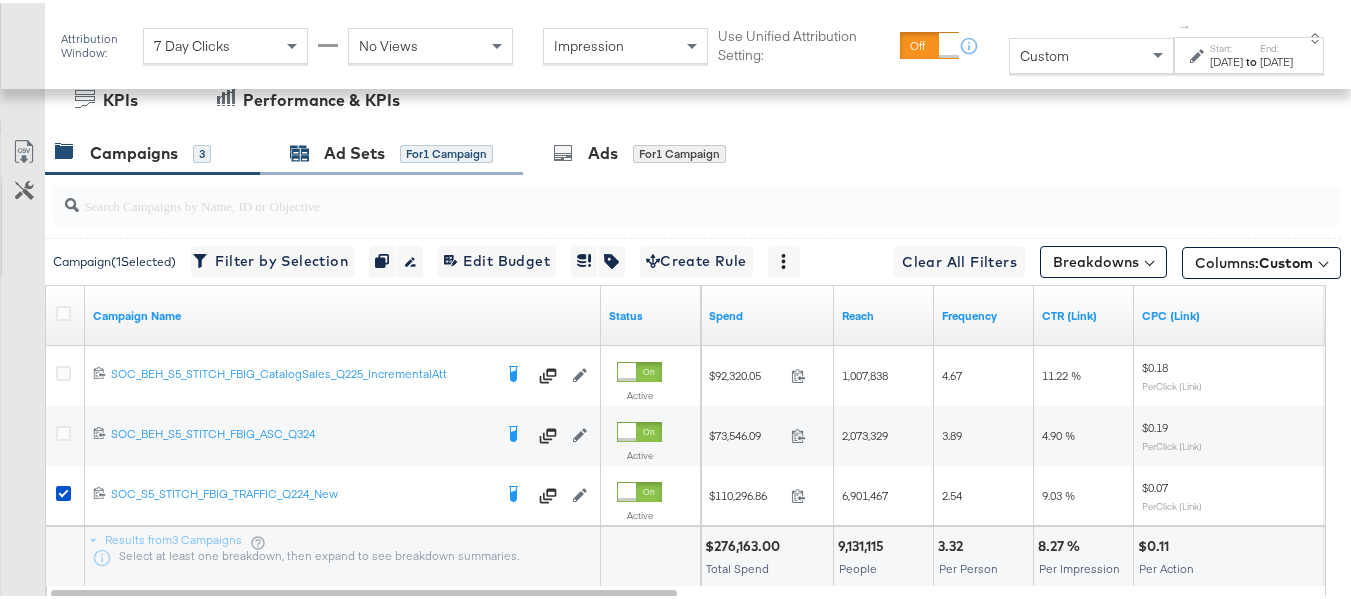 click on "Ad Sets" at bounding box center (354, 150) 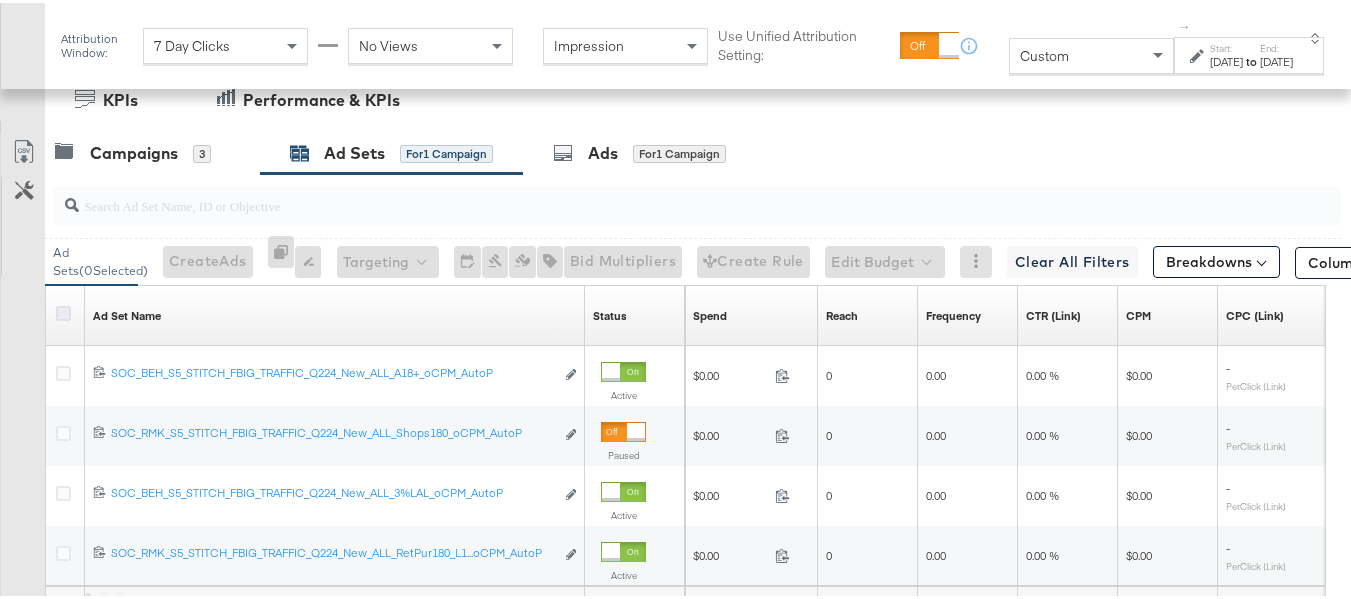 click at bounding box center [63, 310] 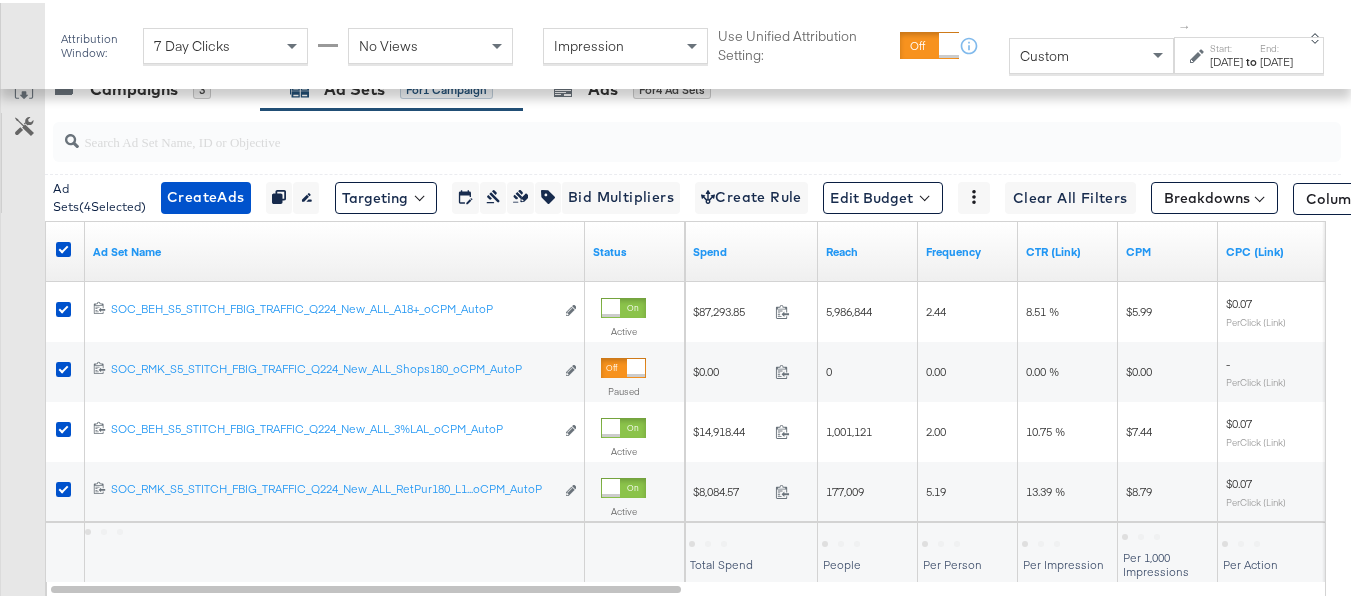 scroll, scrollTop: 486, scrollLeft: 0, axis: vertical 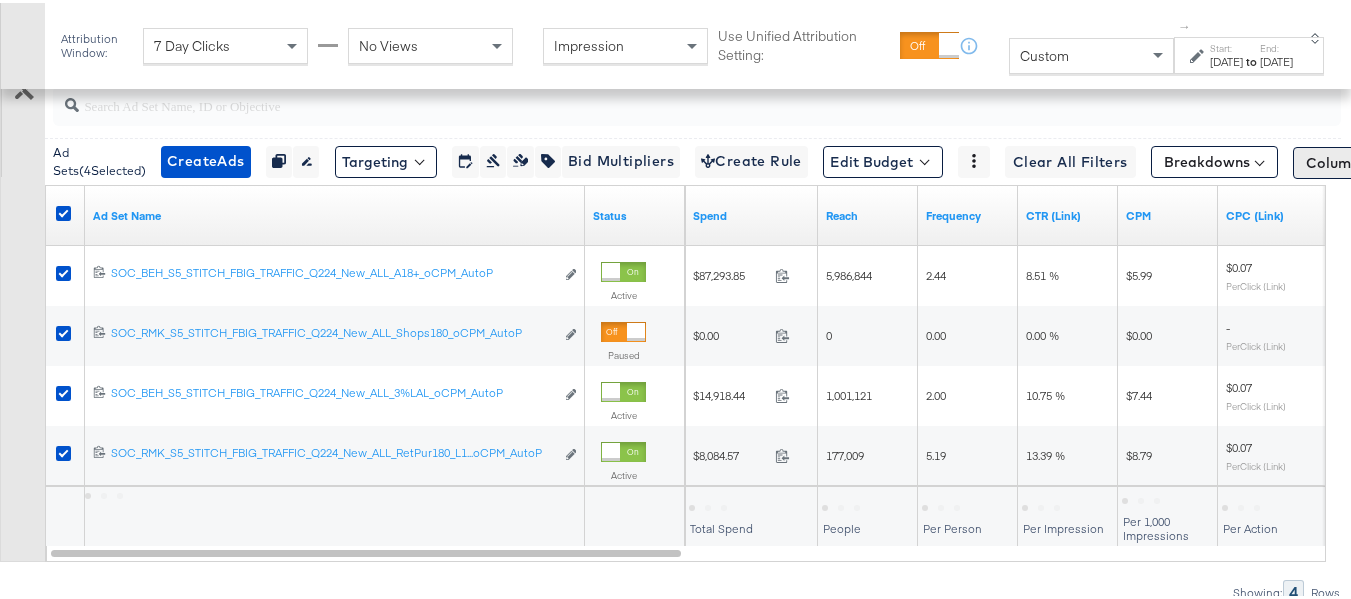 click on "Columns:  Custom" at bounding box center [1365, 160] 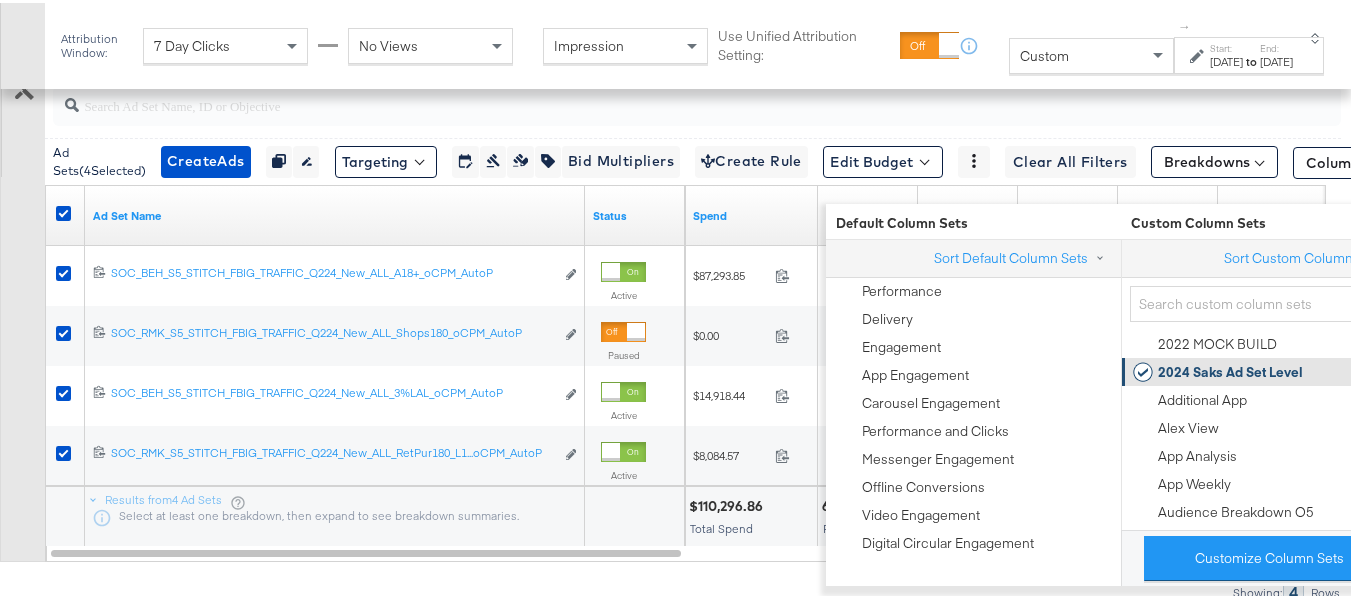 click on "2024 Saks Ad Set Level" at bounding box center [1230, 369] 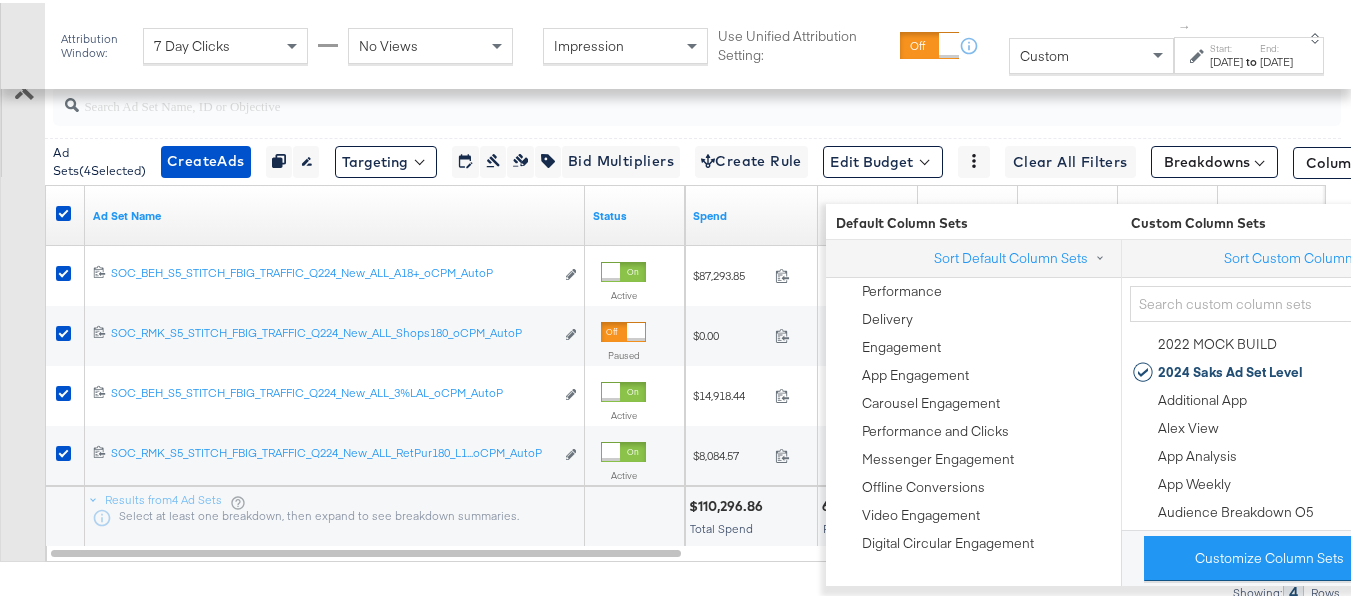 click on "Customize KPIs Export as CSV" at bounding box center [22, 294] 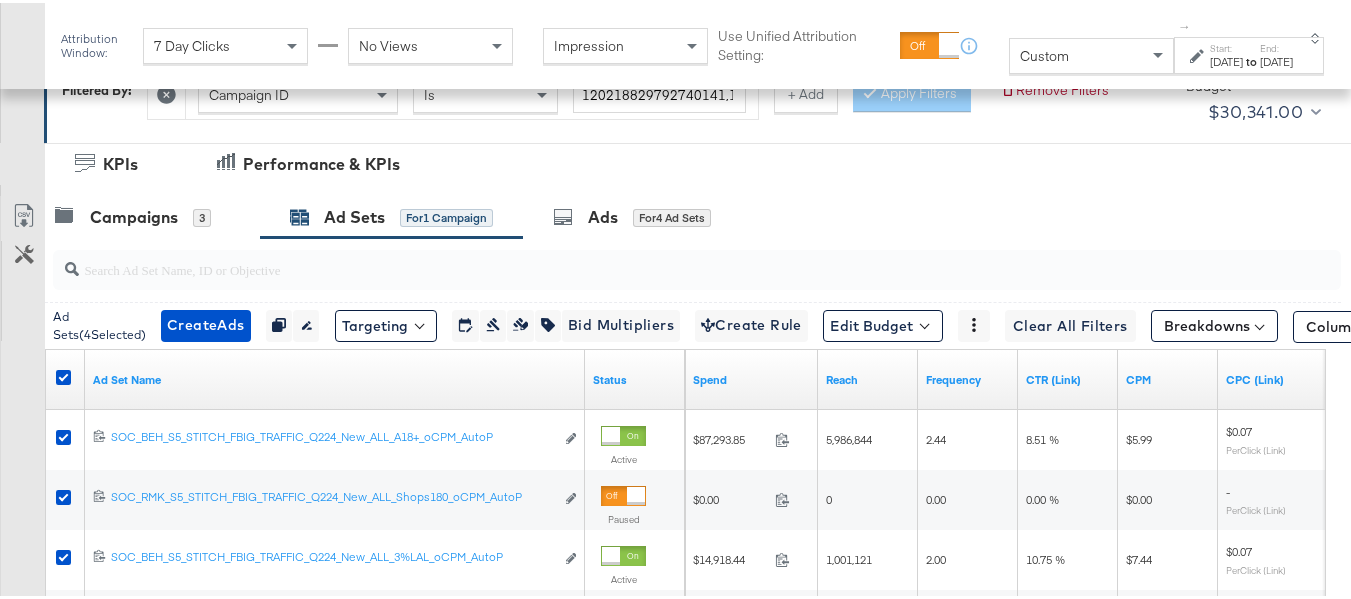 scroll, scrollTop: 286, scrollLeft: 0, axis: vertical 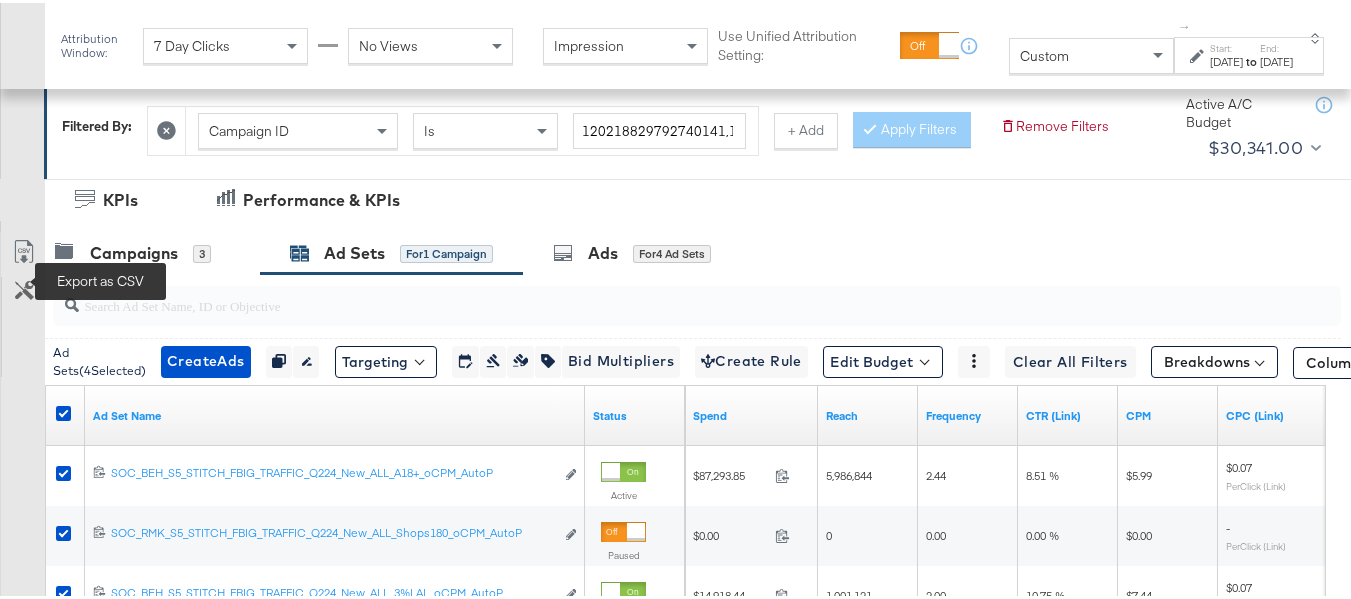 click 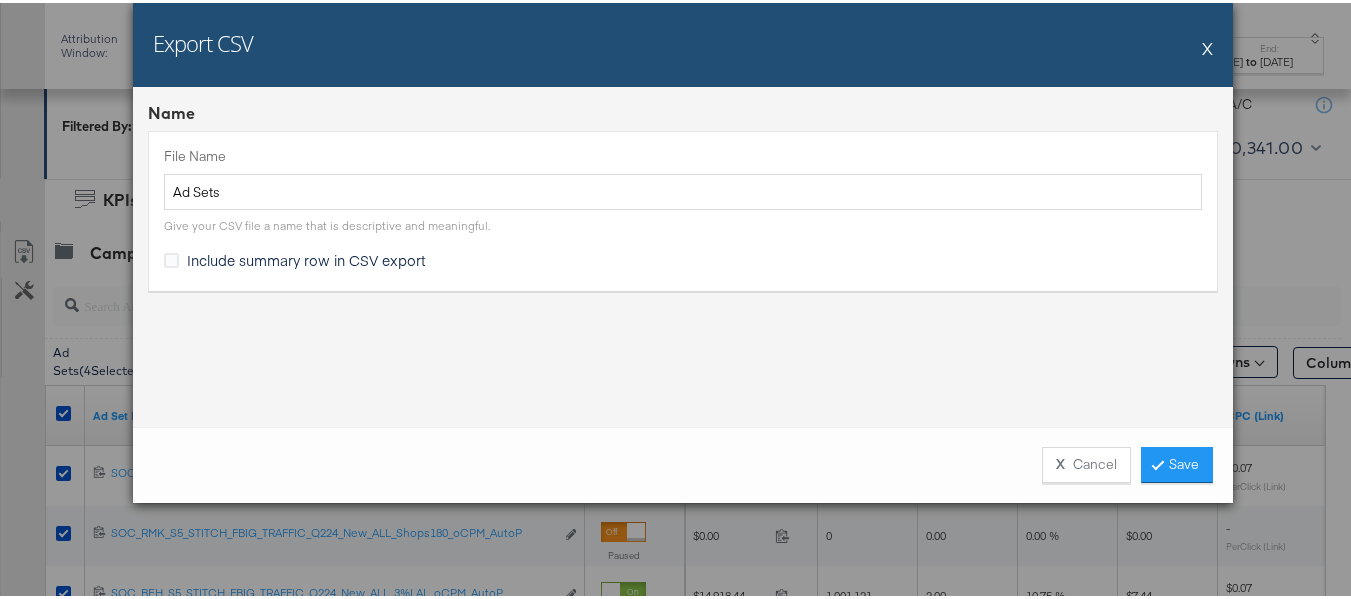 click on "Include summary row in CSV export" at bounding box center [306, 257] 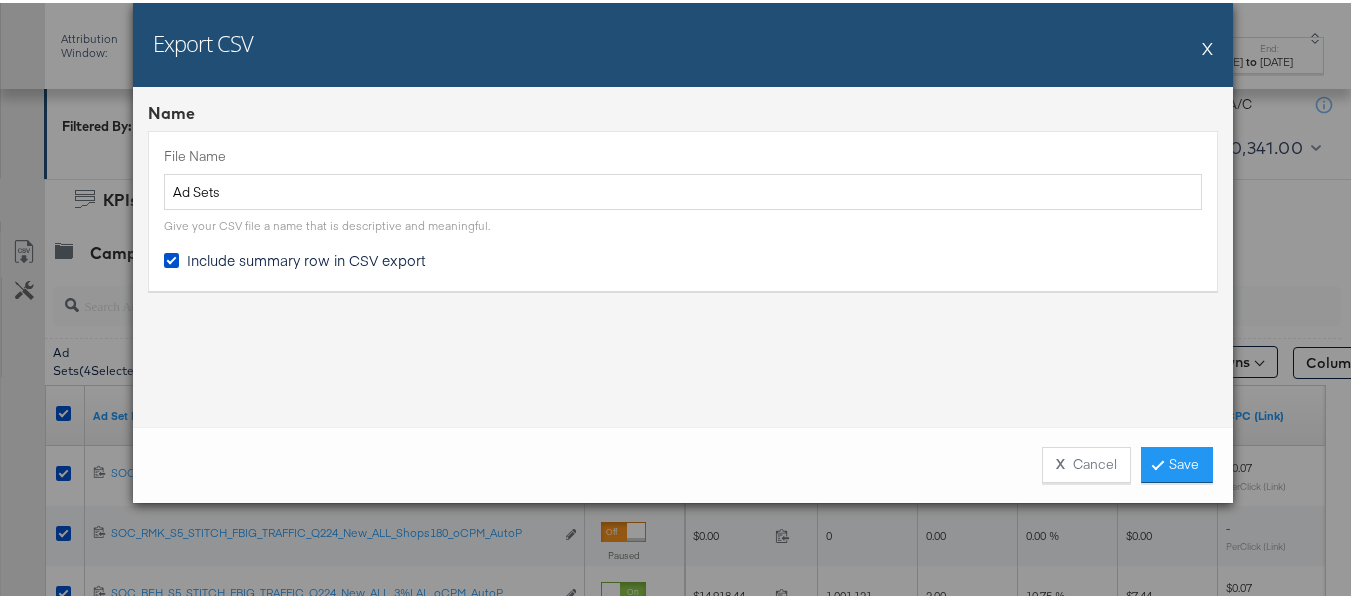 click on "X Cancel Save" at bounding box center (683, 462) 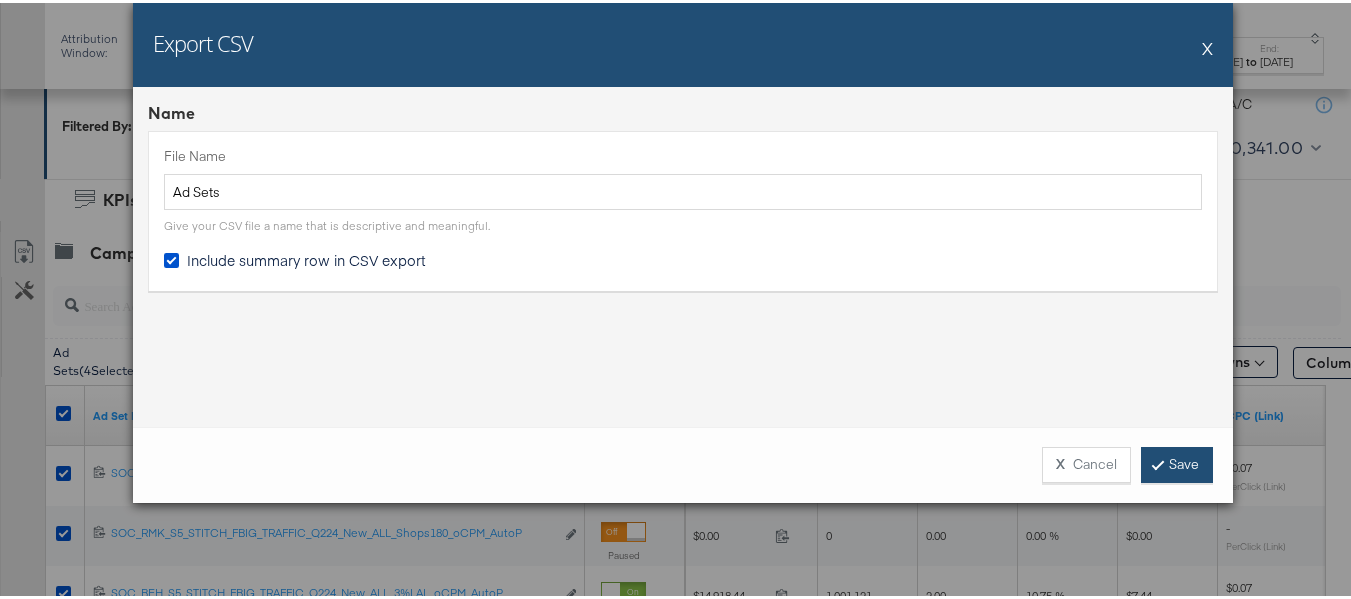 click on "Save" at bounding box center [1177, 462] 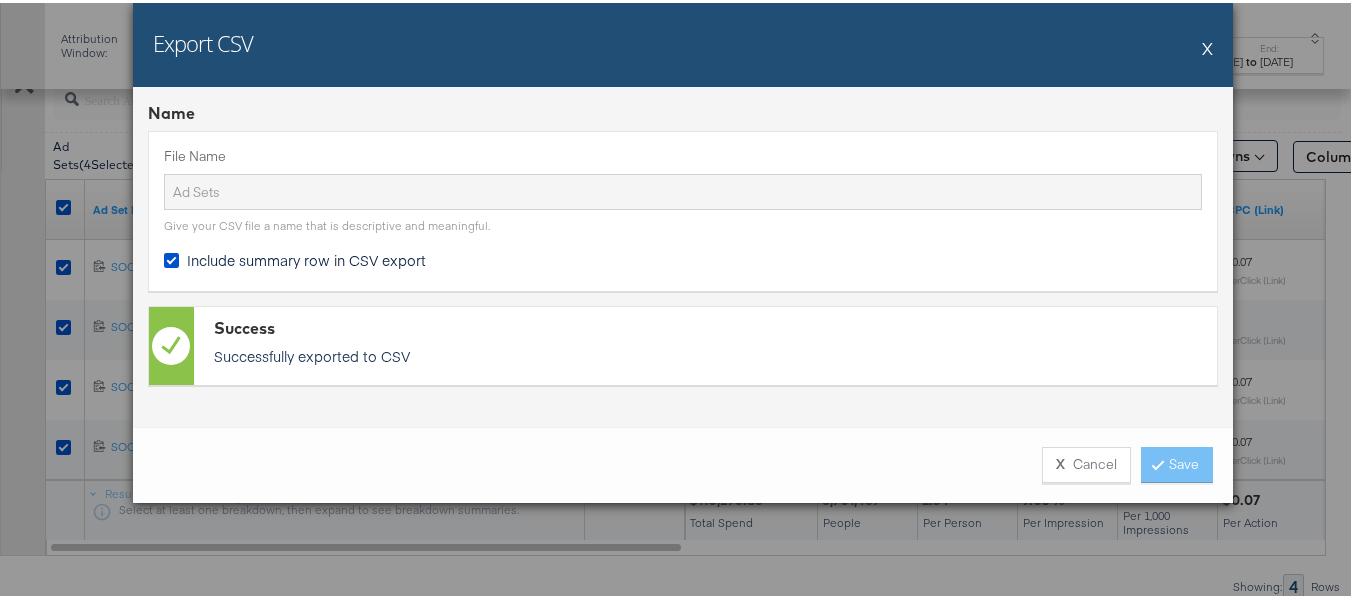 scroll, scrollTop: 586, scrollLeft: 0, axis: vertical 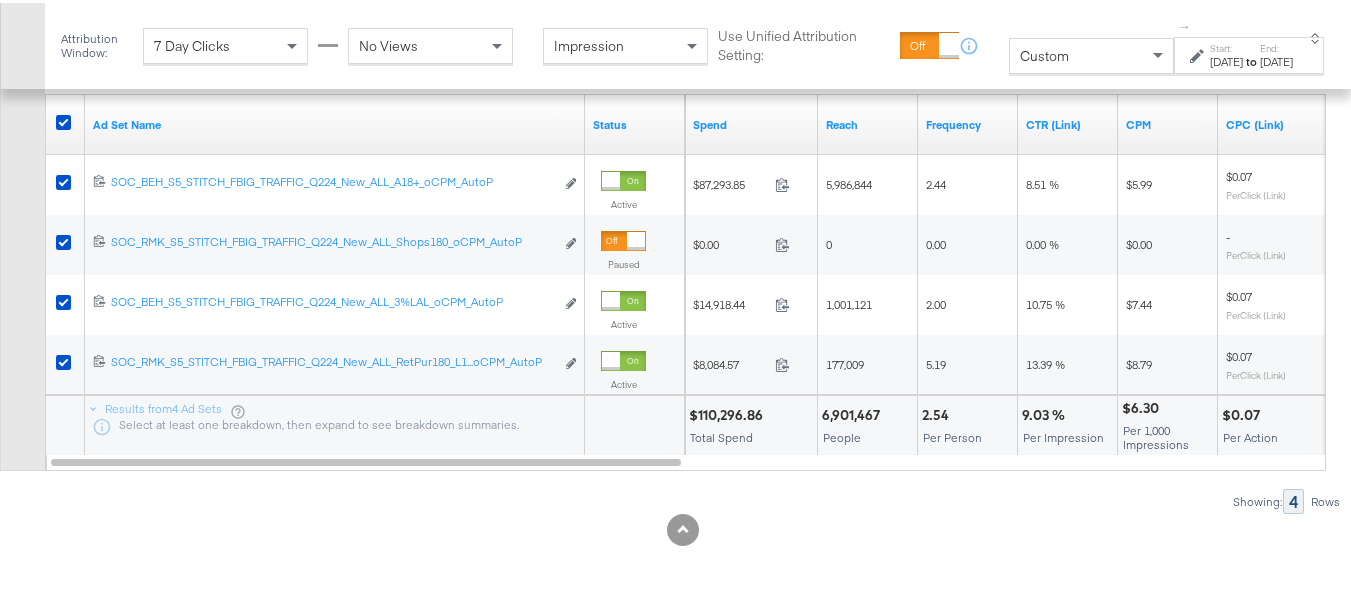 click on "Customize KPIs Export as CSV" at bounding box center [22, 203] 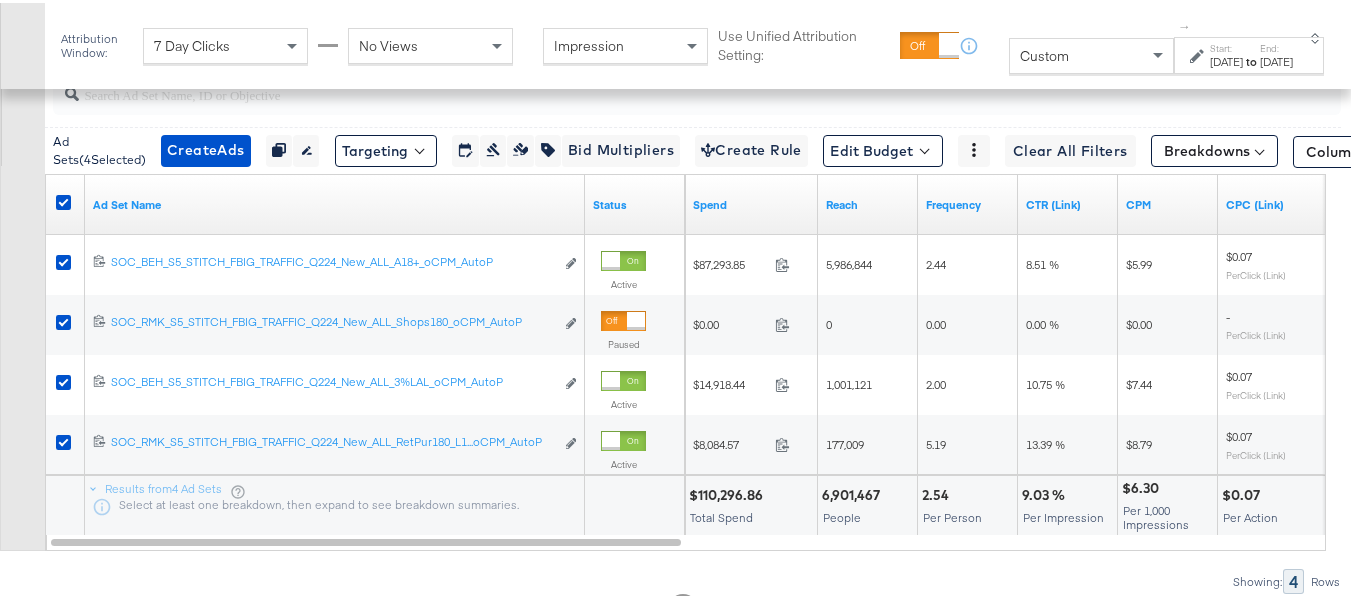 scroll, scrollTop: 386, scrollLeft: 0, axis: vertical 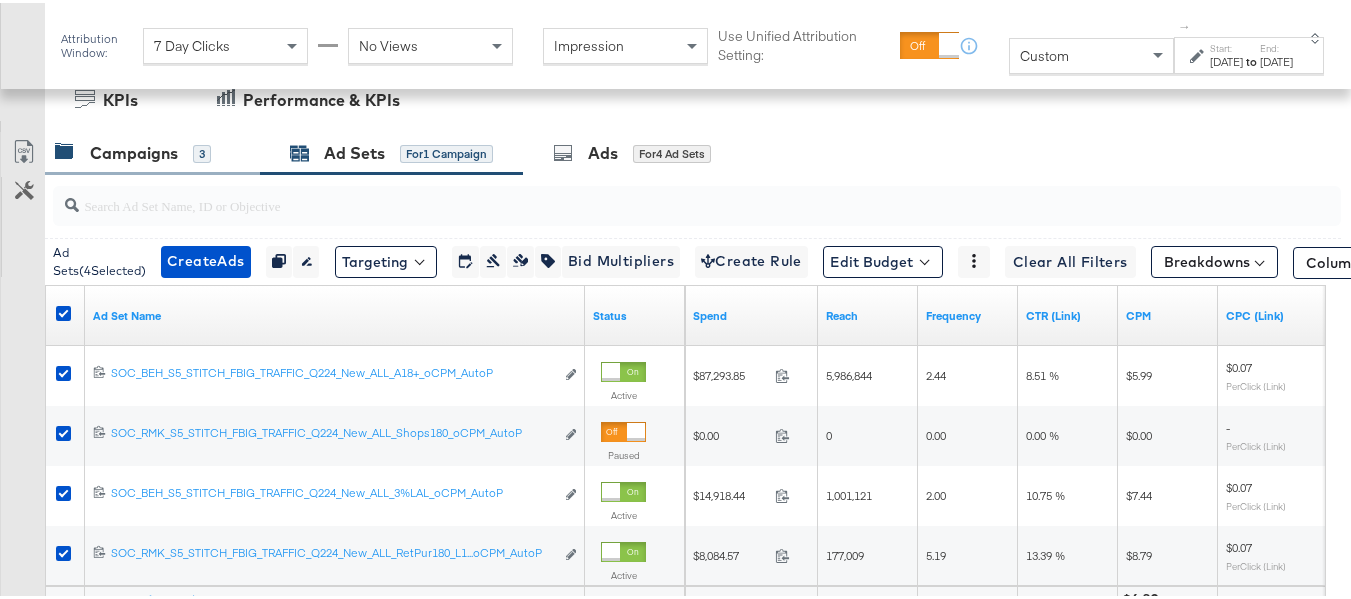 click on "Campaigns" at bounding box center [134, 150] 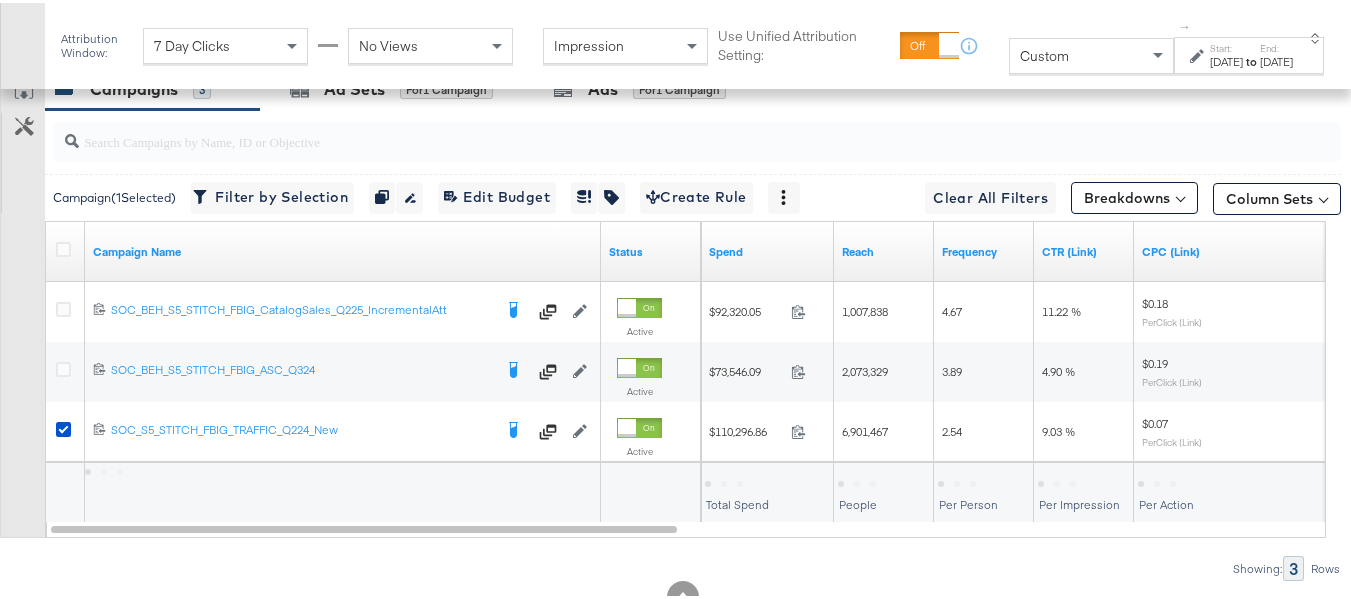scroll, scrollTop: 486, scrollLeft: 0, axis: vertical 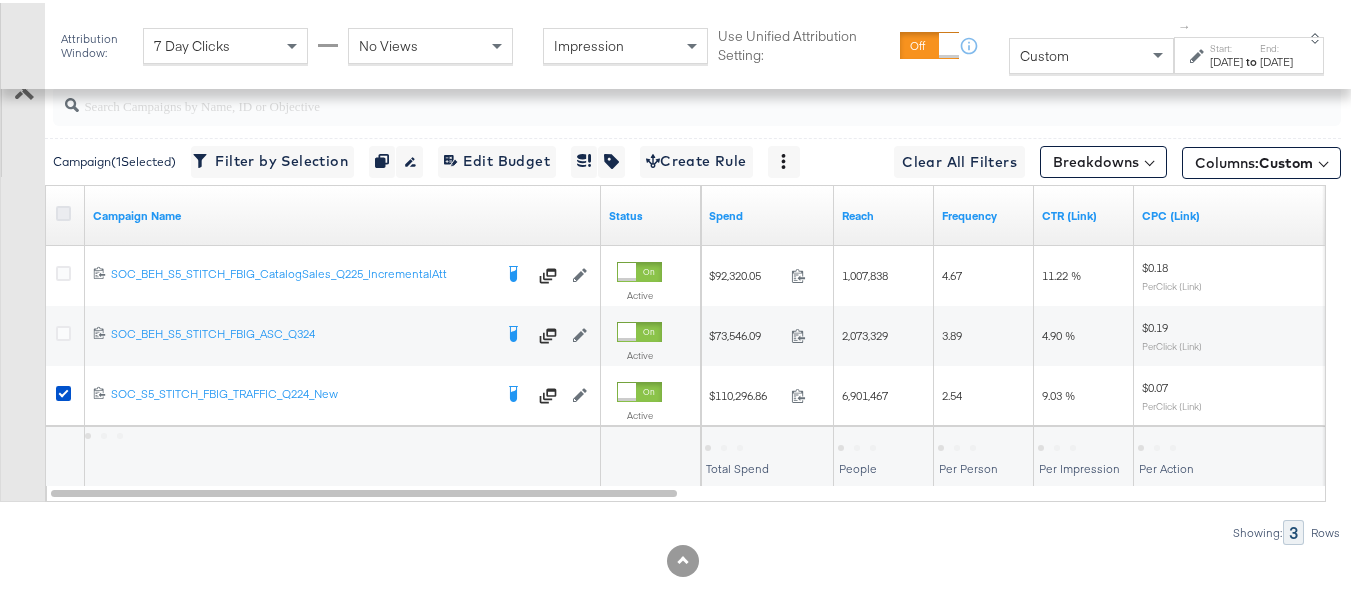 click at bounding box center (63, 210) 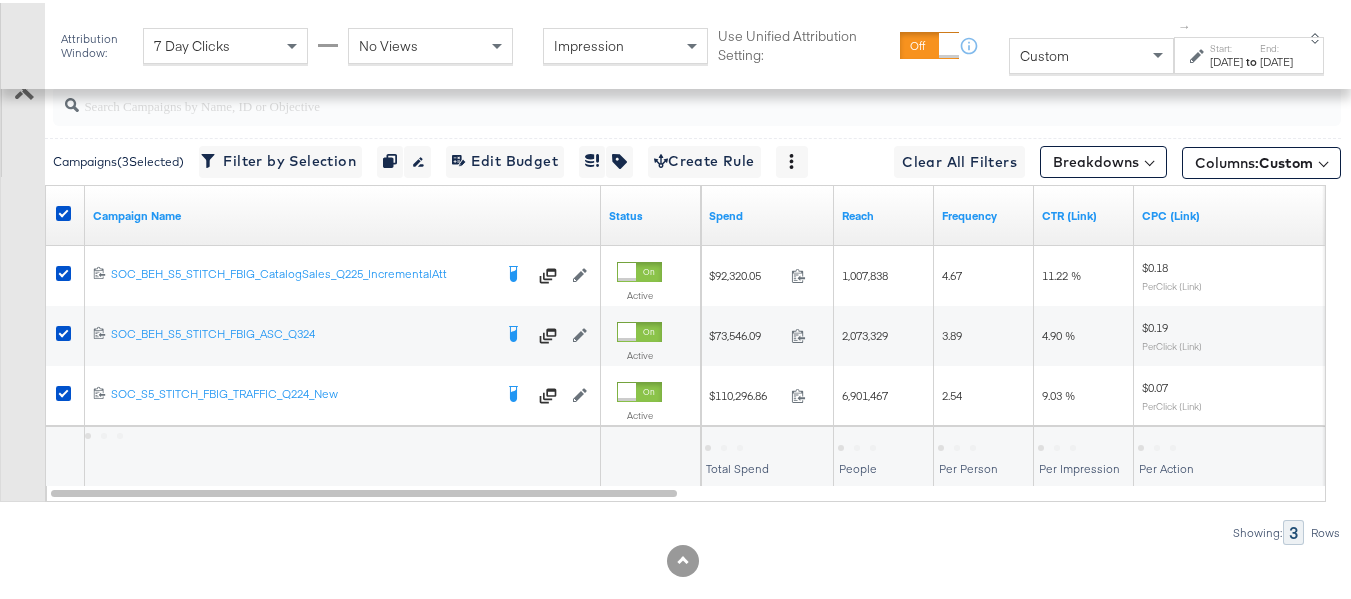 scroll, scrollTop: 386, scrollLeft: 0, axis: vertical 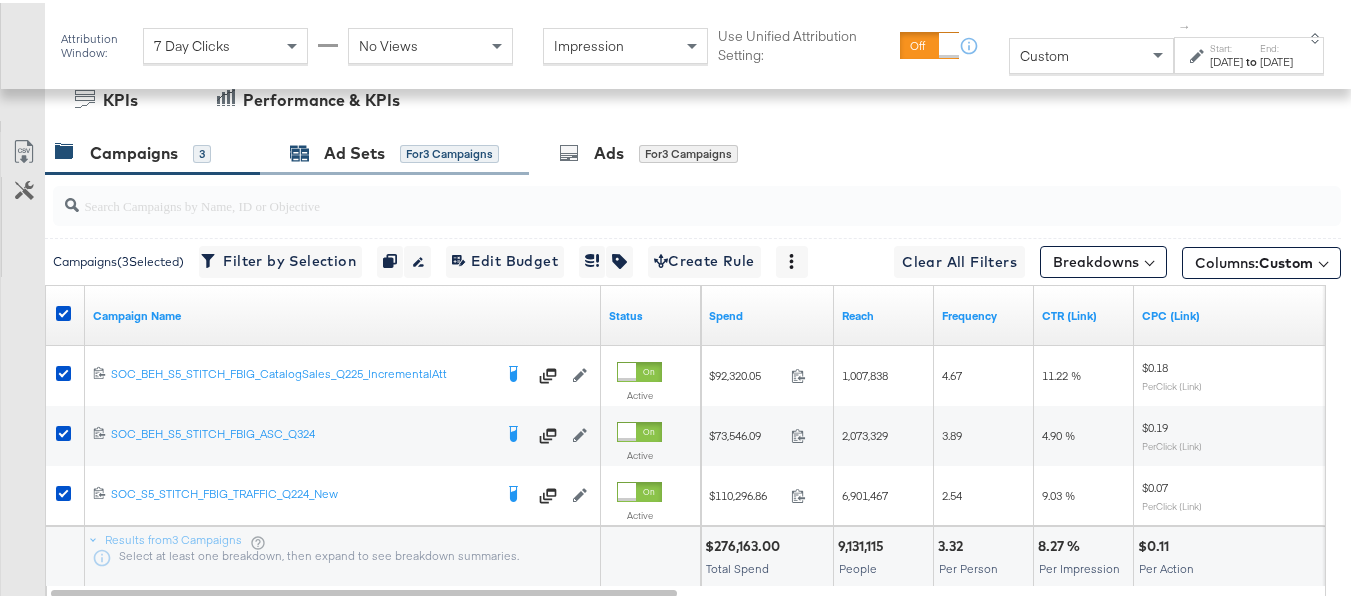 click on "for  3   Campaigns" at bounding box center [449, 151] 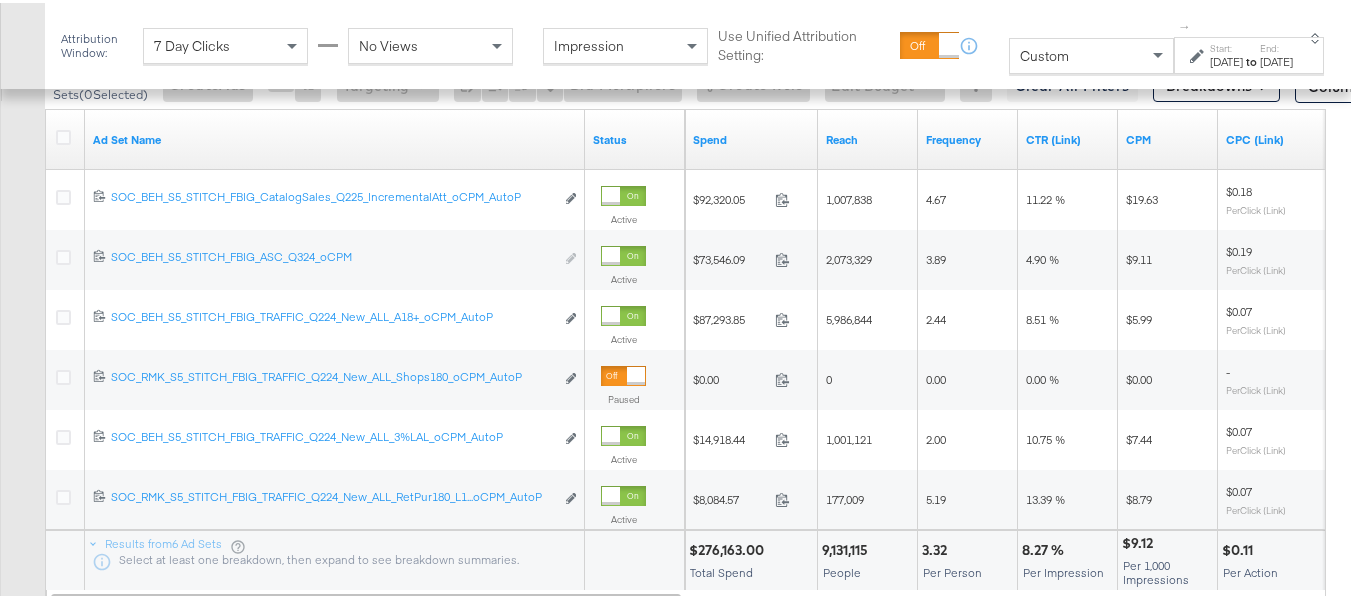 scroll, scrollTop: 526, scrollLeft: 0, axis: vertical 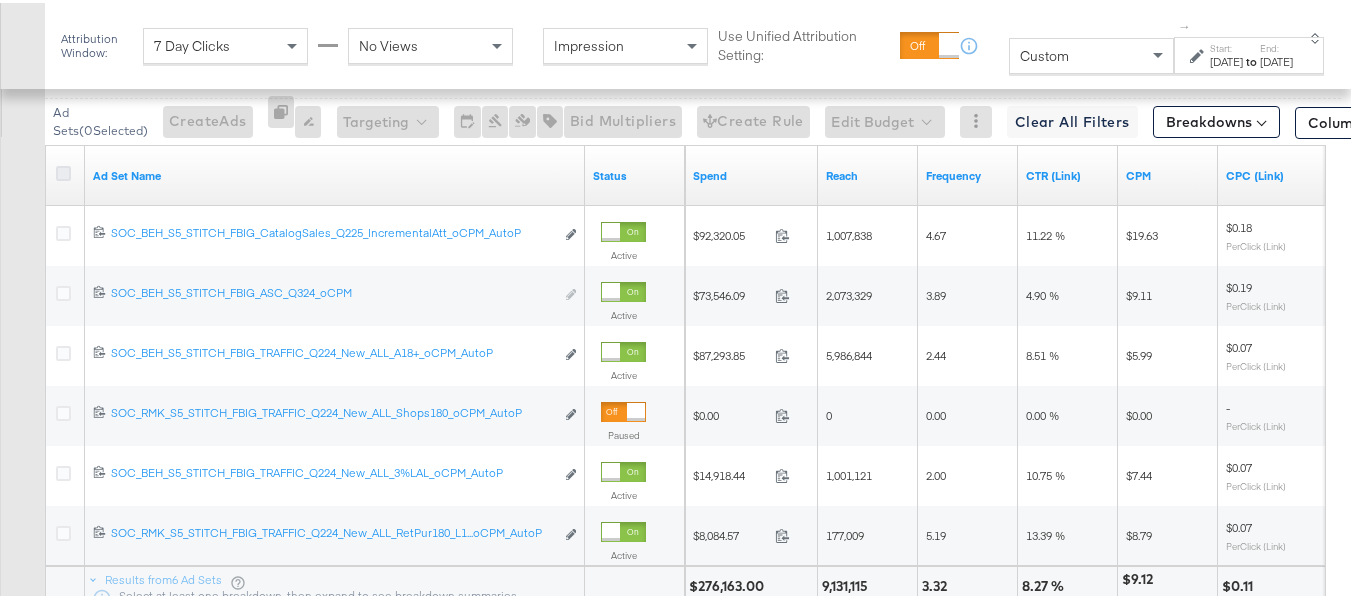 click at bounding box center [63, 170] 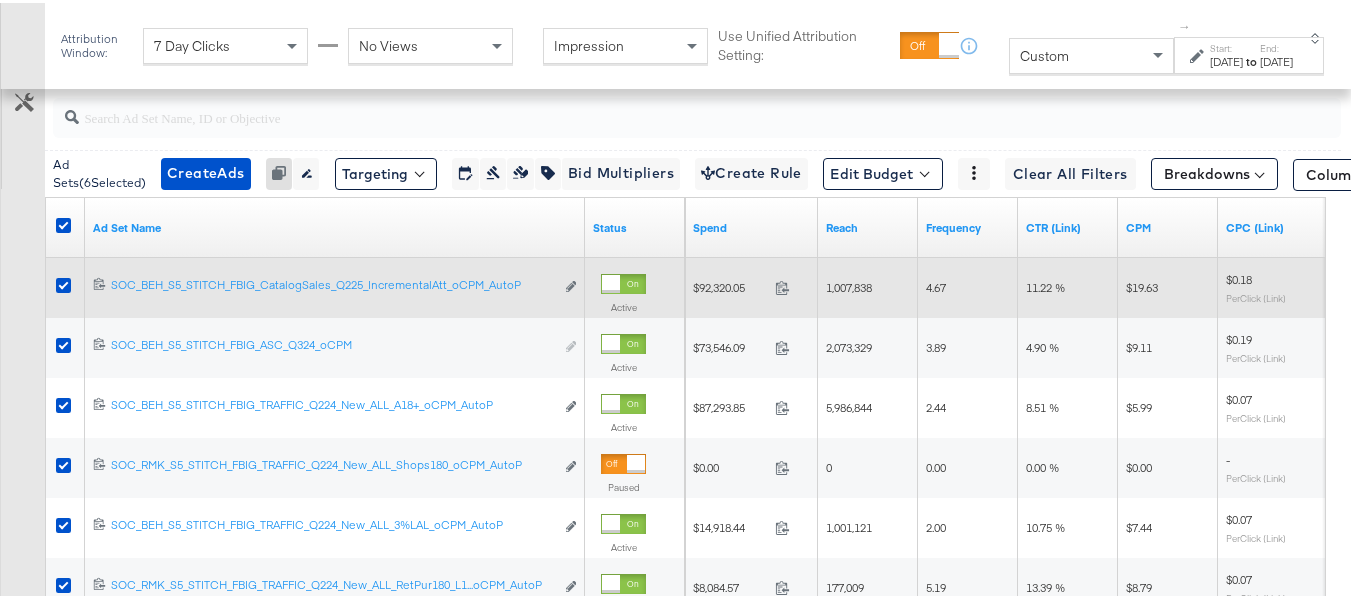 scroll, scrollTop: 426, scrollLeft: 0, axis: vertical 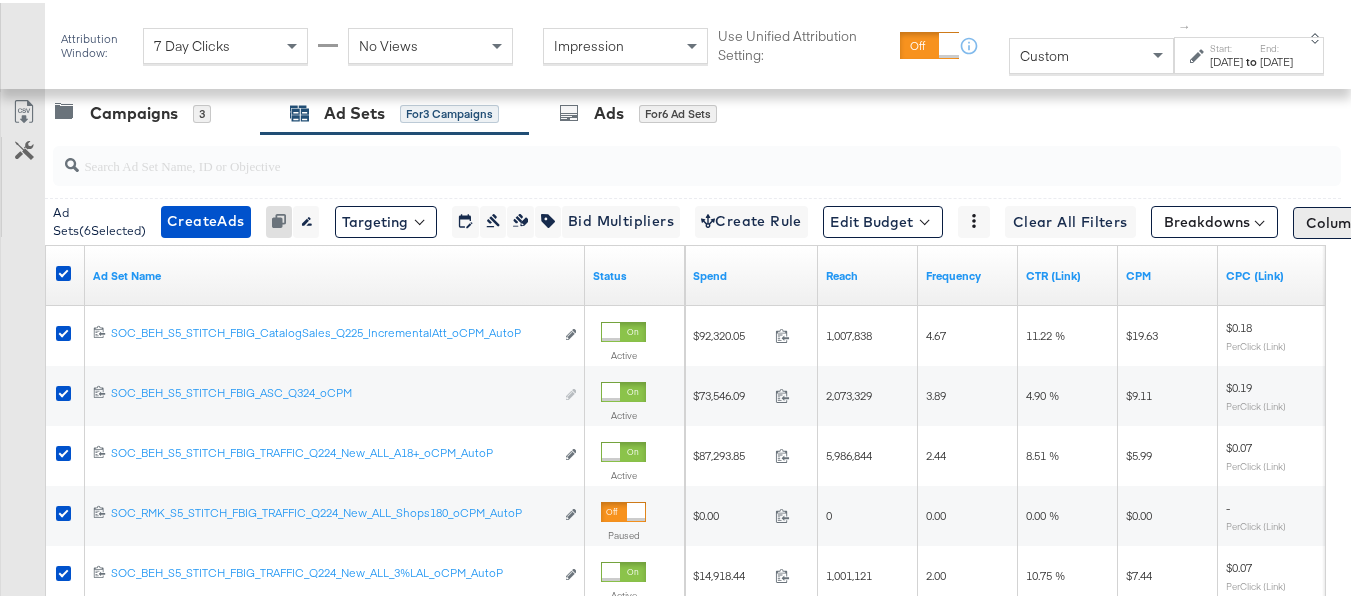 click on "Columns:  Custom" at bounding box center (1365, 220) 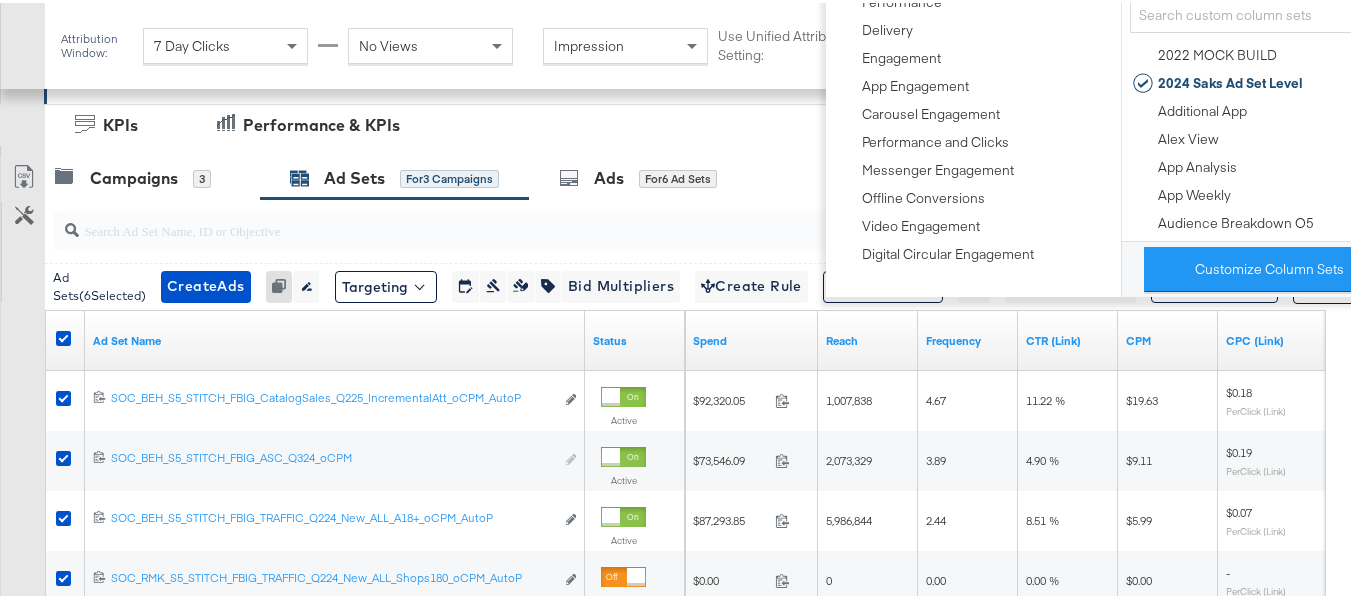 scroll, scrollTop: 326, scrollLeft: 0, axis: vertical 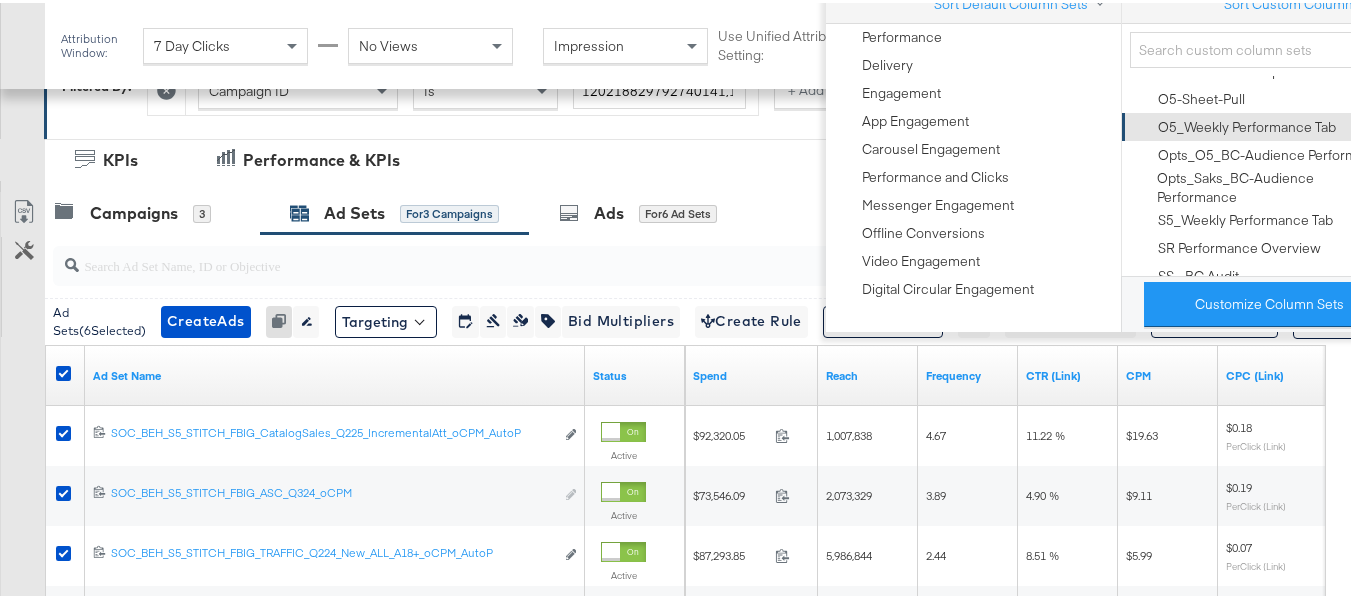 click on "O5_Weekly Performance Tab" at bounding box center (1247, 124) 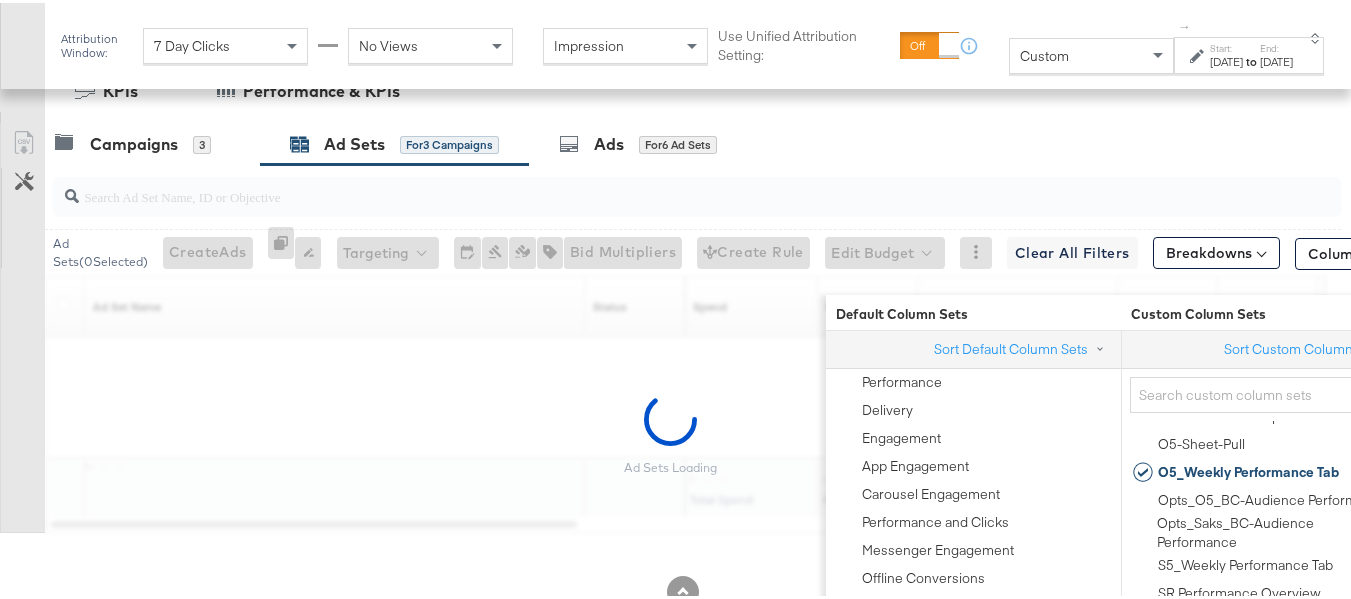 scroll, scrollTop: 486, scrollLeft: 0, axis: vertical 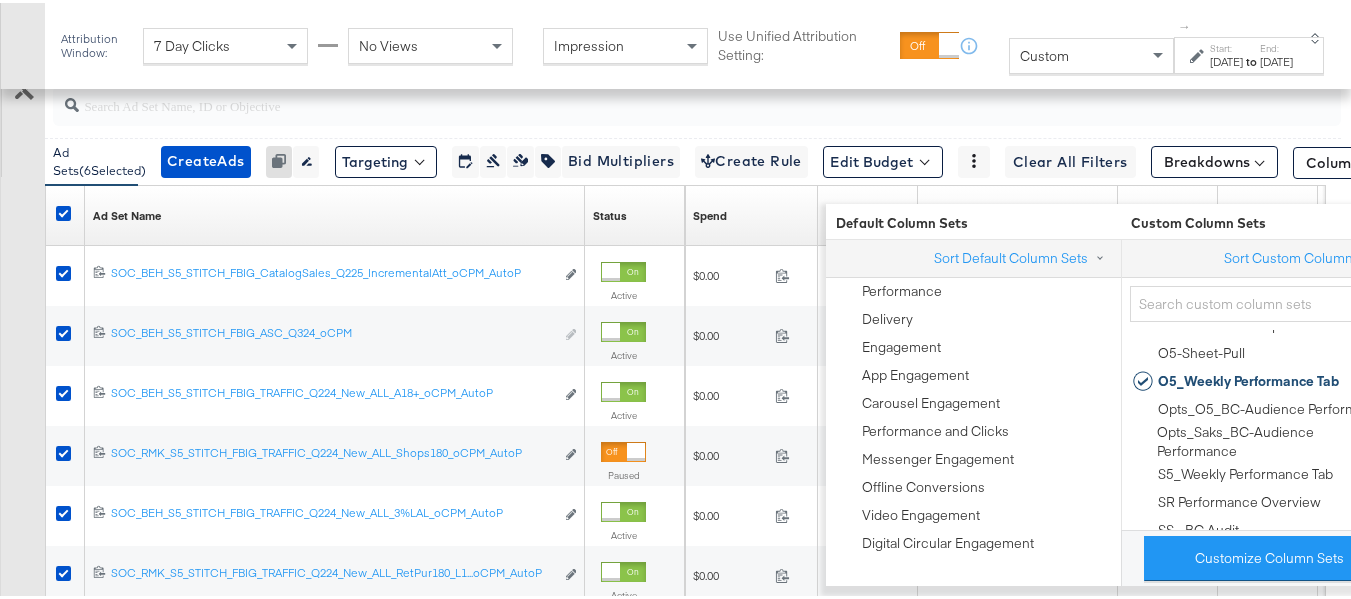 click on "Customize KPIs Export as CSV" at bounding box center [22, 354] 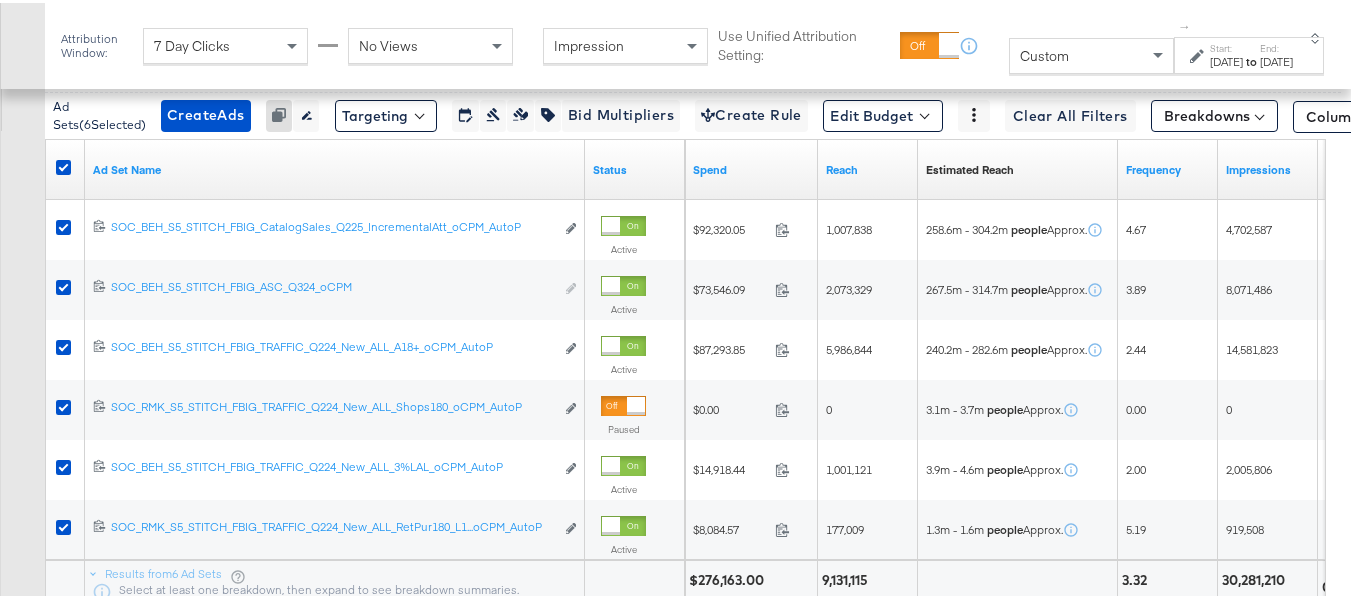 scroll, scrollTop: 526, scrollLeft: 0, axis: vertical 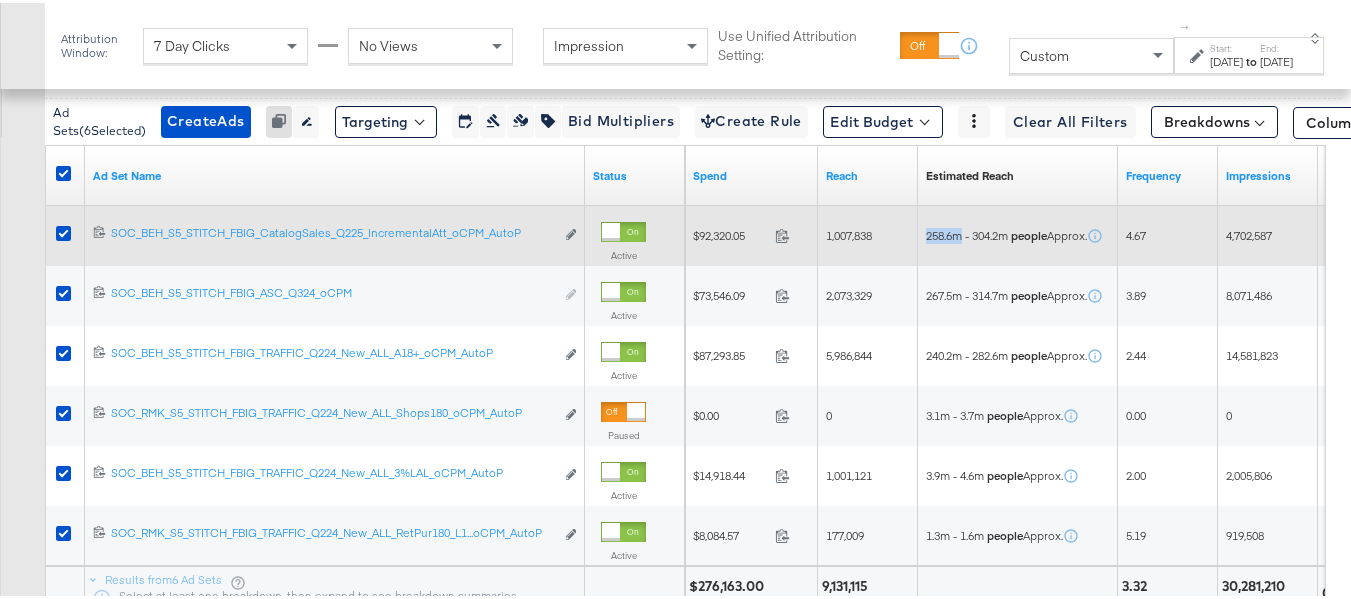 drag, startPoint x: 964, startPoint y: 269, endPoint x: 929, endPoint y: 269, distance: 35 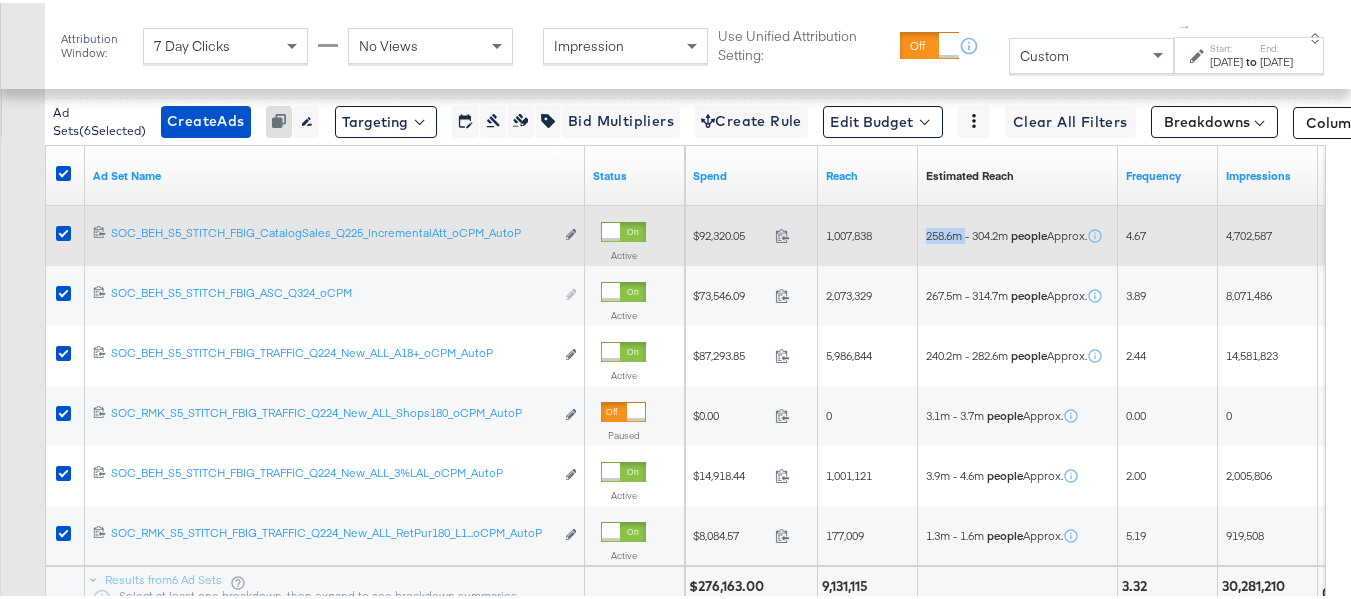drag, startPoint x: 959, startPoint y: 264, endPoint x: 925, endPoint y: 262, distance: 34.058773 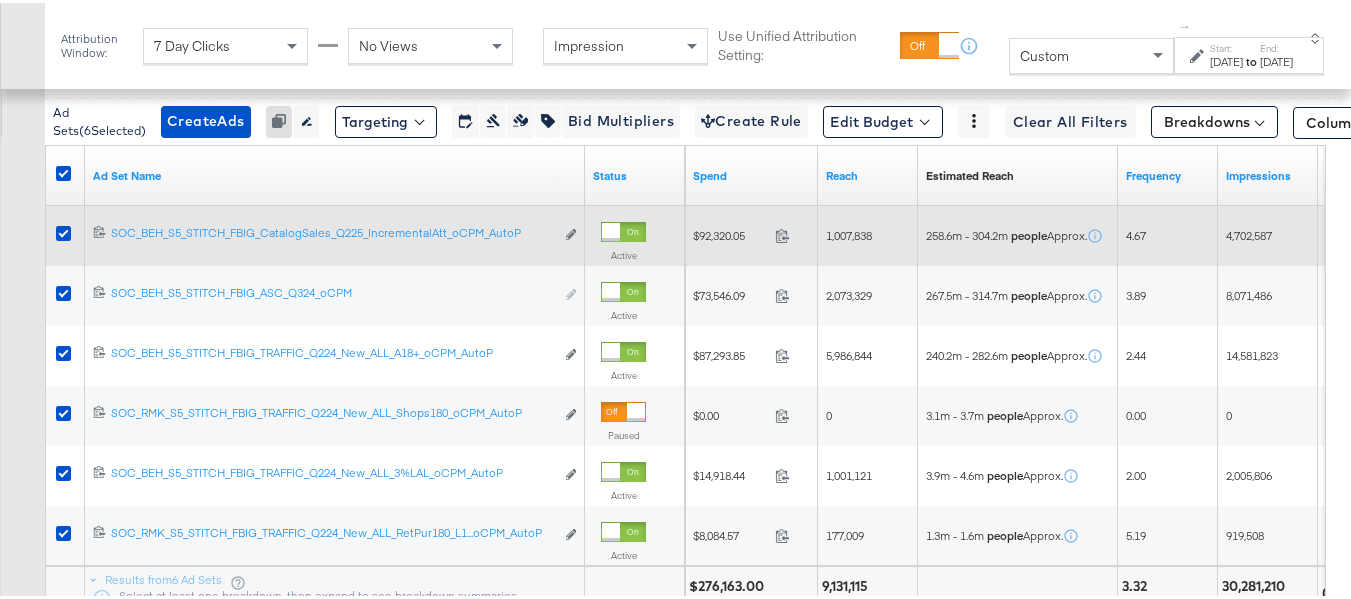 drag, startPoint x: 975, startPoint y: 288, endPoint x: 965, endPoint y: 256, distance: 33.526108 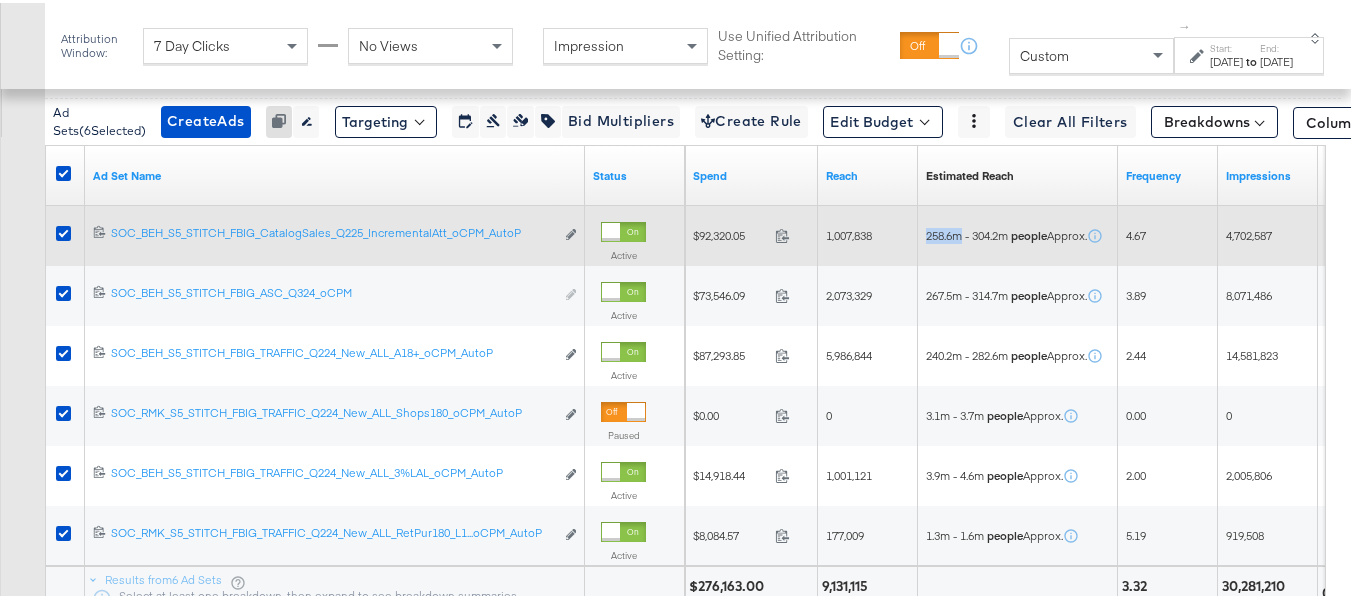drag, startPoint x: 965, startPoint y: 255, endPoint x: 928, endPoint y: 251, distance: 37.215588 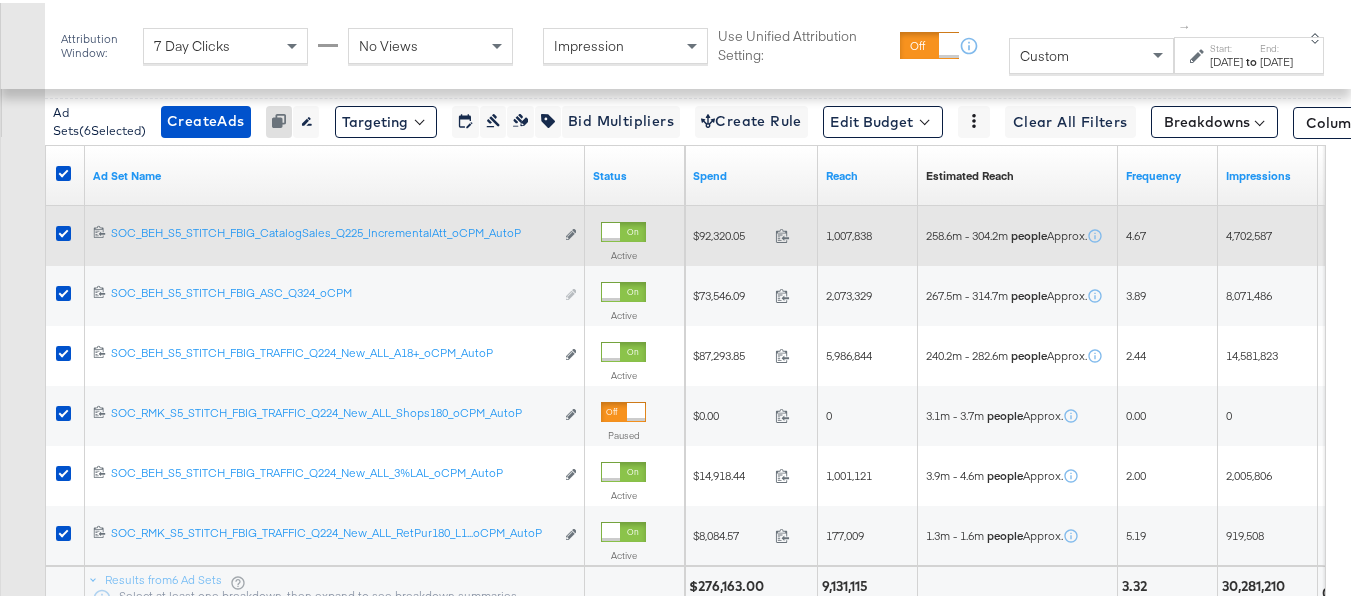 click on "258.6m - 304.2m   people  Approx." at bounding box center (1018, 233) 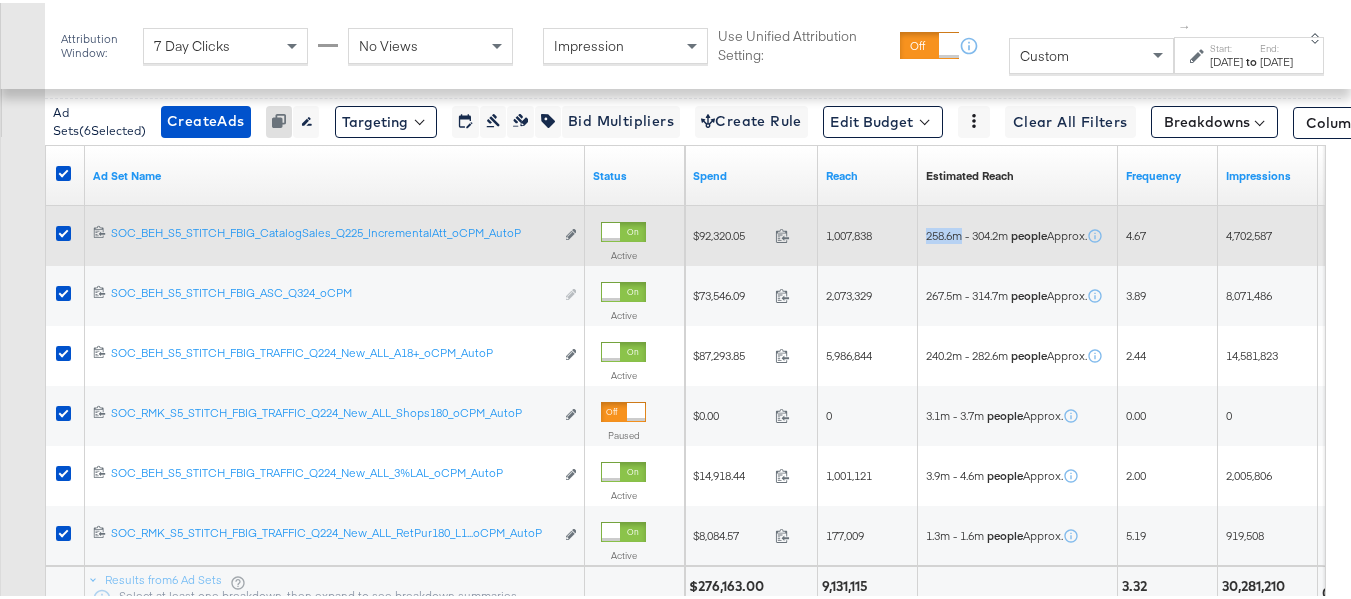 drag, startPoint x: 962, startPoint y: 263, endPoint x: 928, endPoint y: 263, distance: 34 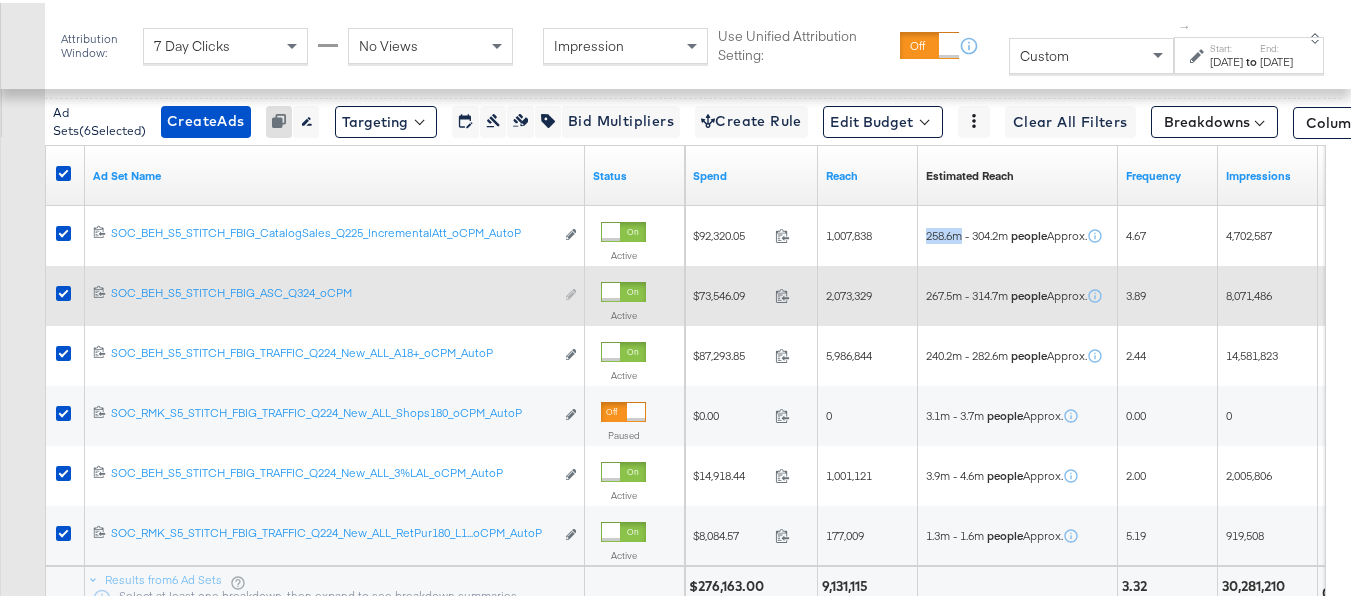 copy on "258.6m" 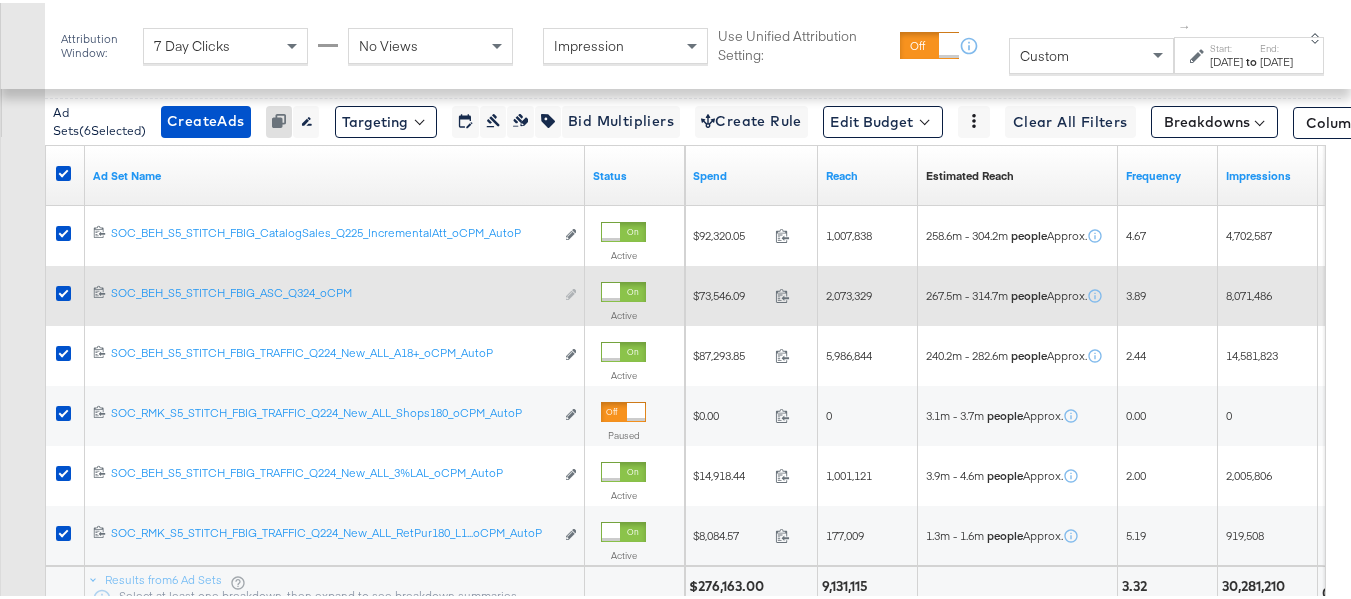 click on "267.5m - 314.7m   people  Approx." at bounding box center (1018, 293) 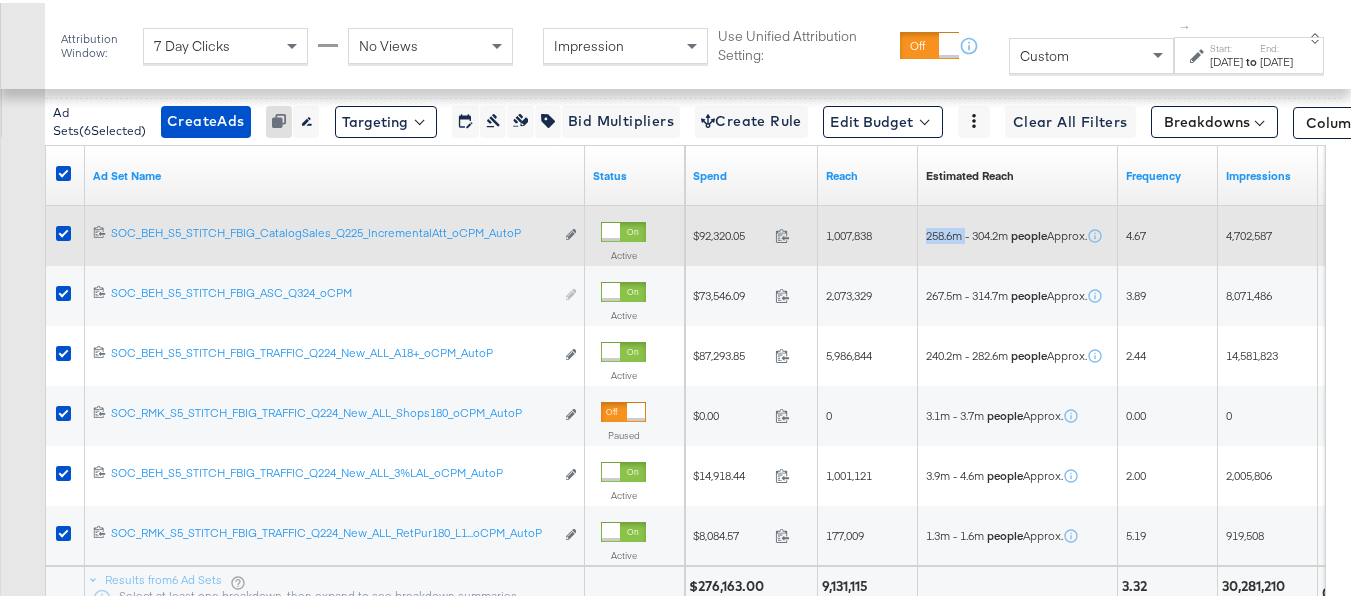 drag, startPoint x: 967, startPoint y: 263, endPoint x: 919, endPoint y: 258, distance: 48.259712 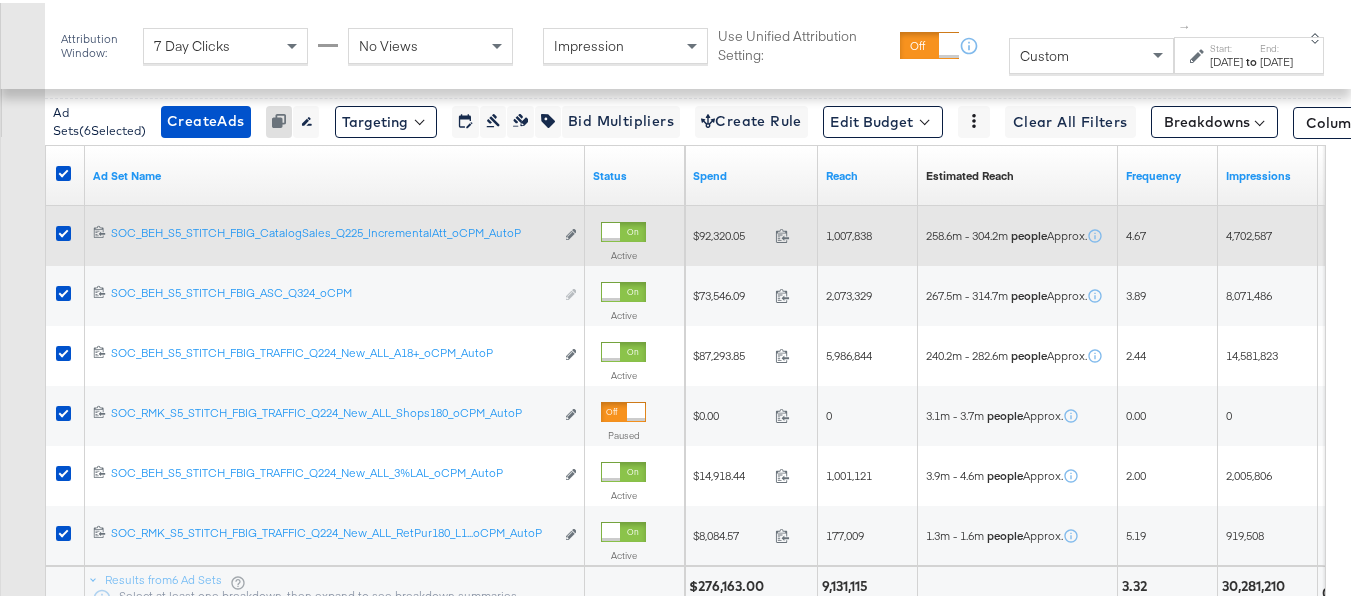 click on "258.6m - 304.2m   people  Approx." at bounding box center (1018, 233) 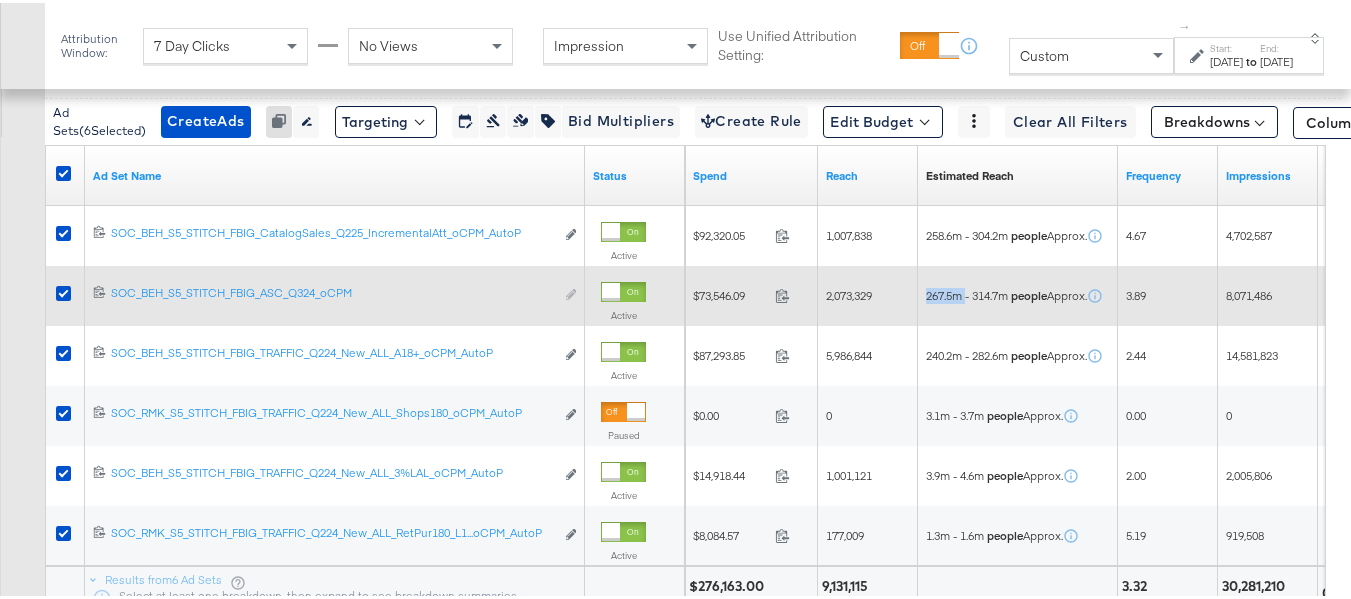drag, startPoint x: 966, startPoint y: 327, endPoint x: 923, endPoint y: 323, distance: 43.185646 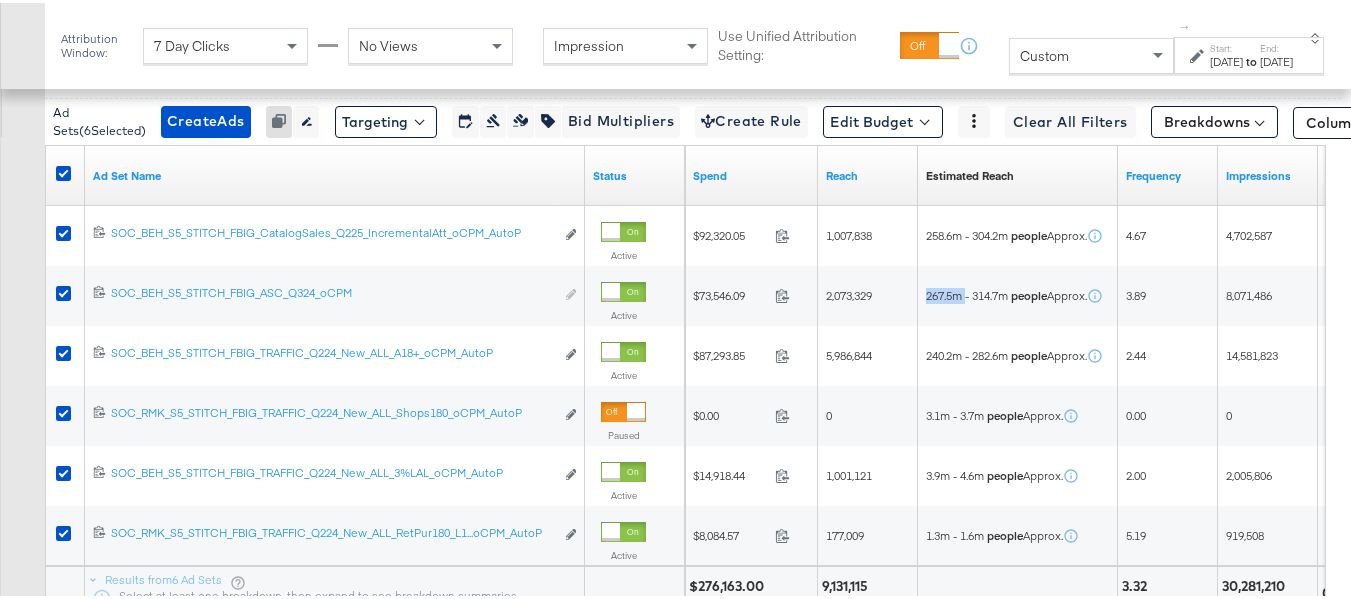 copy on "267.5m" 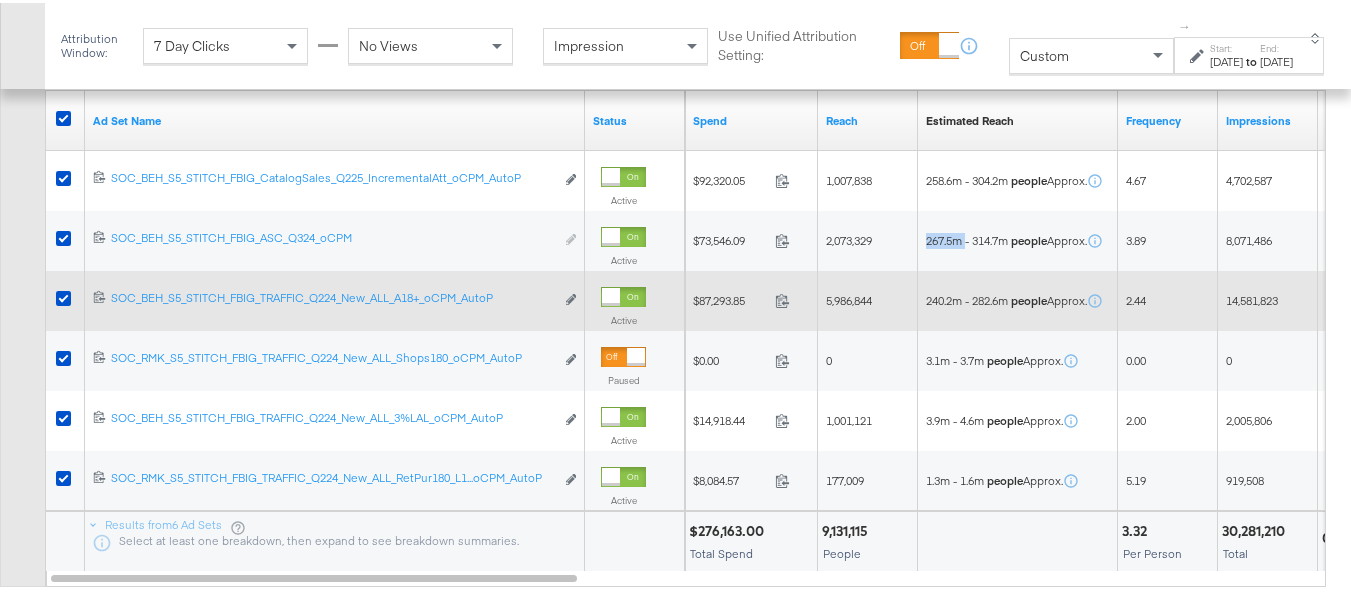 scroll, scrollTop: 626, scrollLeft: 0, axis: vertical 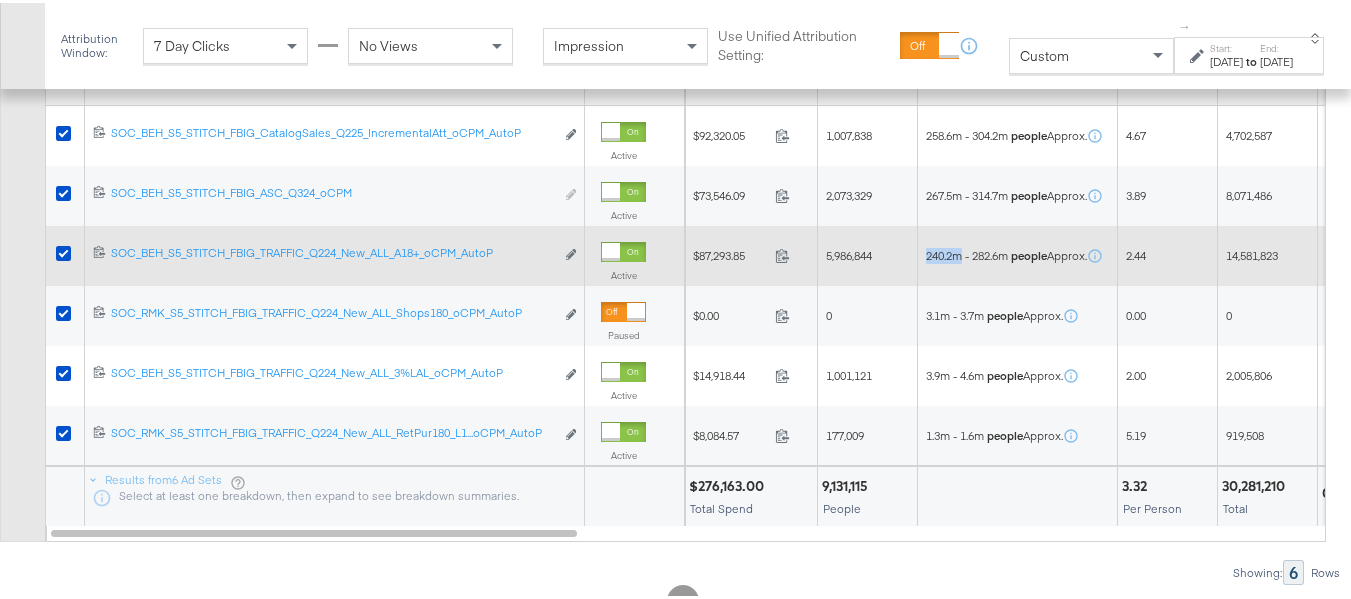 drag, startPoint x: 963, startPoint y: 287, endPoint x: 925, endPoint y: 286, distance: 38.013157 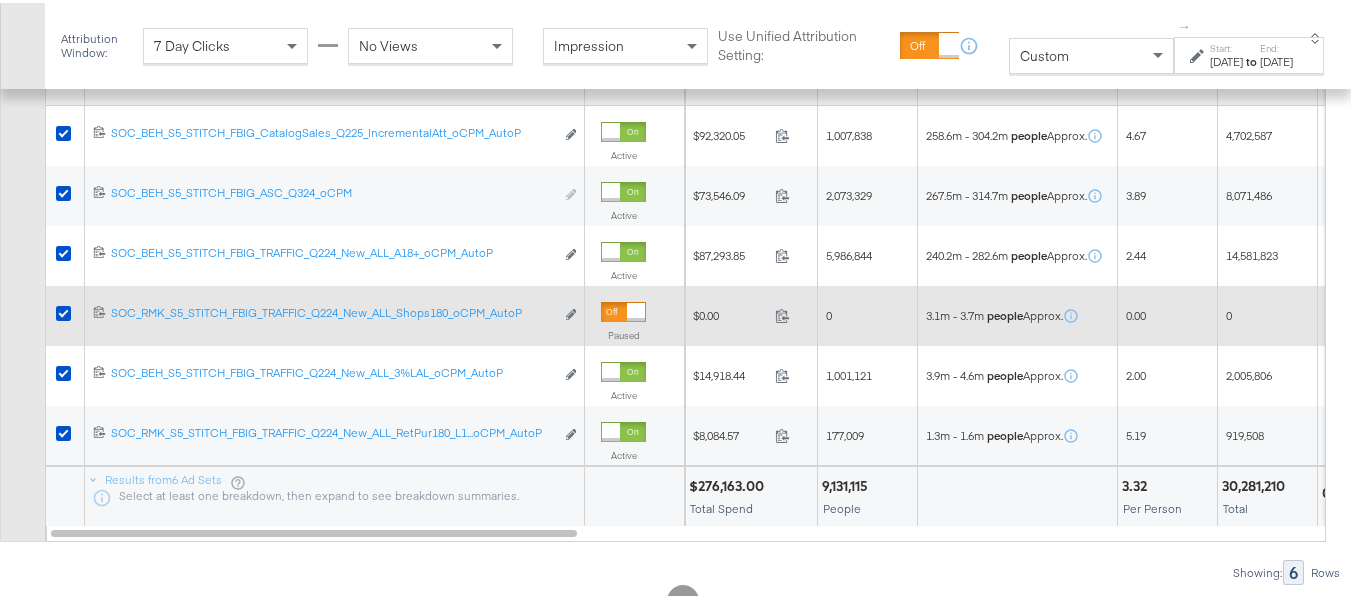 click on "3.1m - 3.7m   people  Approx." at bounding box center [994, 313] 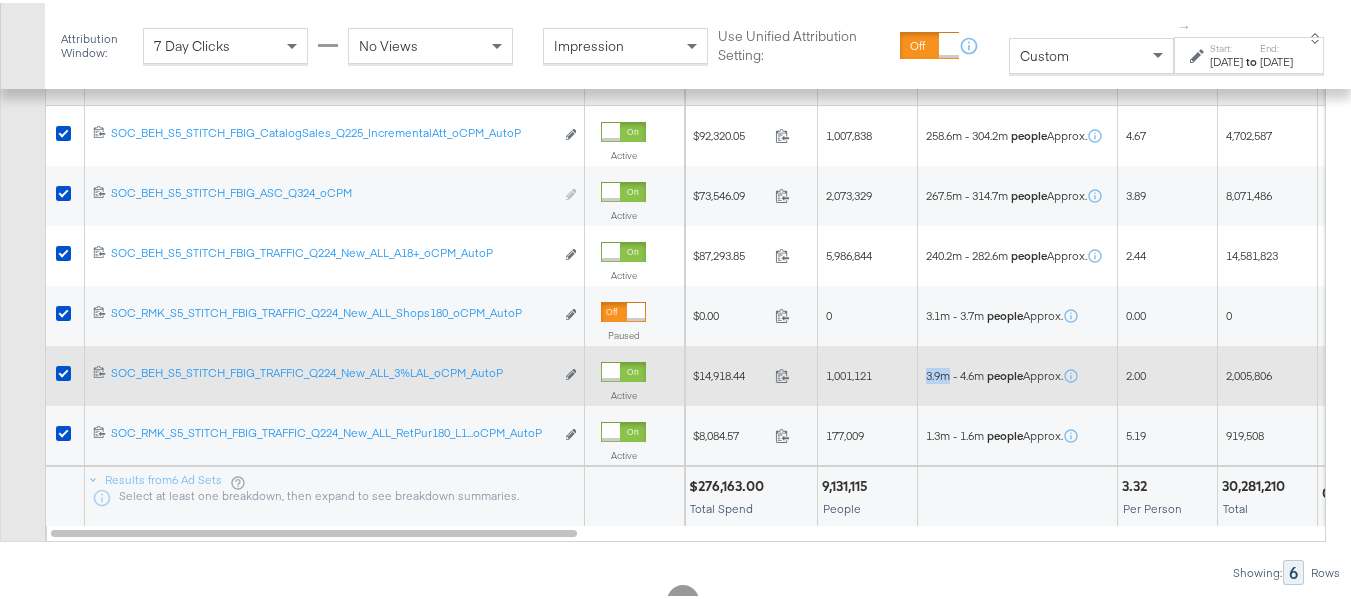 drag, startPoint x: 951, startPoint y: 404, endPoint x: 906, endPoint y: 403, distance: 45.01111 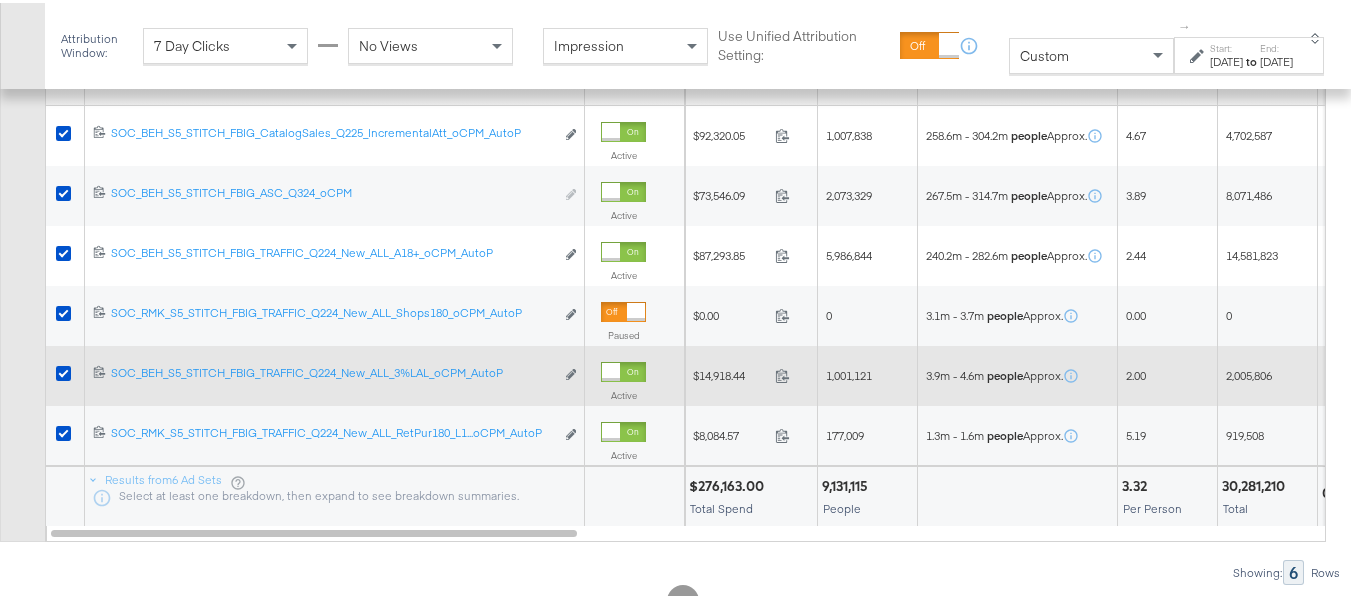 click on "3.9m - 4.6m   people  Approx." at bounding box center (1018, 373) 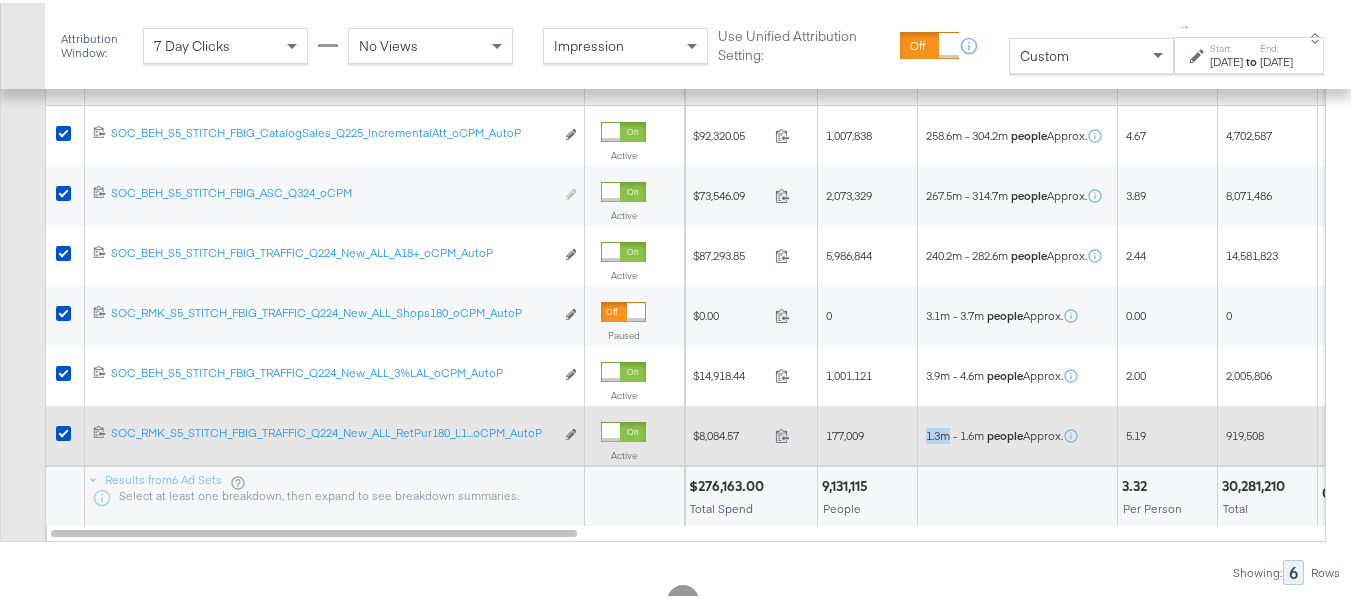 drag, startPoint x: 929, startPoint y: 459, endPoint x: 913, endPoint y: 462, distance: 16.27882 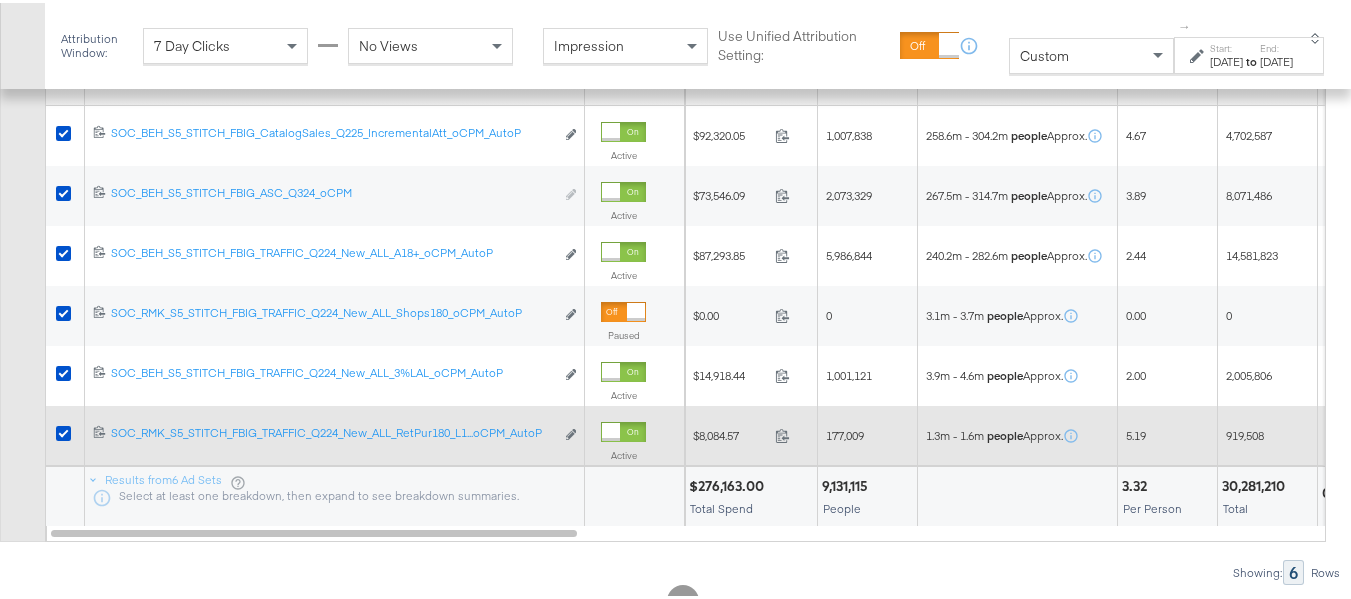 click on "1.3m - 1.6m   people  Approx." at bounding box center (1018, 433) 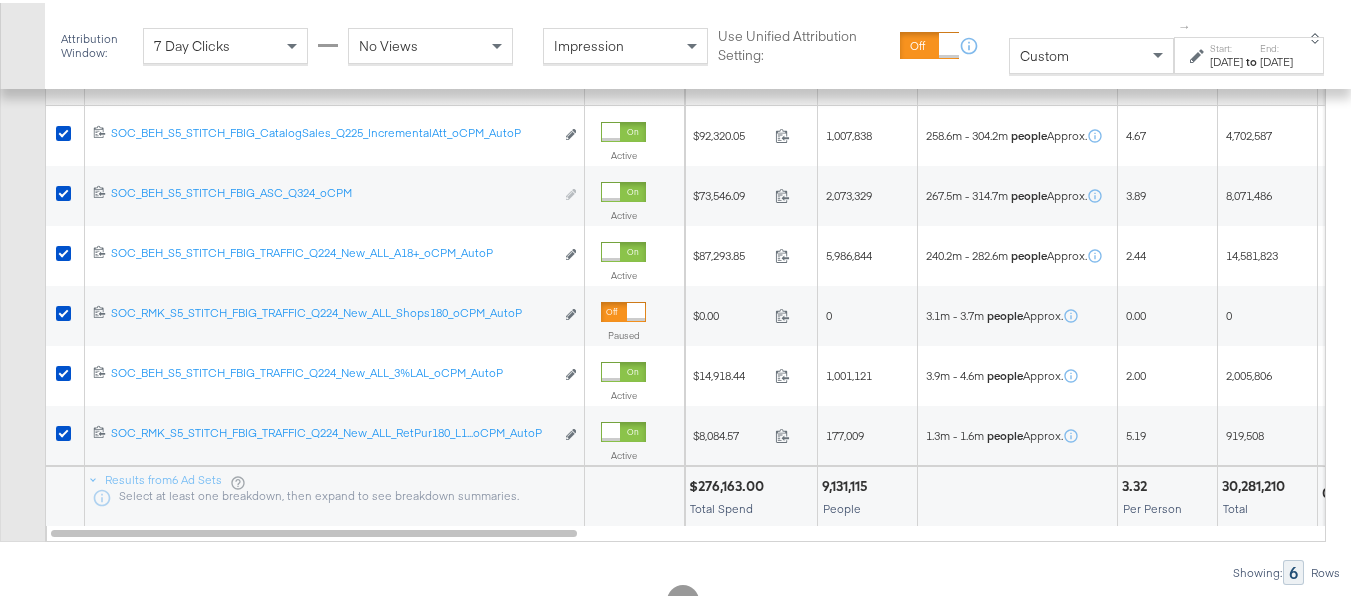 click on "Customize KPIs Export as CSV" at bounding box center [22, 214] 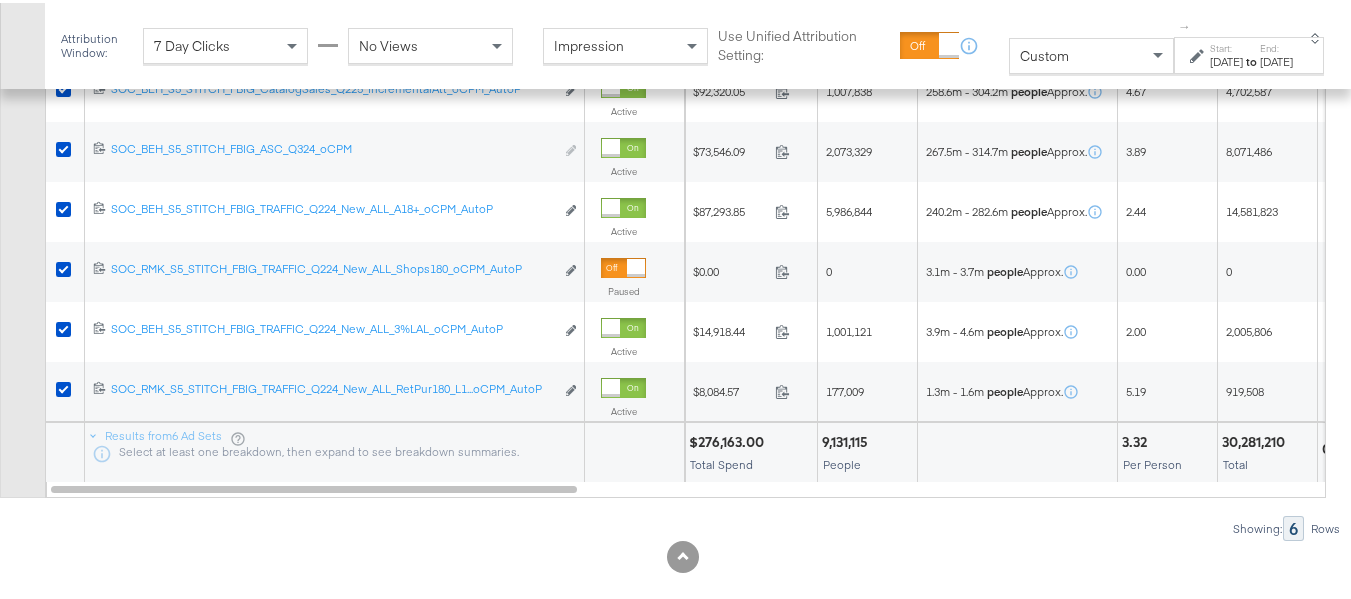 scroll, scrollTop: 726, scrollLeft: 0, axis: vertical 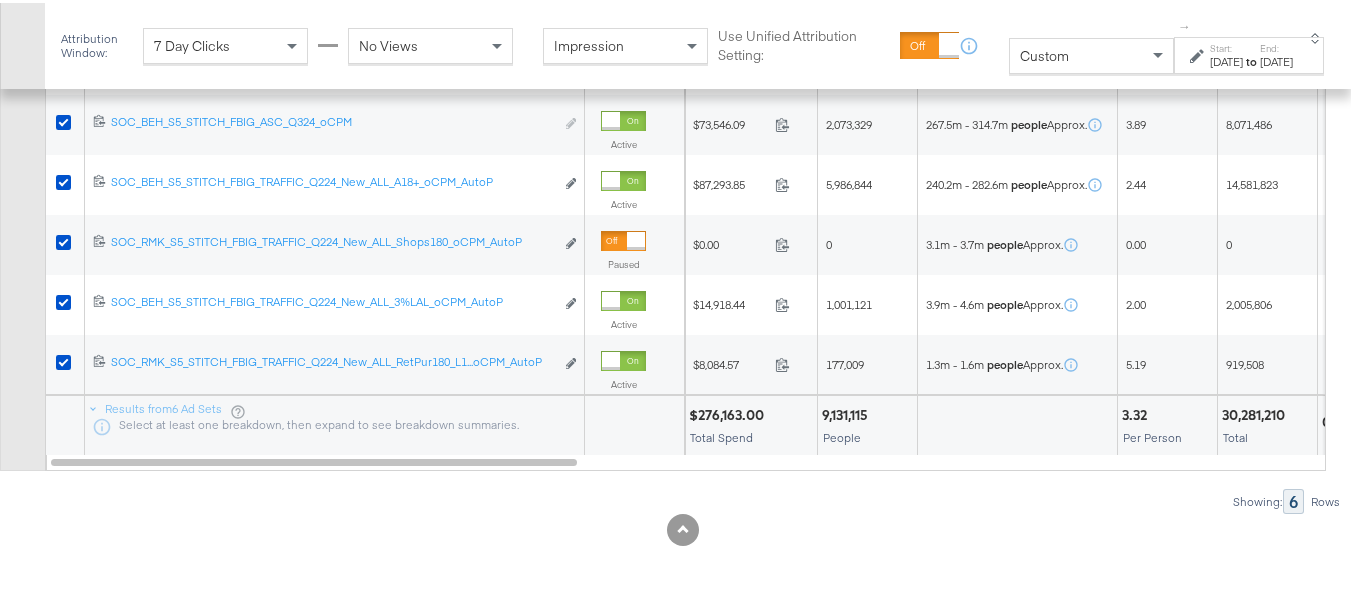 click on "9,131,115" at bounding box center (848, 412) 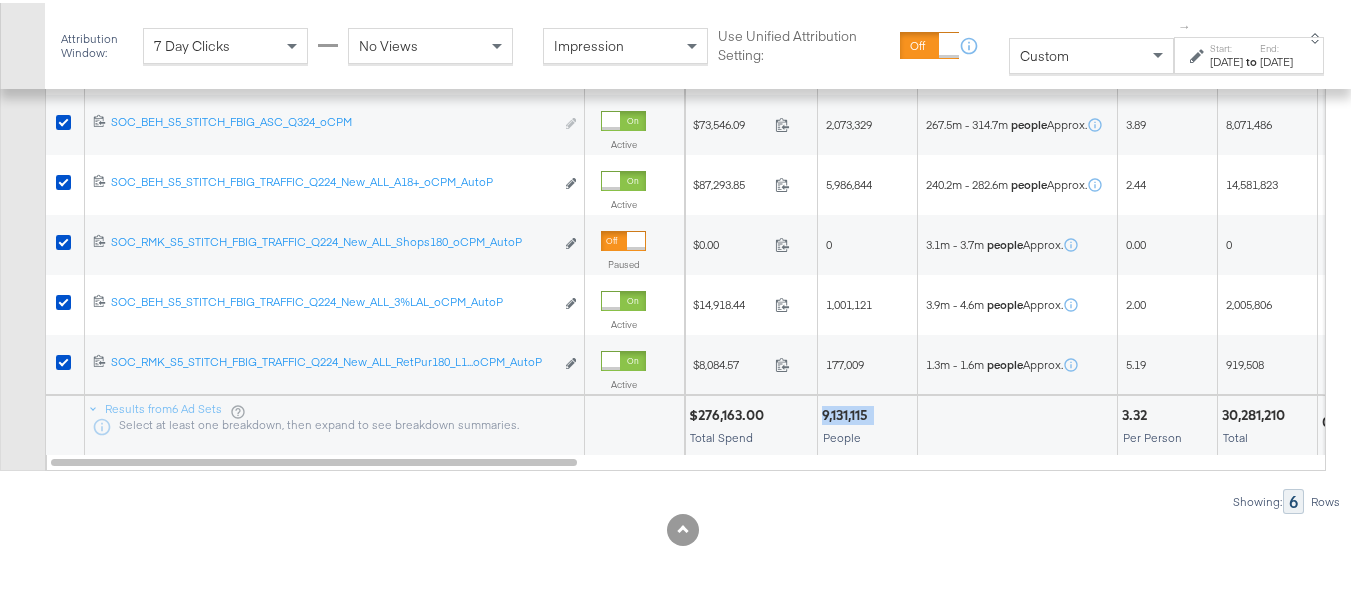 click on "9,131,115" at bounding box center [848, 412] 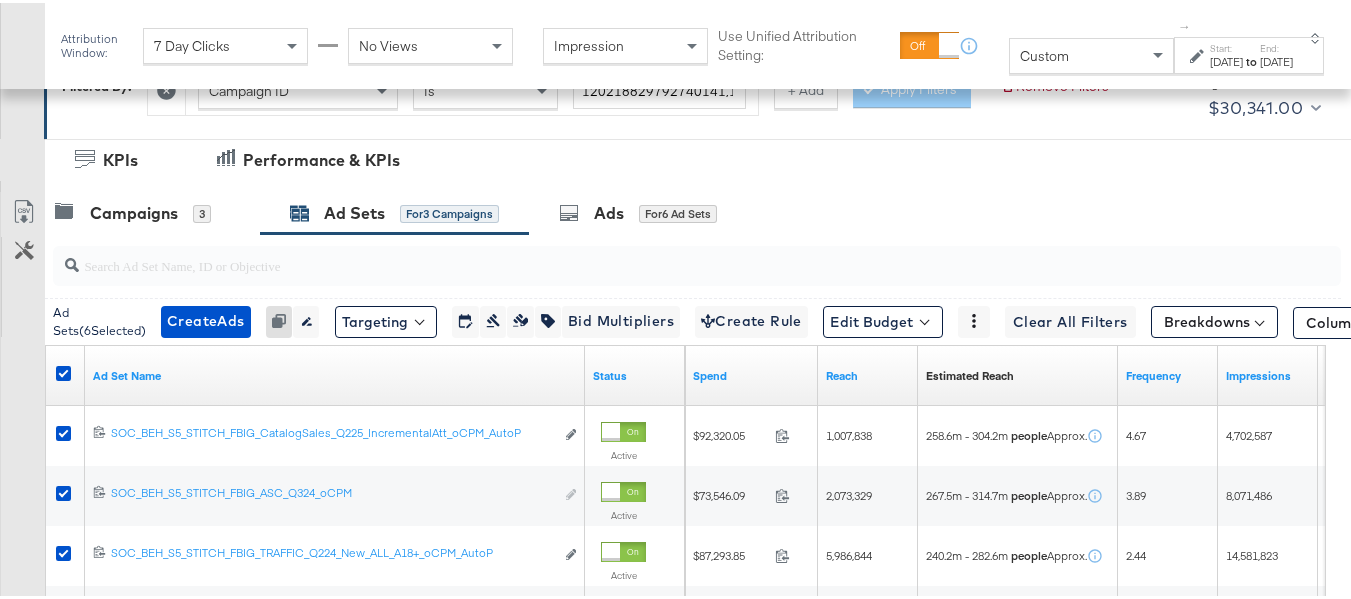 scroll, scrollTop: 726, scrollLeft: 0, axis: vertical 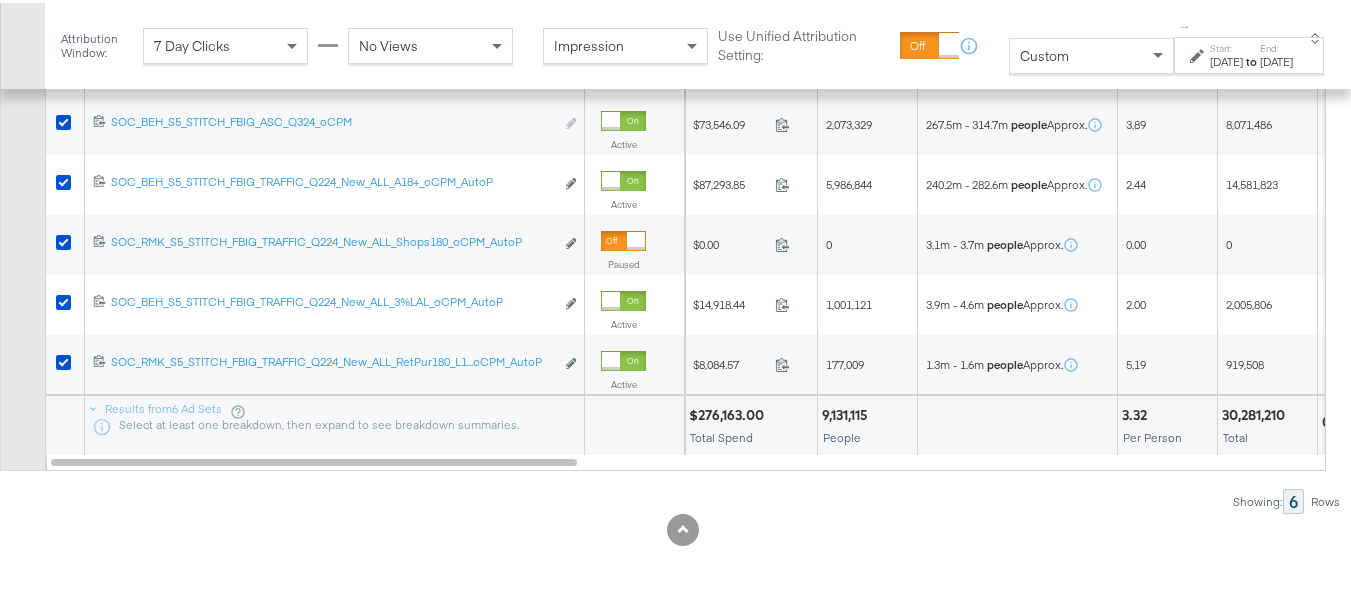 click on "3.32    Per Person" at bounding box center [1167, 423] 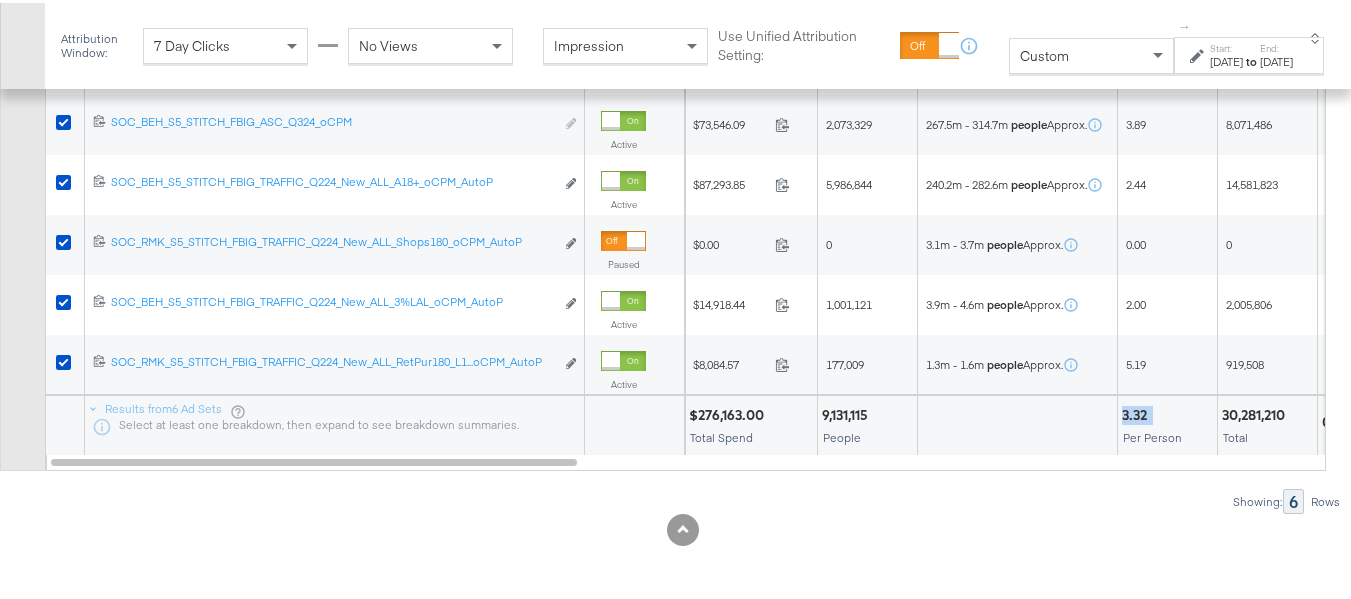 click on "3.32    Per Person" at bounding box center [1167, 423] 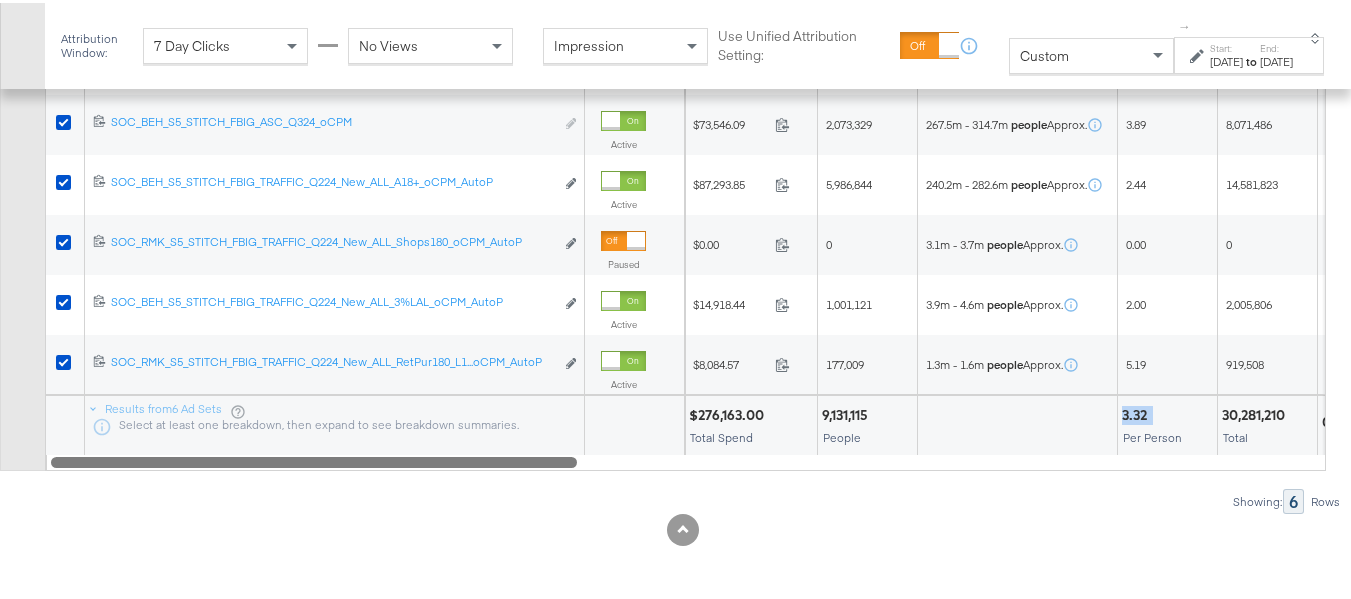 click at bounding box center (686, 458) 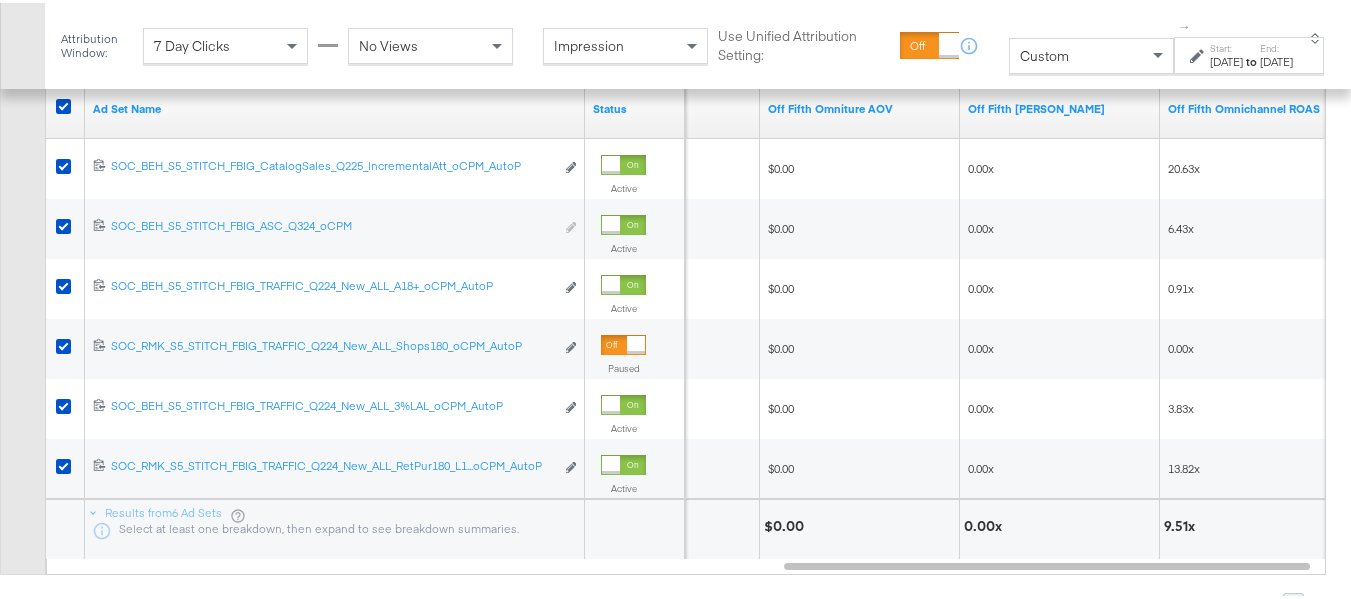 scroll, scrollTop: 626, scrollLeft: 0, axis: vertical 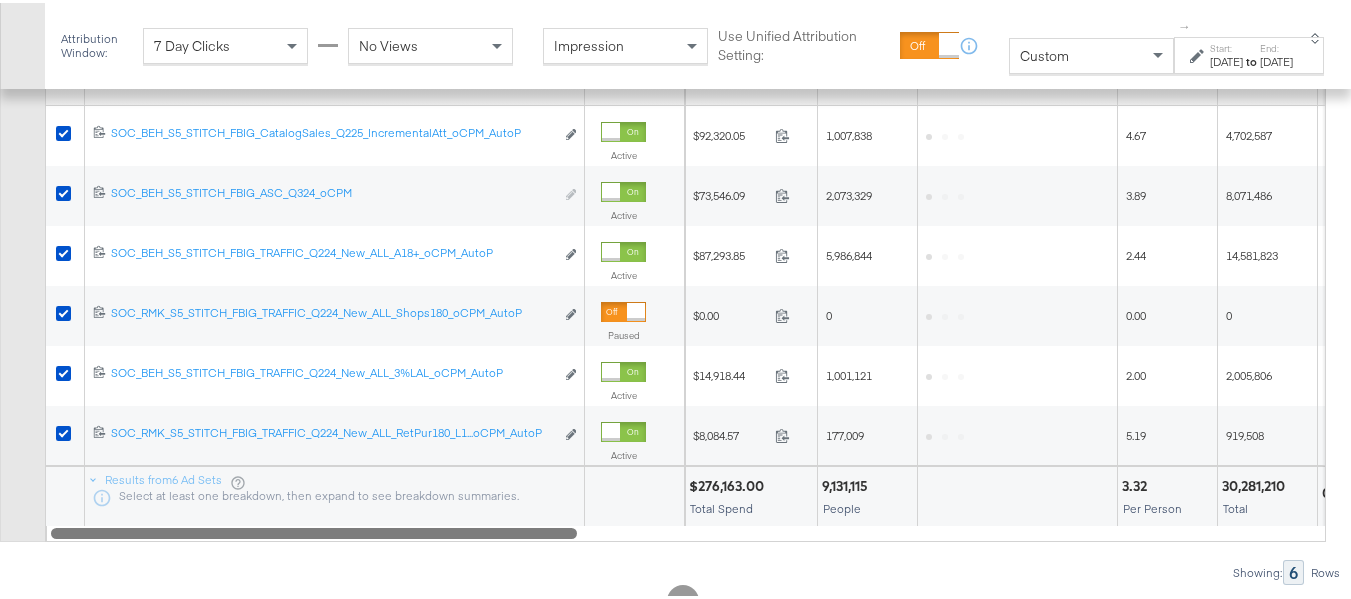 drag, startPoint x: 1222, startPoint y: 563, endPoint x: 285, endPoint y: 537, distance: 937.36066 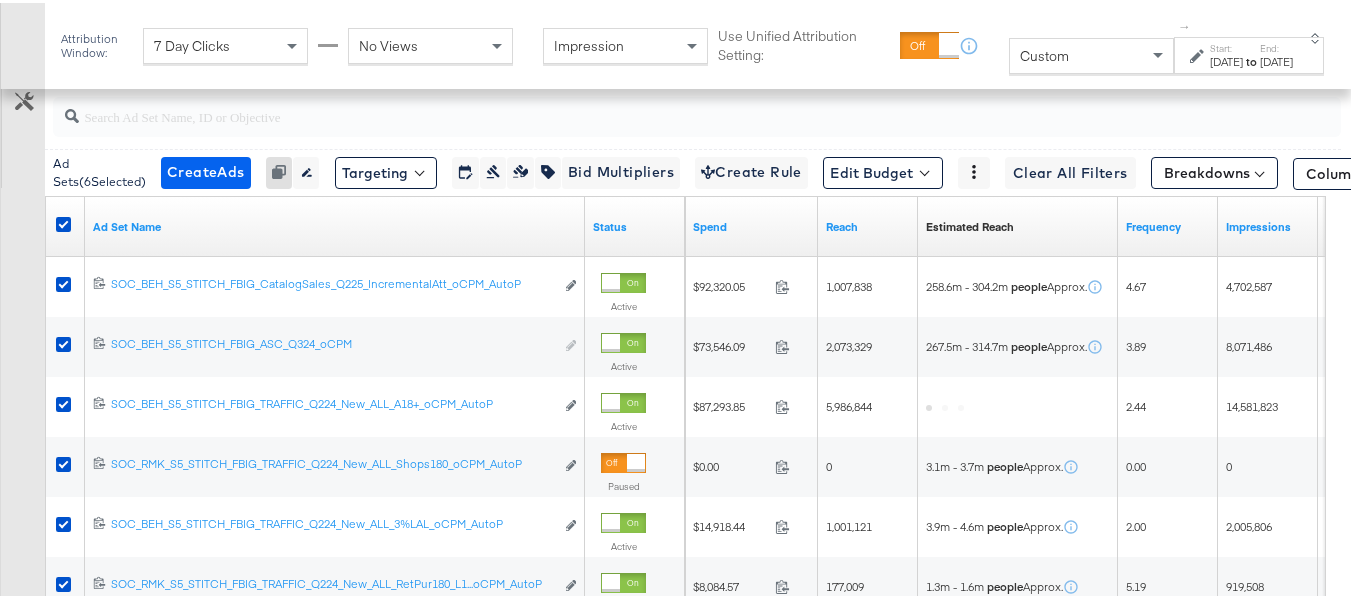 scroll, scrollTop: 426, scrollLeft: 0, axis: vertical 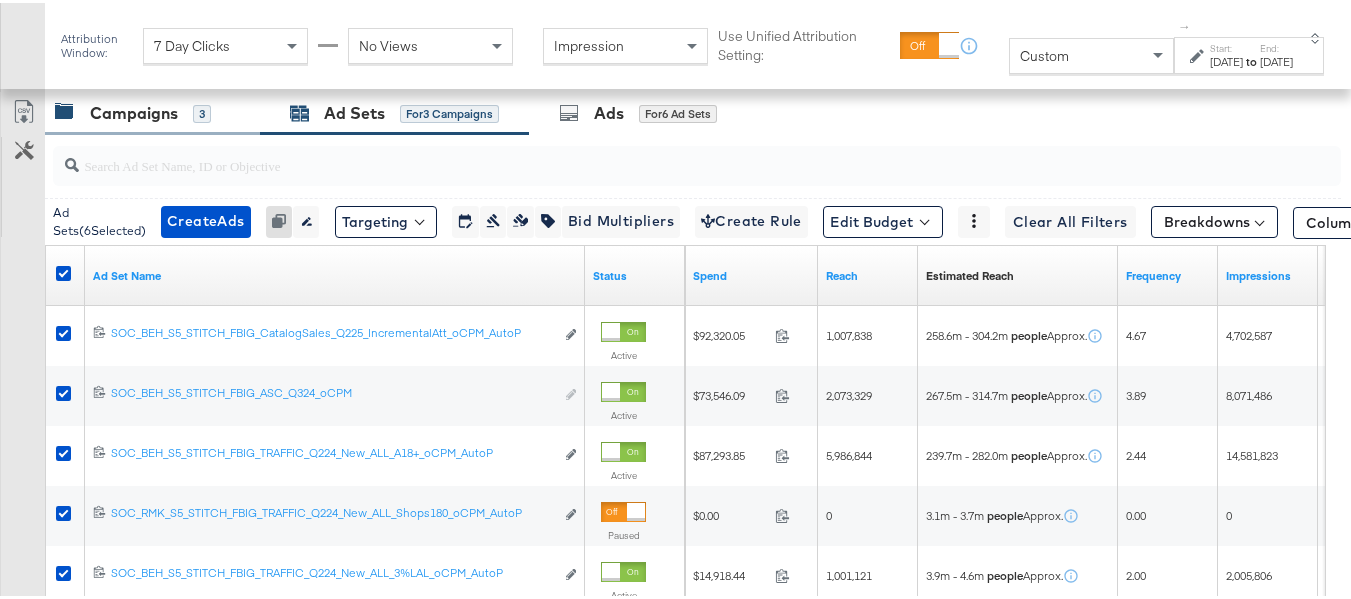 click on "Campaigns" at bounding box center [134, 110] 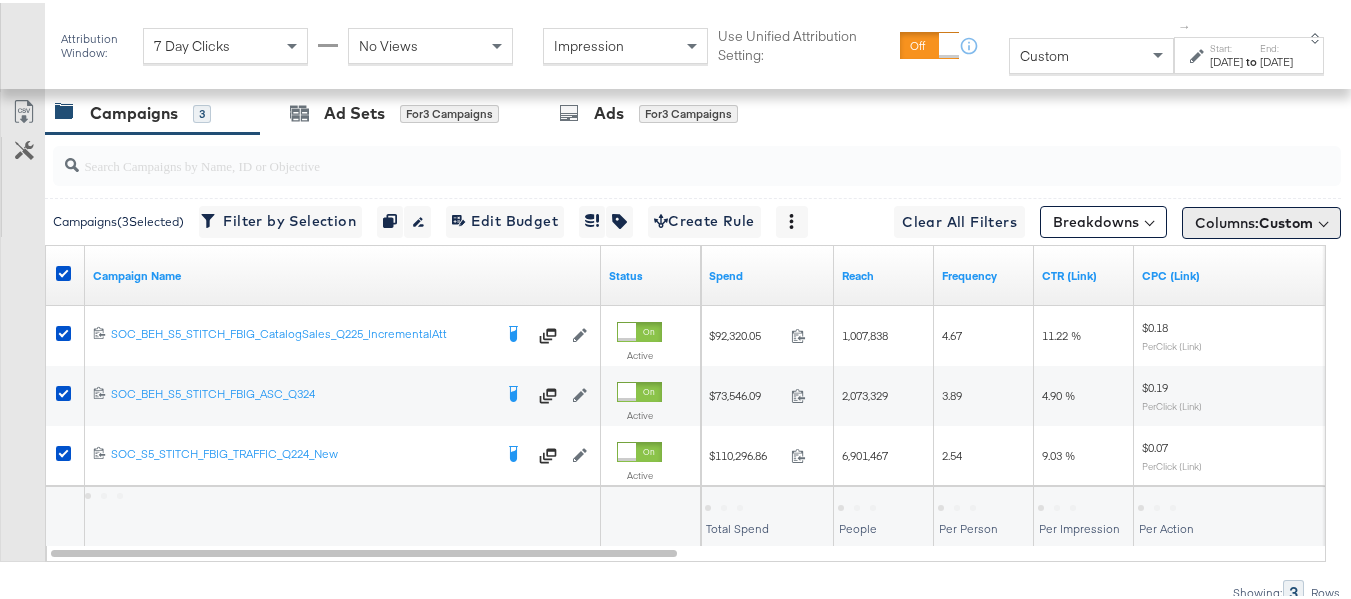 click on "Custom" at bounding box center [1286, 220] 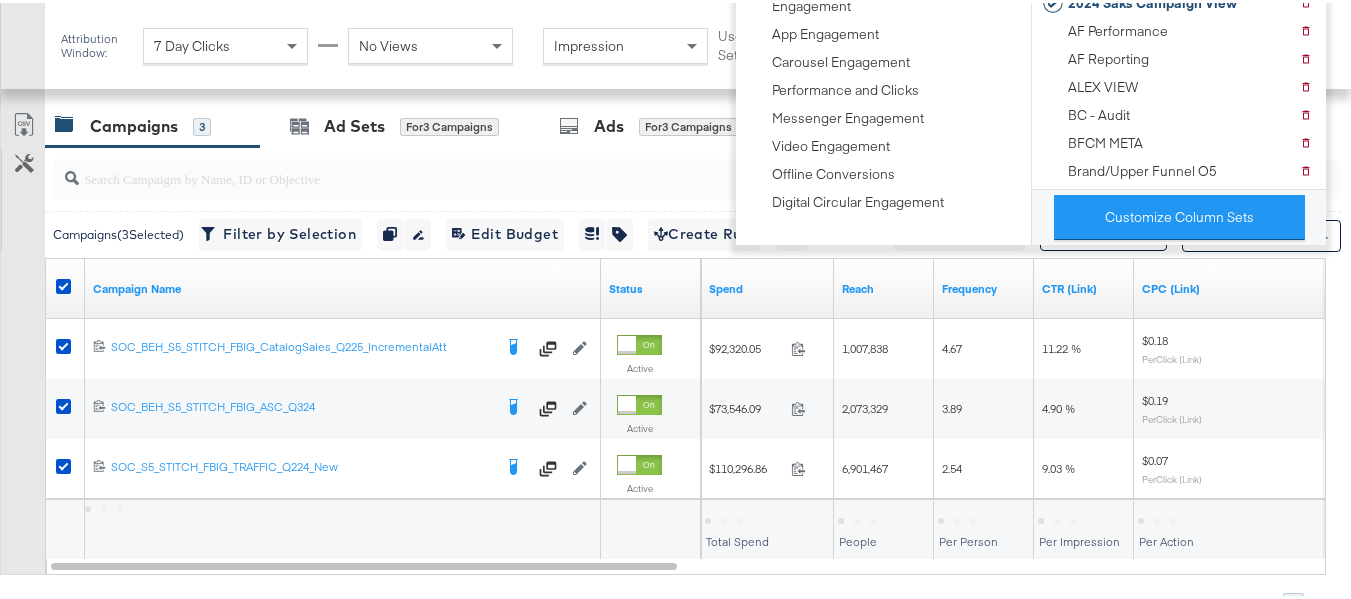 scroll, scrollTop: 226, scrollLeft: 0, axis: vertical 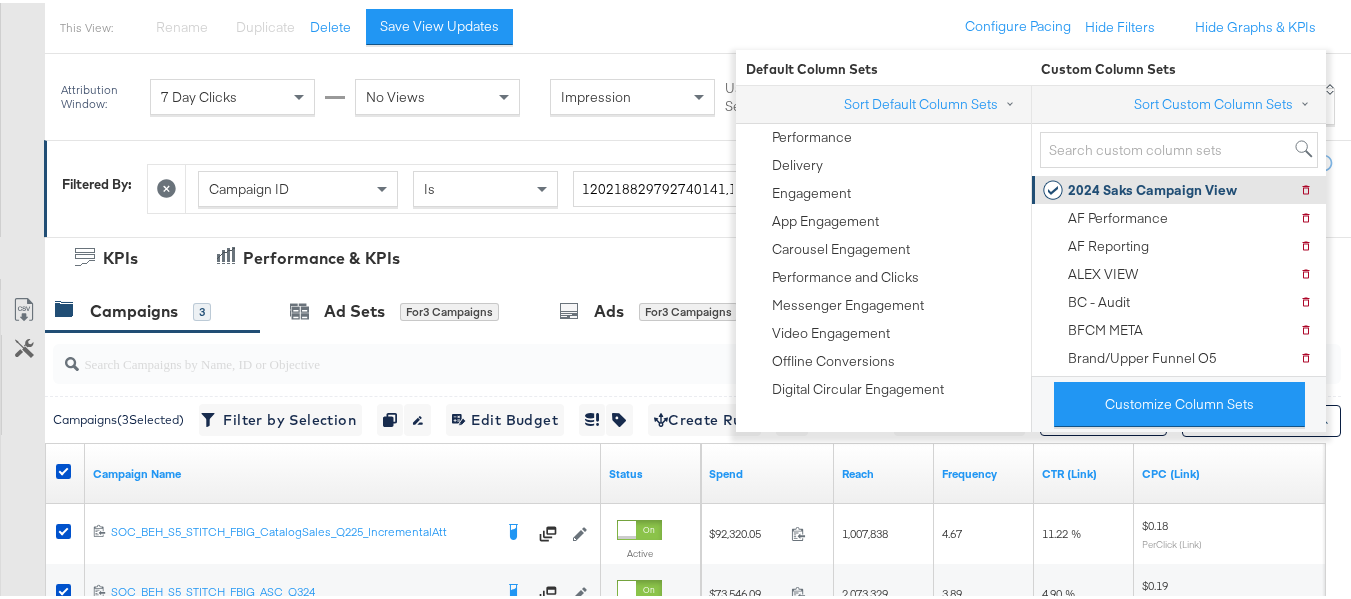 click on "2024 Saks Campaign View" at bounding box center (1152, 187) 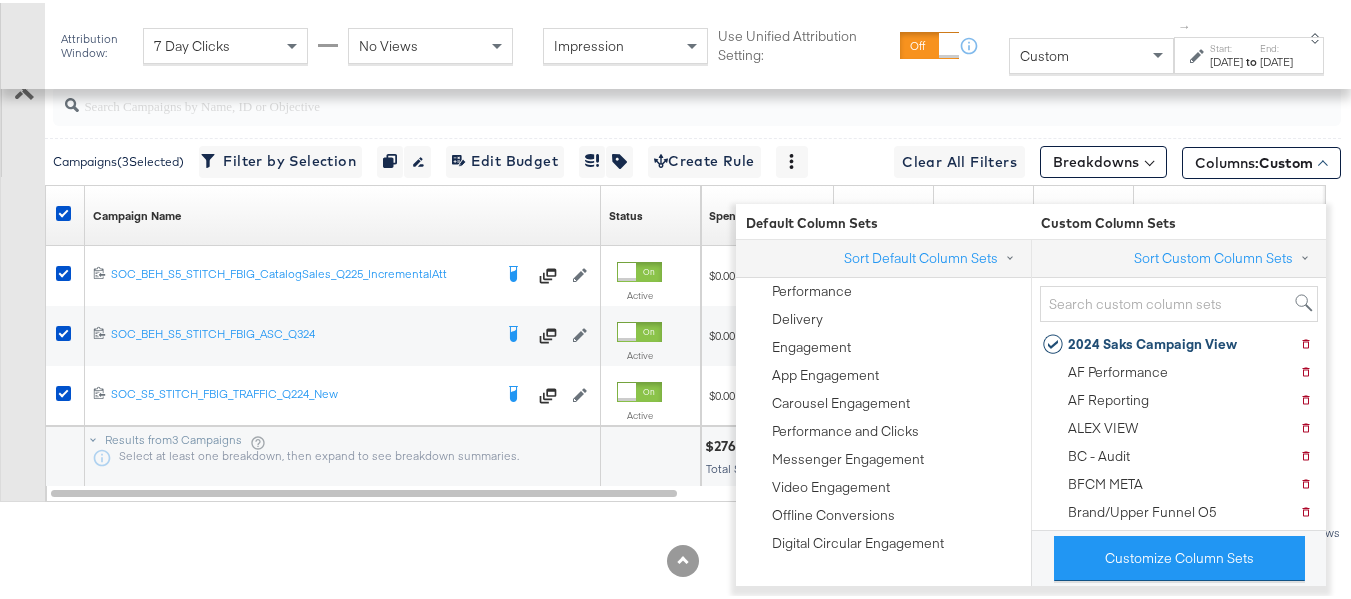 scroll, scrollTop: 526, scrollLeft: 0, axis: vertical 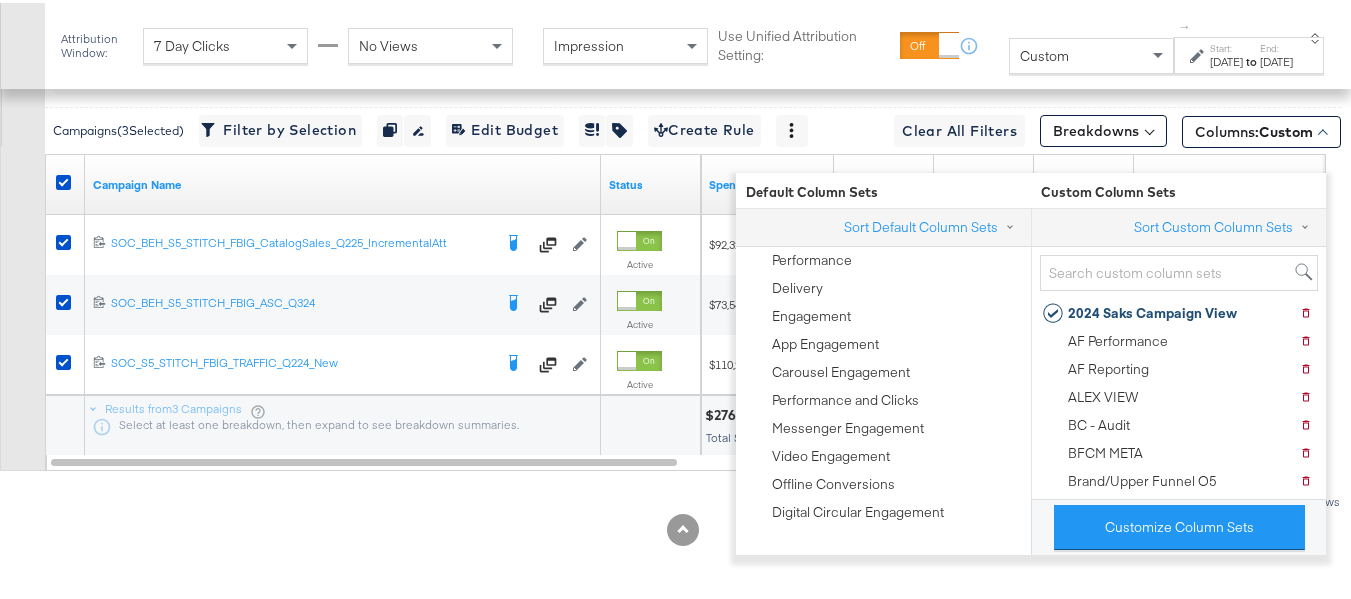 click on "Customize KPIs Export as CSV" at bounding box center (22, 233) 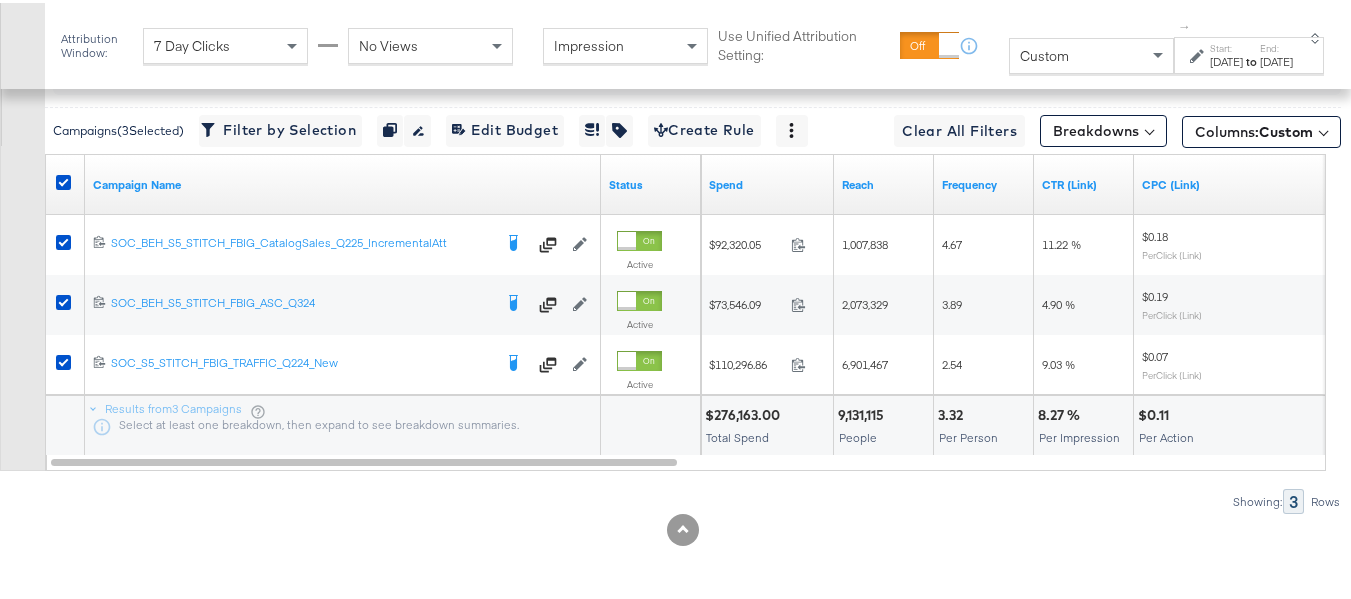 click on "8.27 %" at bounding box center [1062, 412] 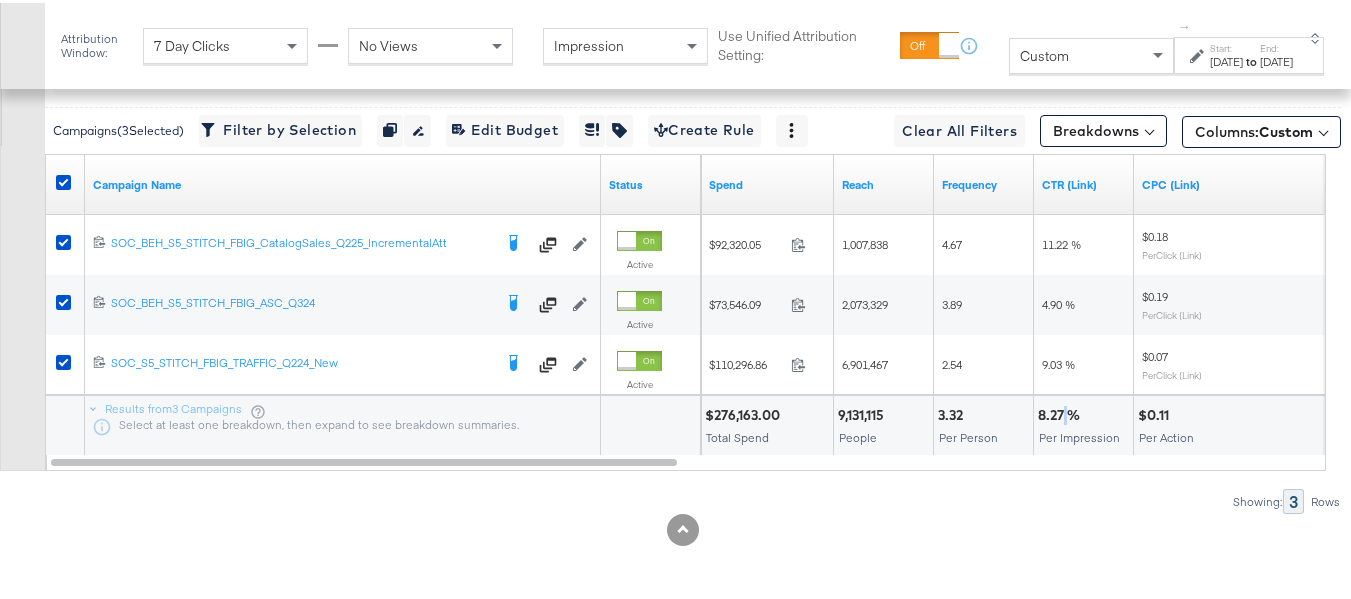 click on "8.27 %" at bounding box center (1062, 412) 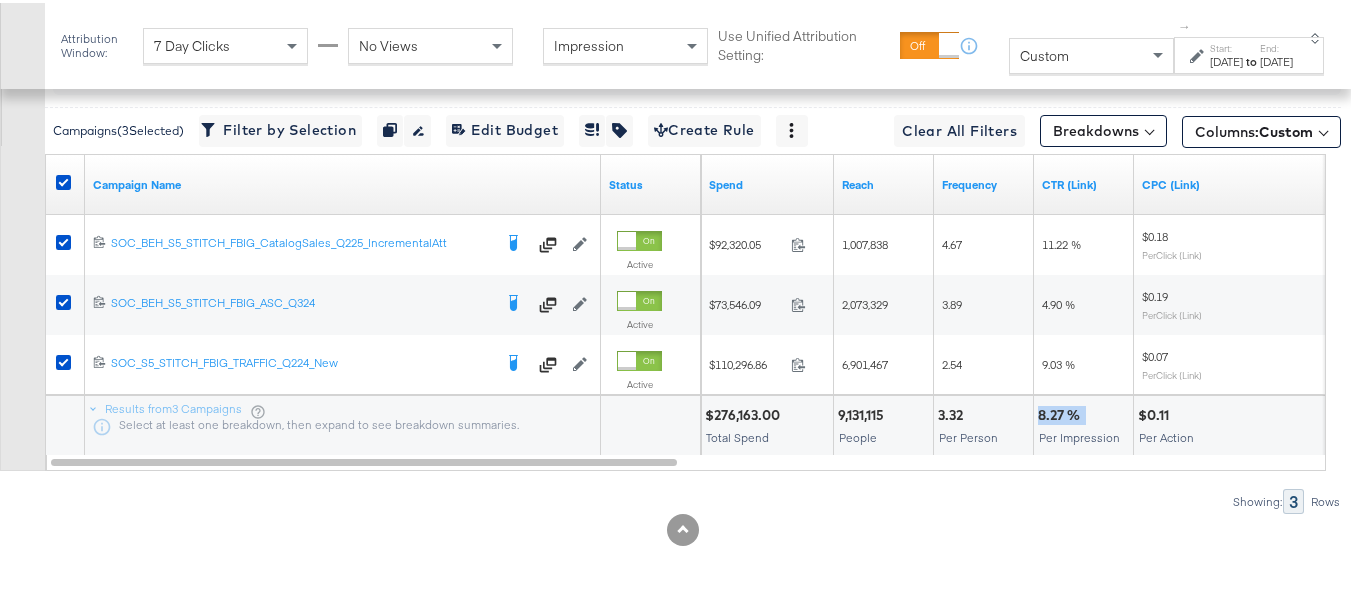 click on "8.27 %" at bounding box center (1062, 412) 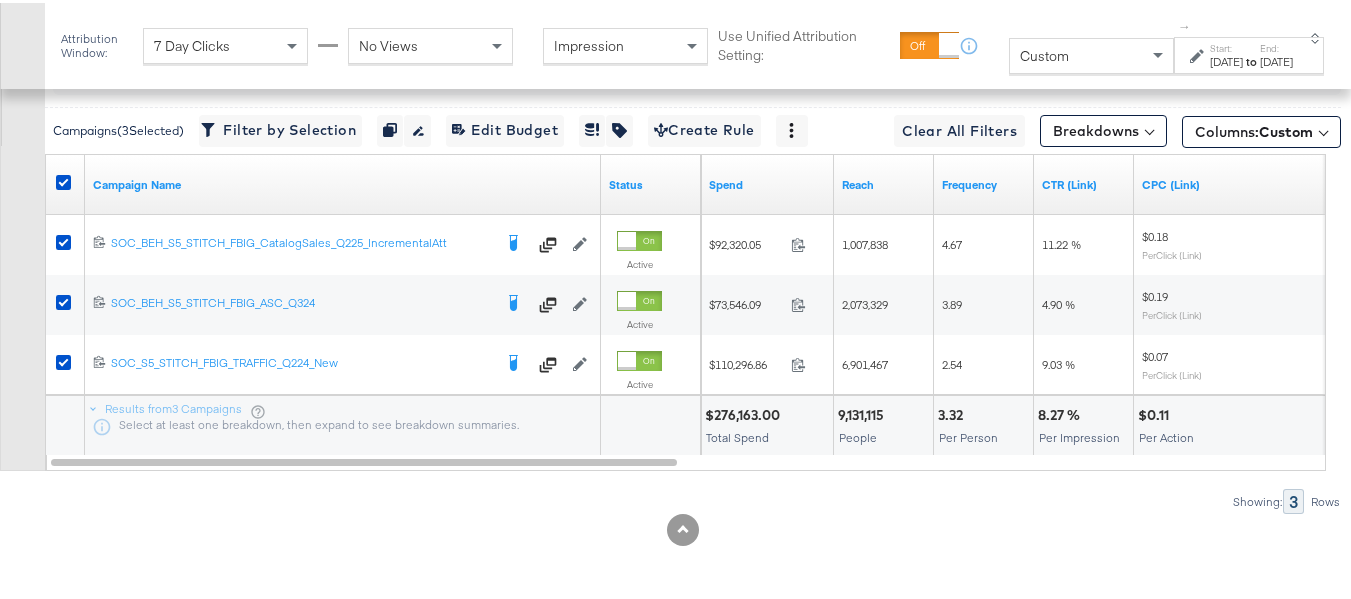 click on "Per Person" at bounding box center [968, 434] 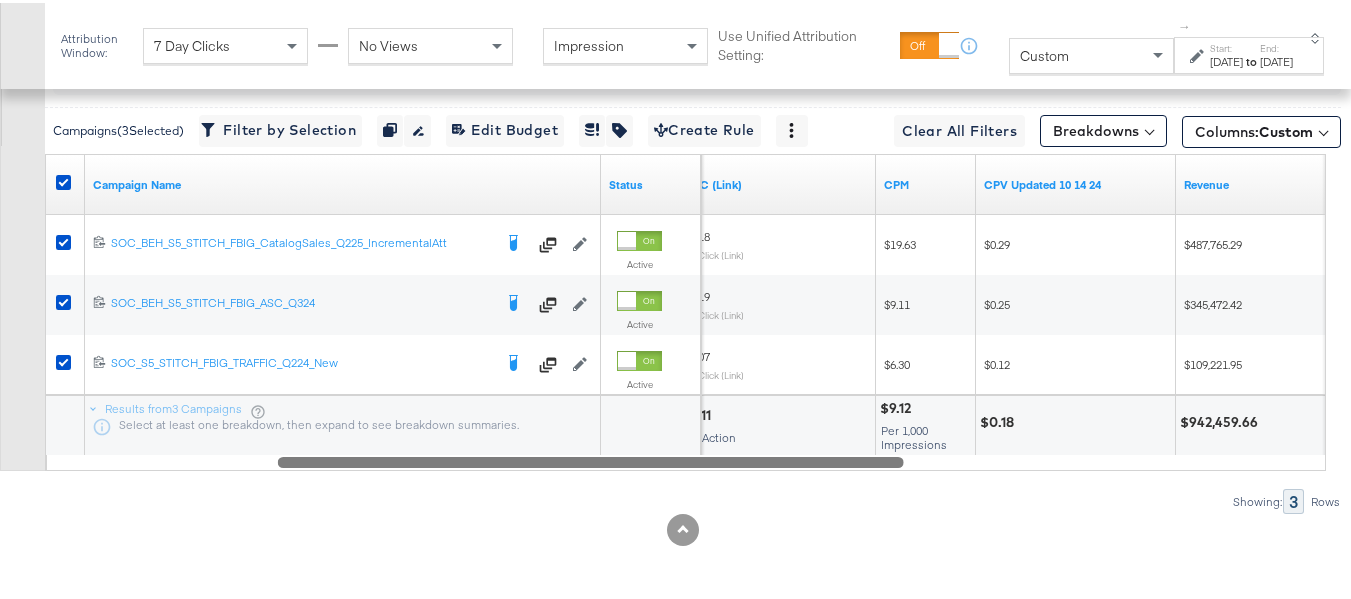 drag, startPoint x: 658, startPoint y: 484, endPoint x: 848, endPoint y: 416, distance: 201.80188 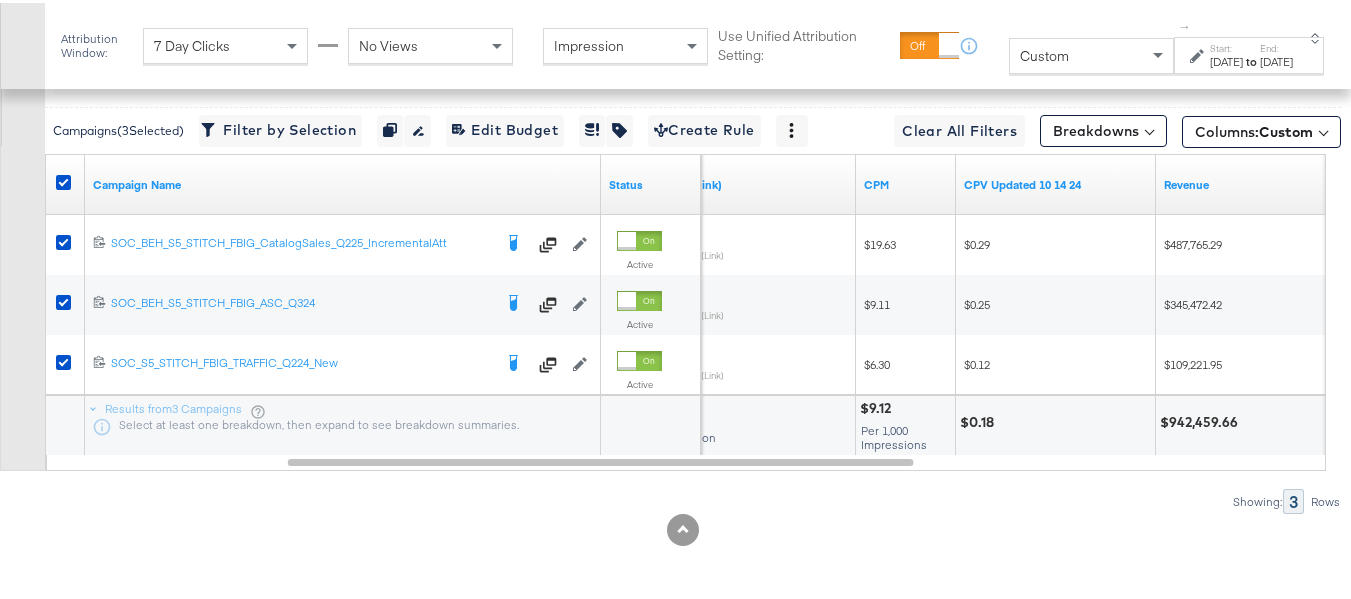 click on "$9.12    Per 1,000 Impressions" at bounding box center (905, 423) 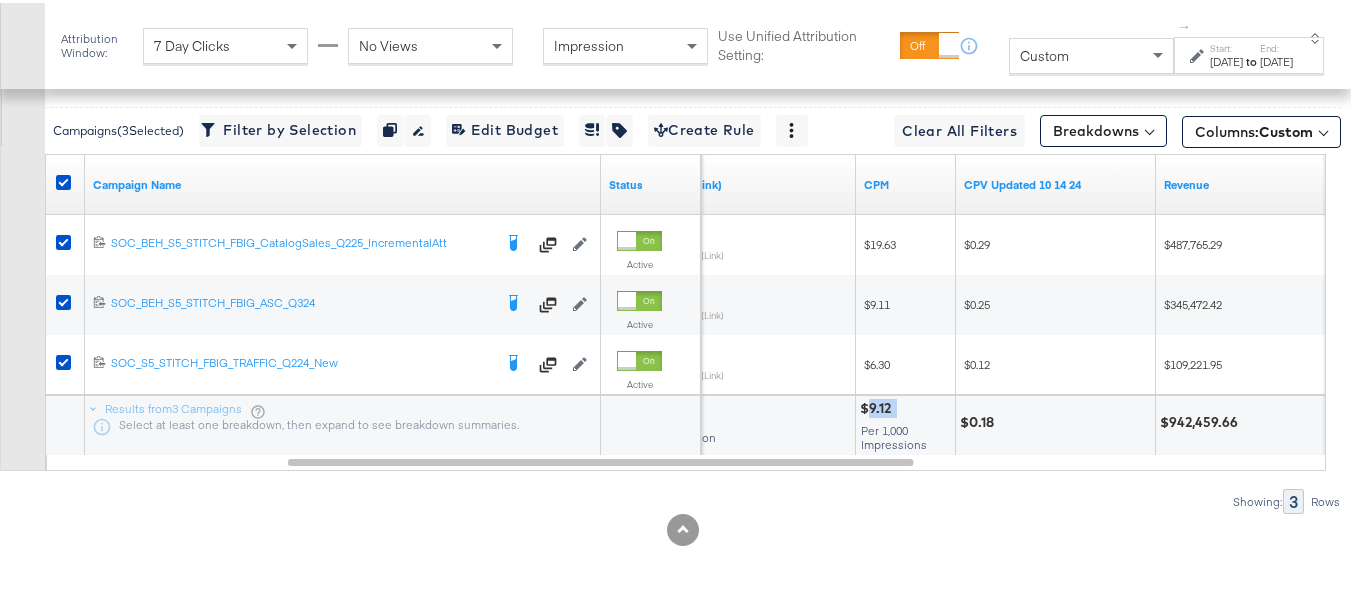 click on "$9.12    Per 1,000 Impressions" at bounding box center [905, 423] 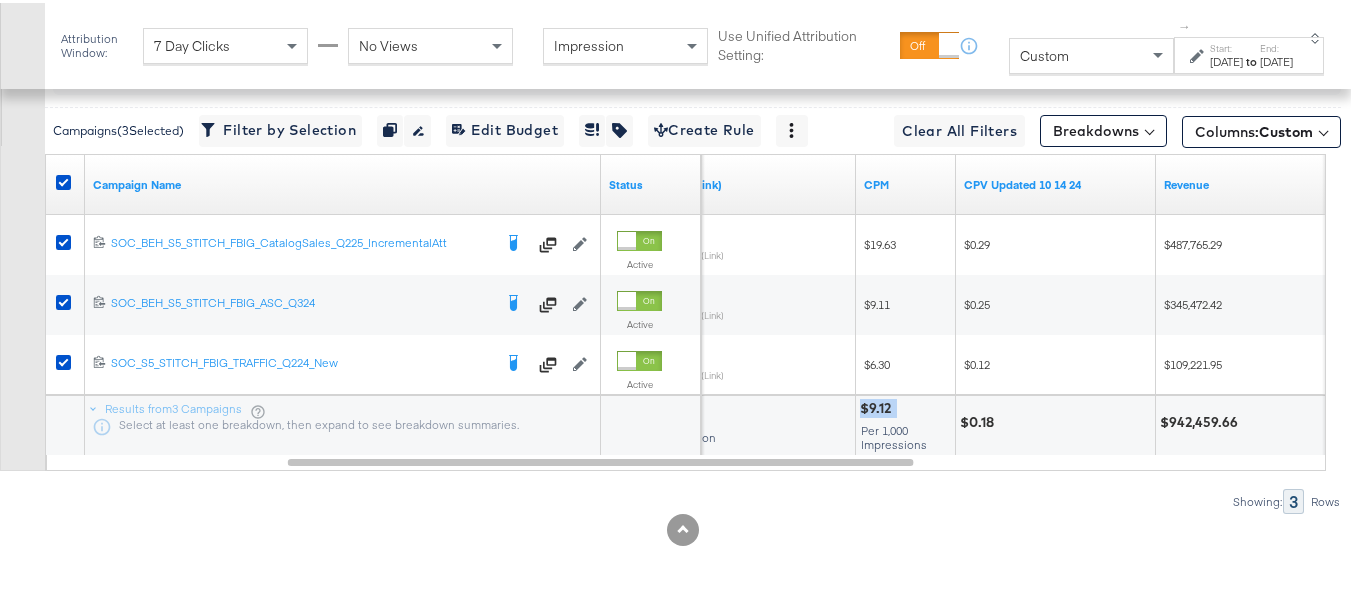 click on "$9.12    Per 1,000 Impressions" at bounding box center [905, 423] 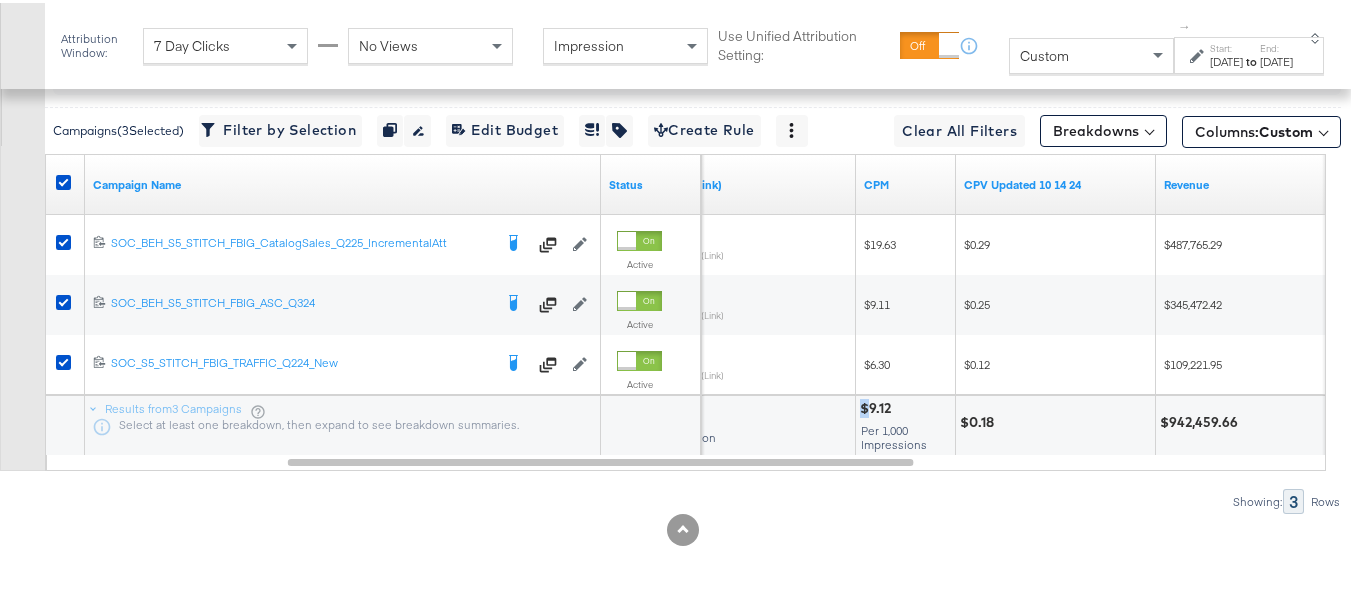 click on "$9.12" at bounding box center (878, 405) 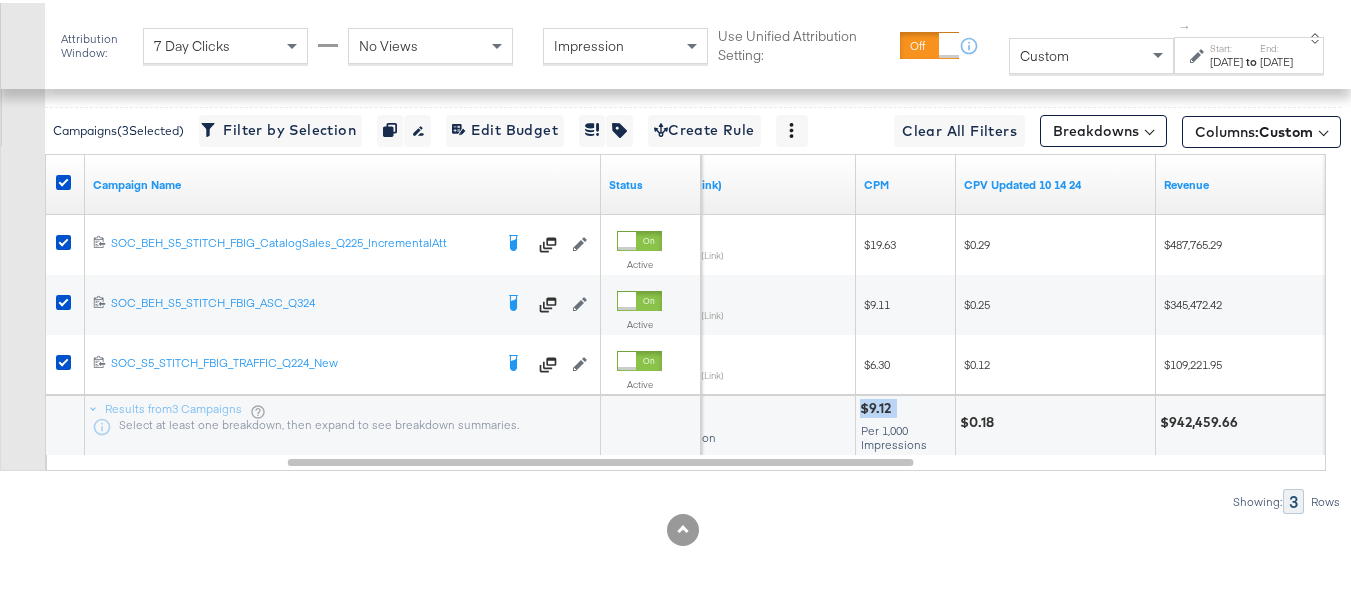 click on "$9.12" at bounding box center [878, 405] 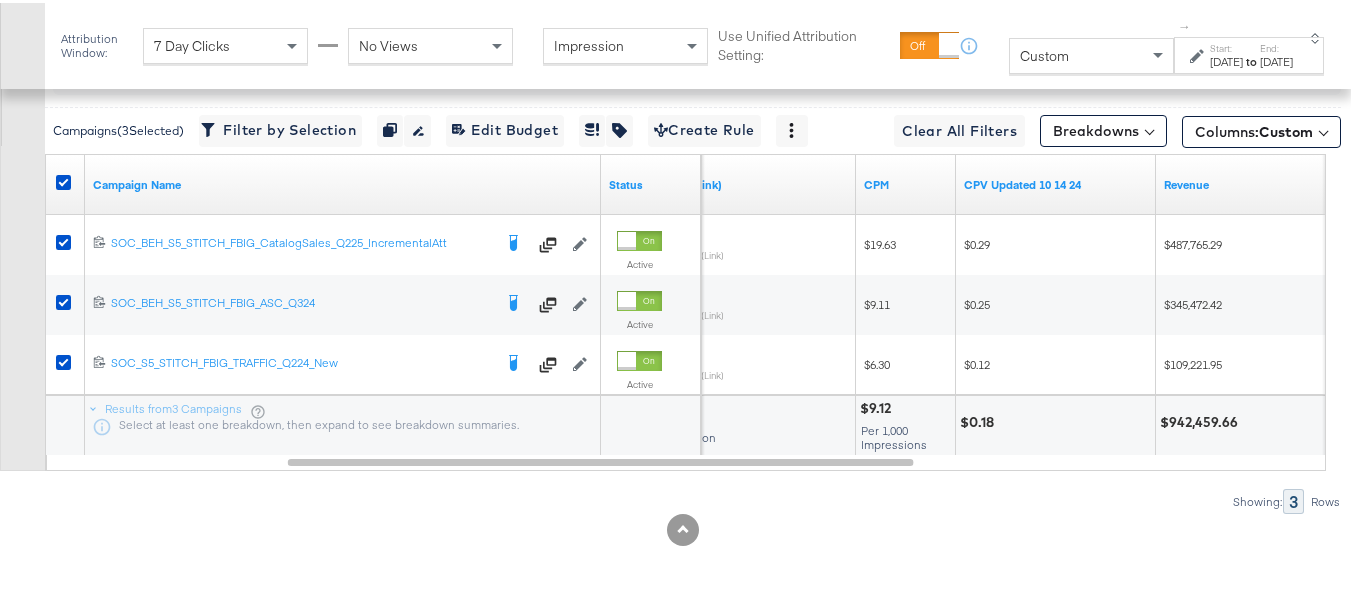 click on "$9.12    Per 1,000 Impressions" at bounding box center [905, 423] 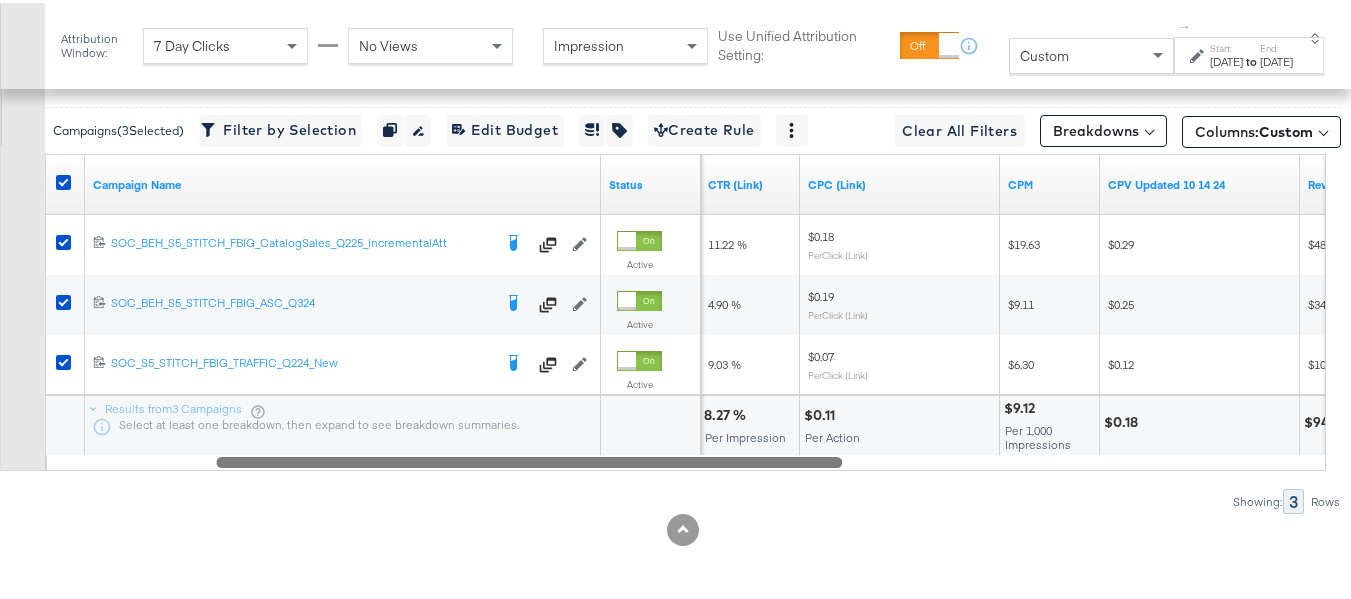 drag, startPoint x: 892, startPoint y: 480, endPoint x: 750, endPoint y: 466, distance: 142.68848 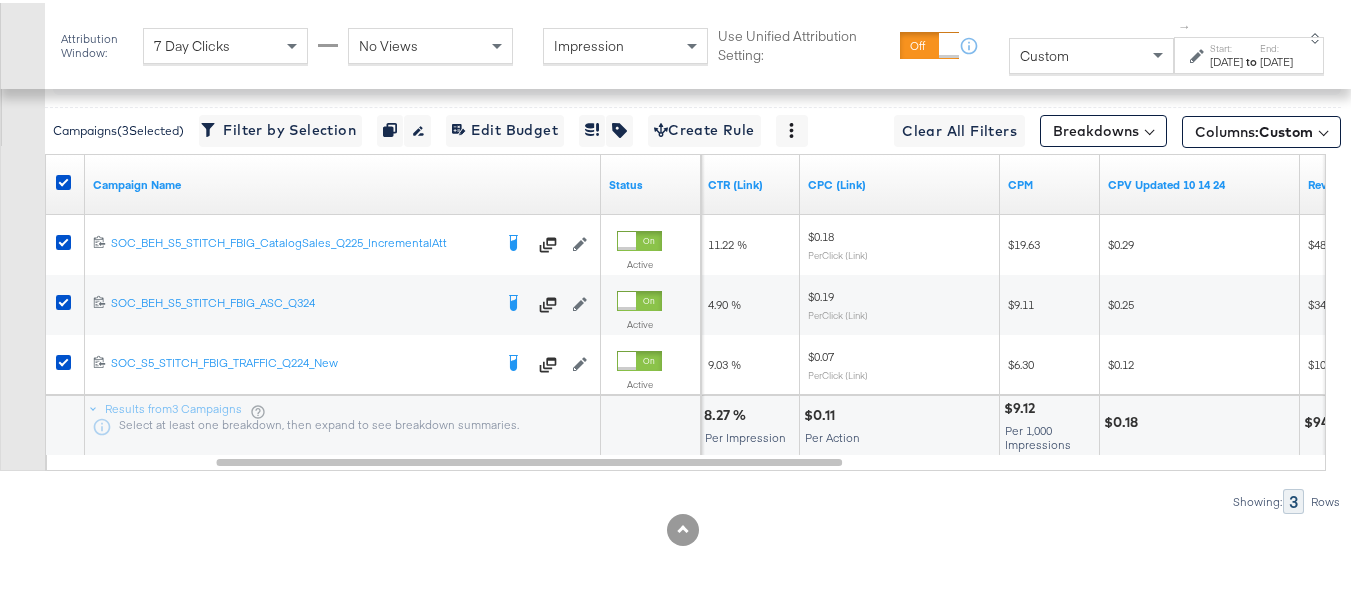 click on "$0.11" at bounding box center [822, 412] 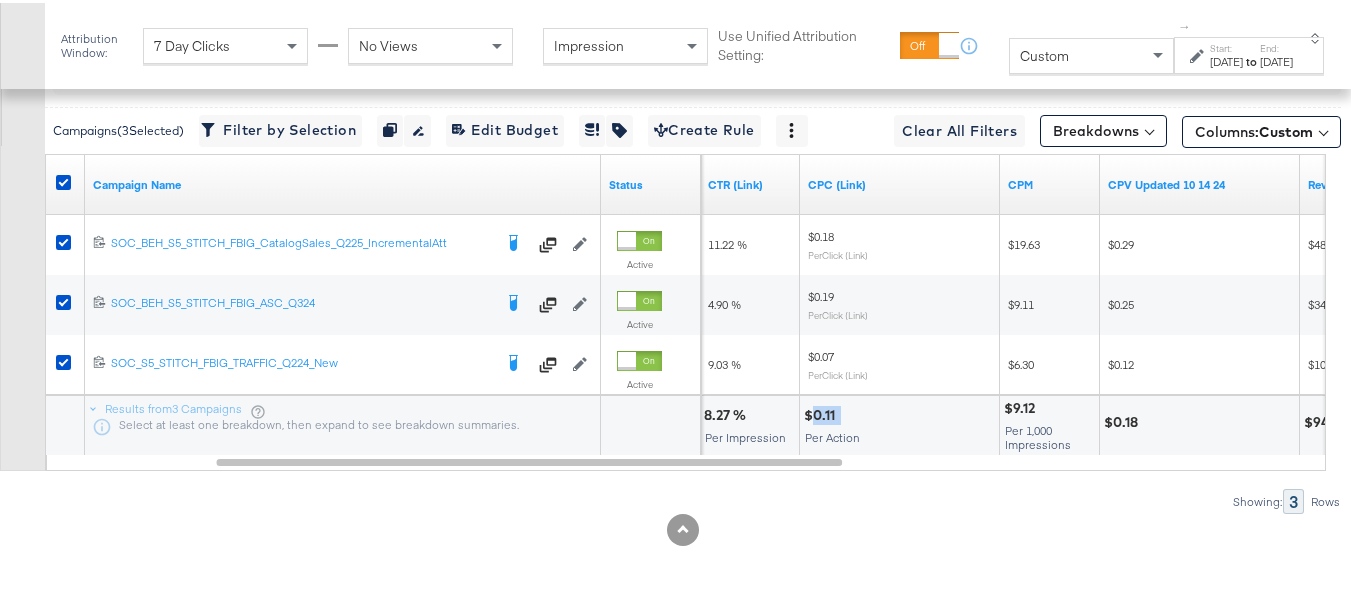 click on "$0.11" at bounding box center [822, 412] 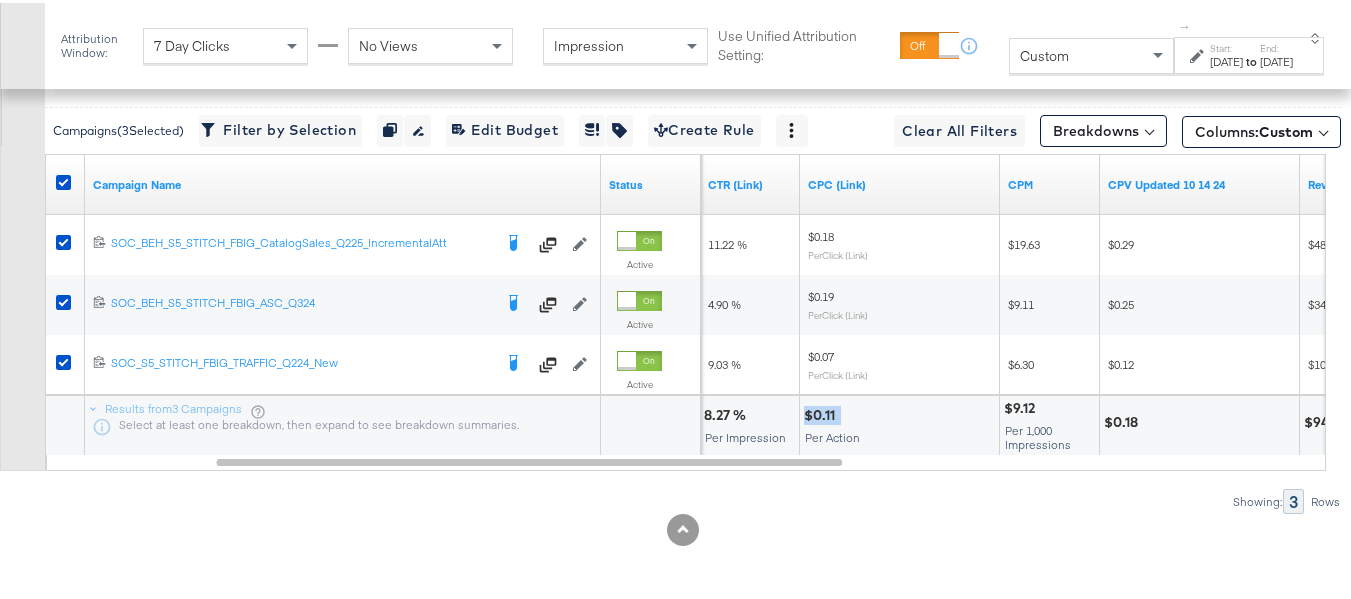 click on "$0.11" at bounding box center (822, 412) 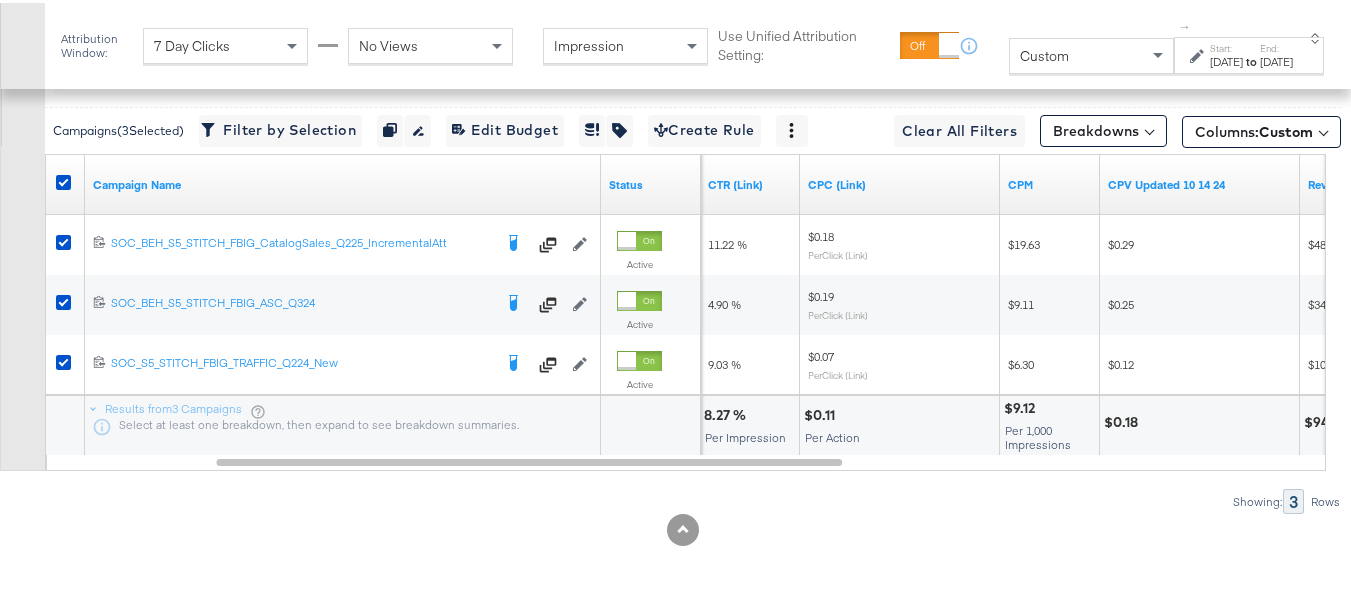 click at bounding box center (918, 412) 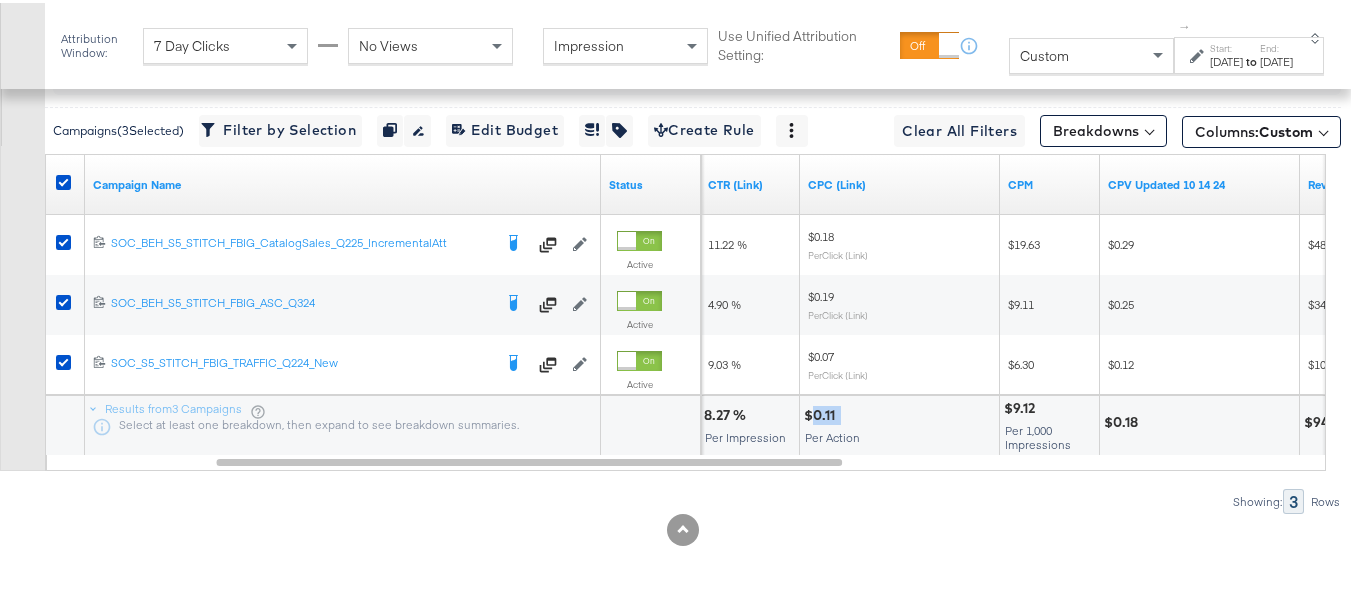 click on "$0.11" at bounding box center [822, 412] 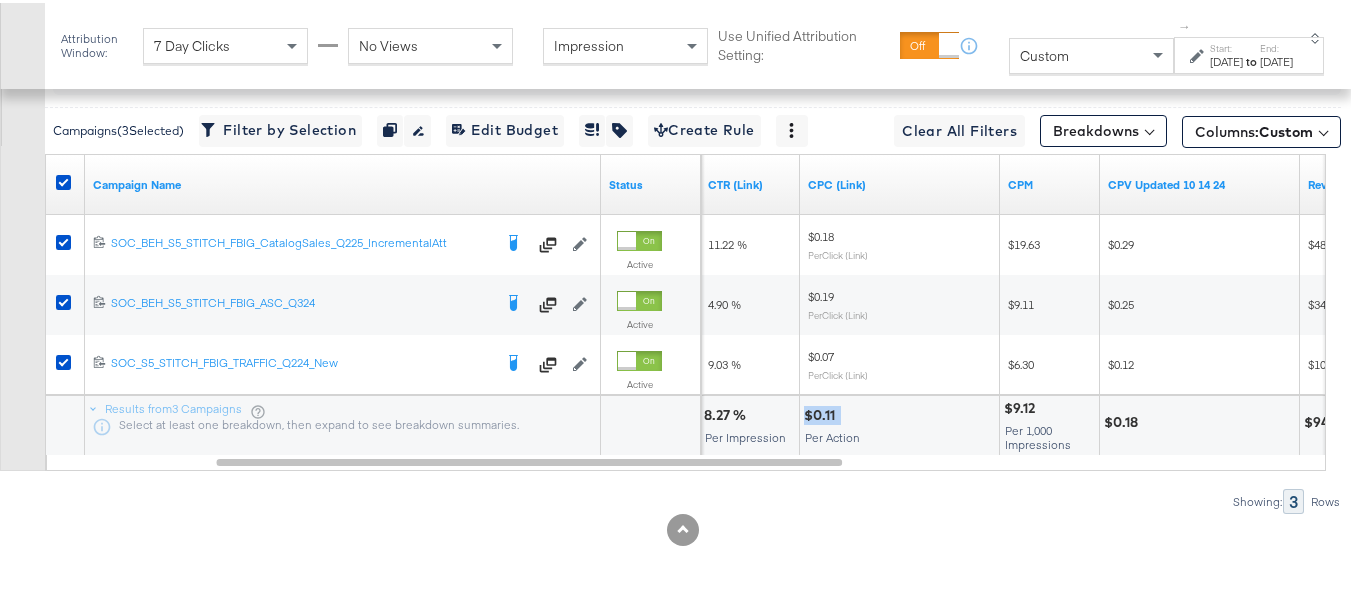 click on "$0.11" at bounding box center (822, 412) 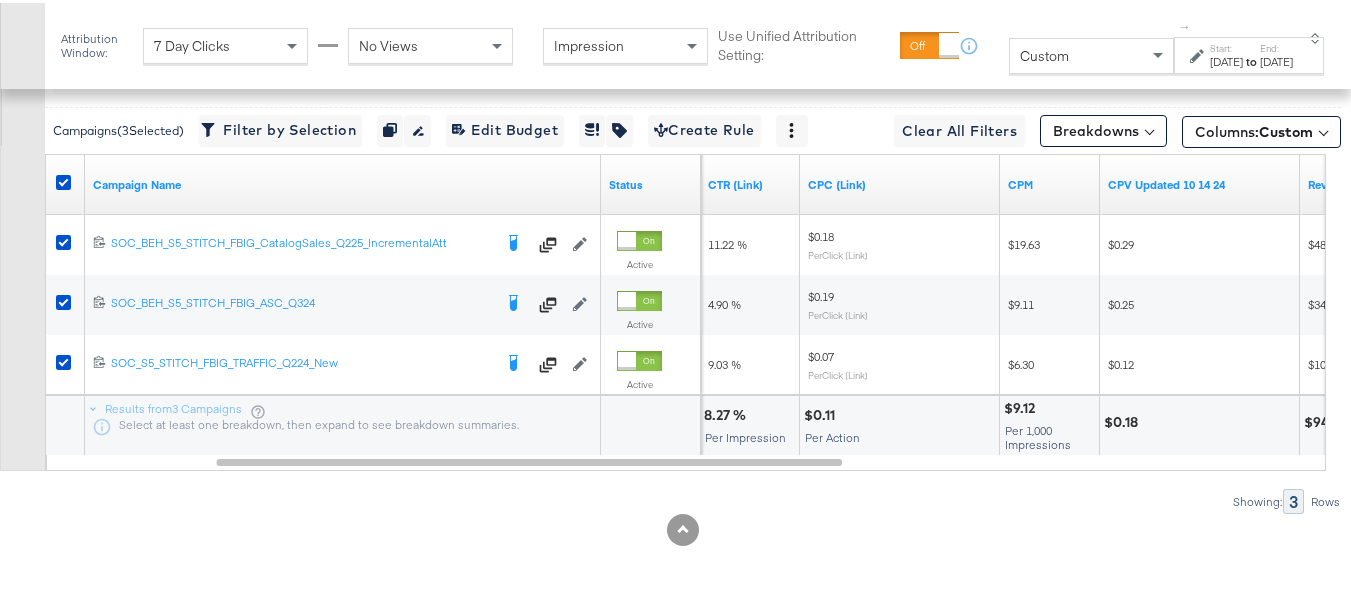 click on "Showing:   3    Rows" at bounding box center [670, 498] 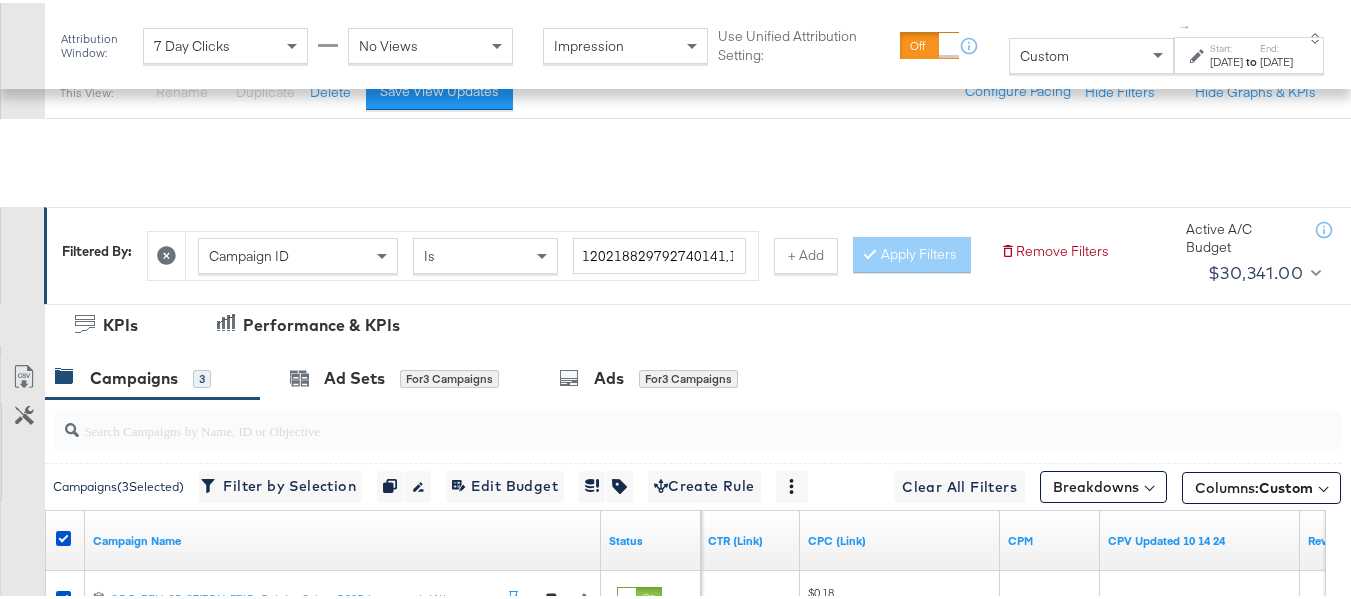 scroll, scrollTop: 0, scrollLeft: 0, axis: both 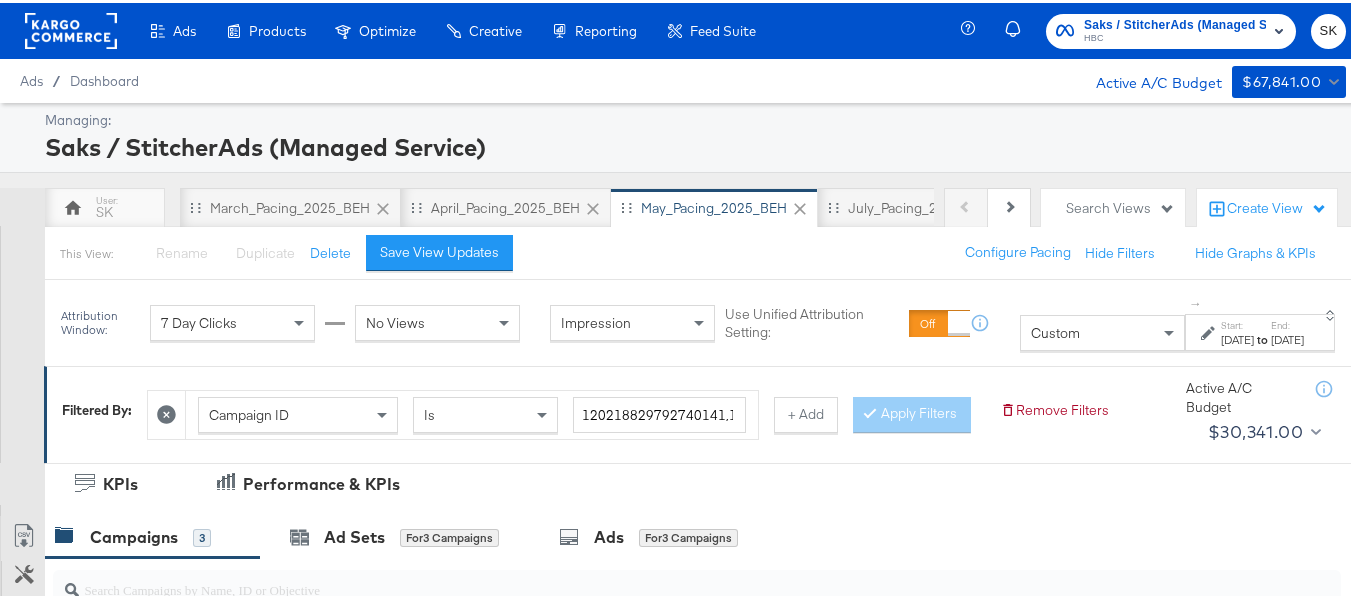 click 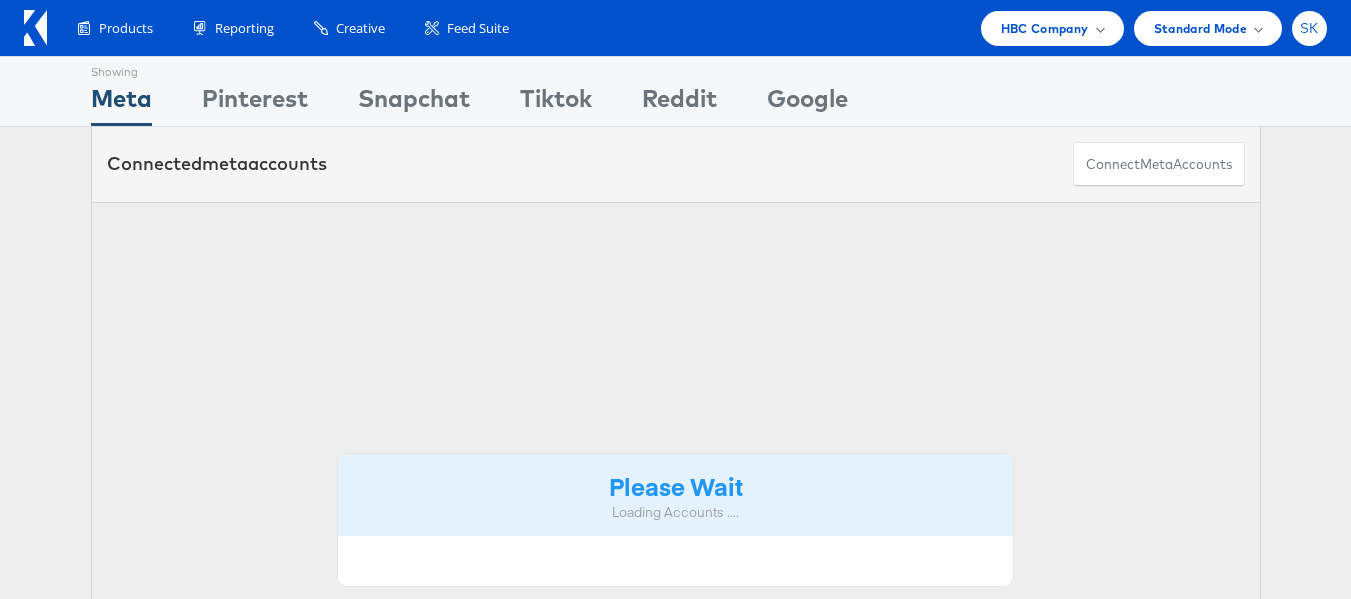 scroll, scrollTop: 0, scrollLeft: 0, axis: both 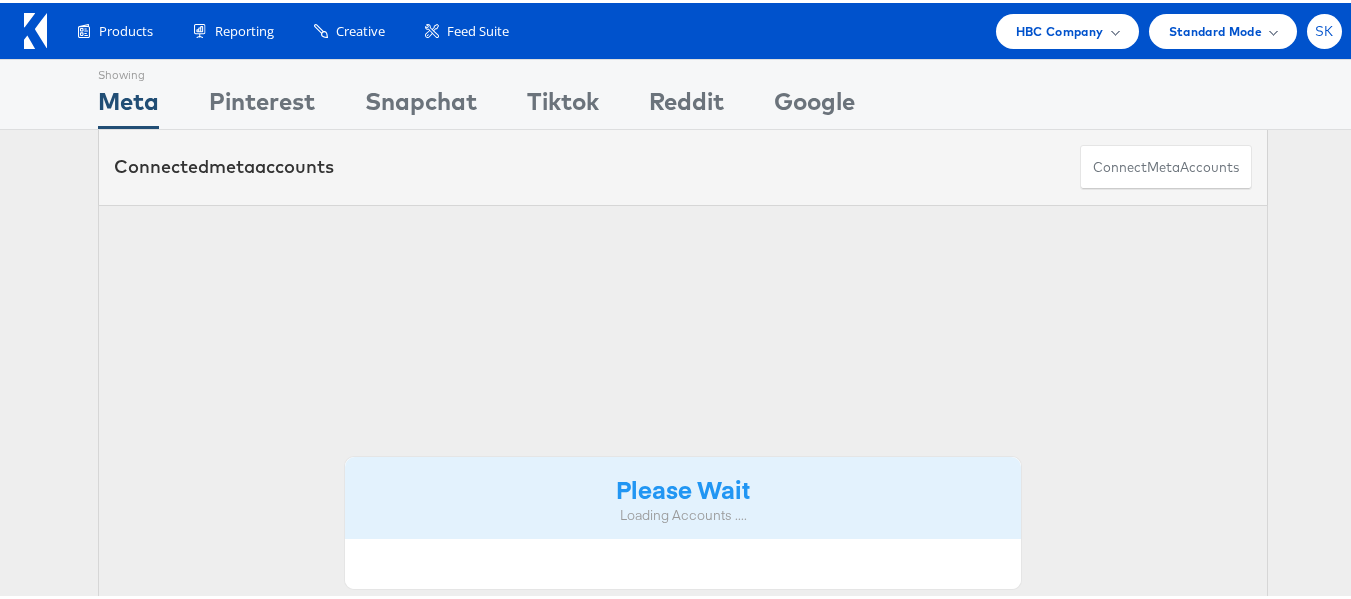 click on "SK" at bounding box center (1324, 28) 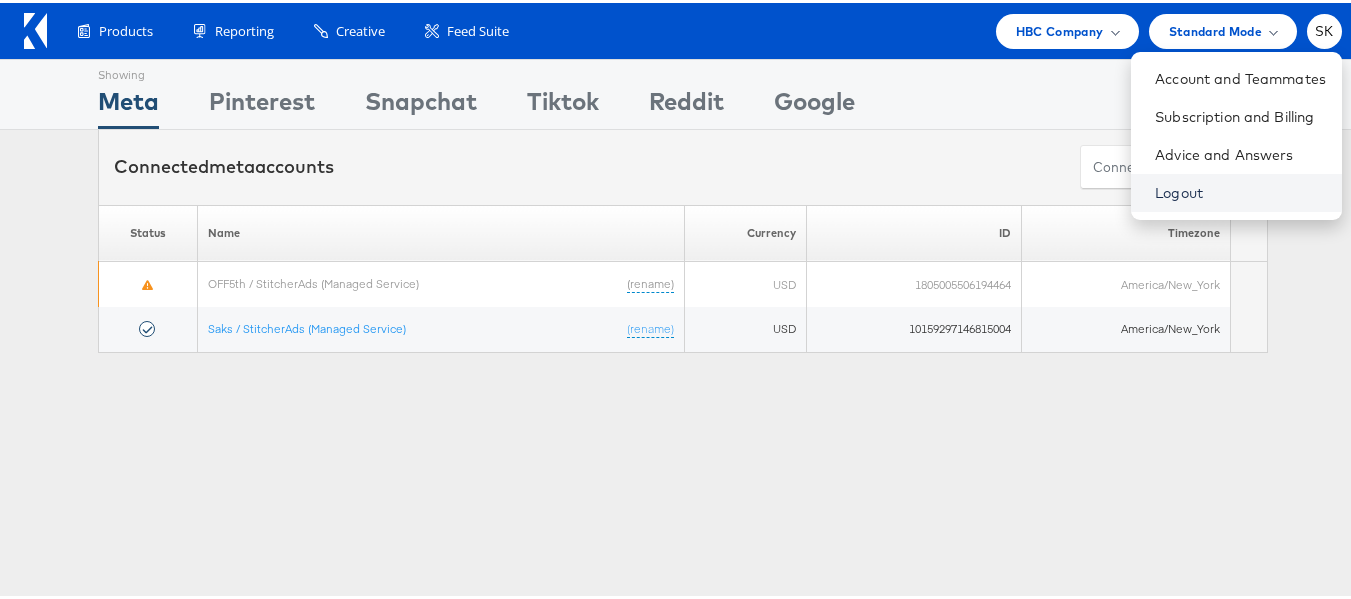 click on "Logout" at bounding box center (1240, 190) 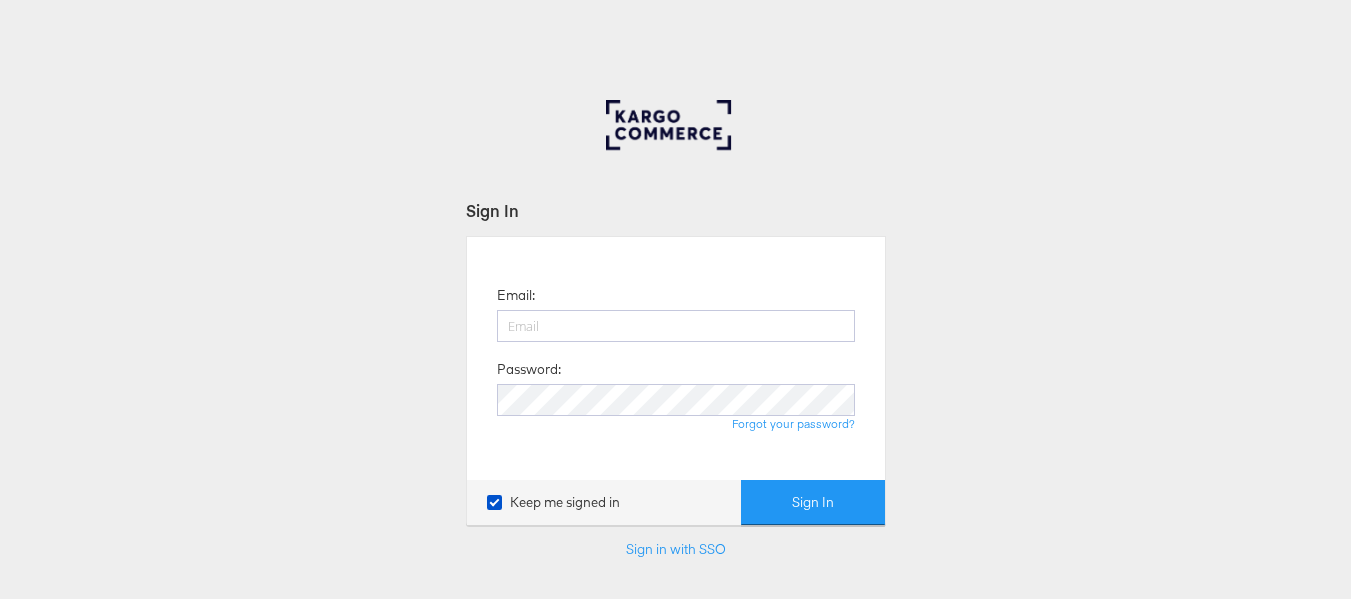 scroll, scrollTop: 0, scrollLeft: 0, axis: both 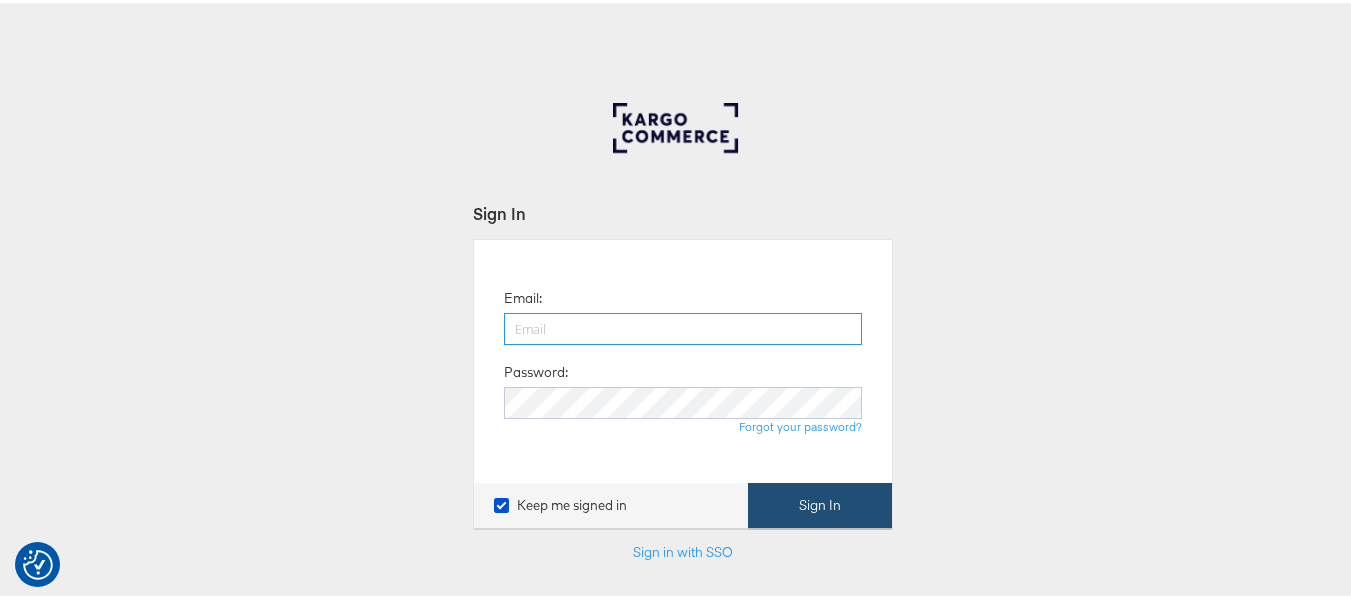 type on "[PERSON_NAME][EMAIL_ADDRESS][DOMAIN_NAME]" 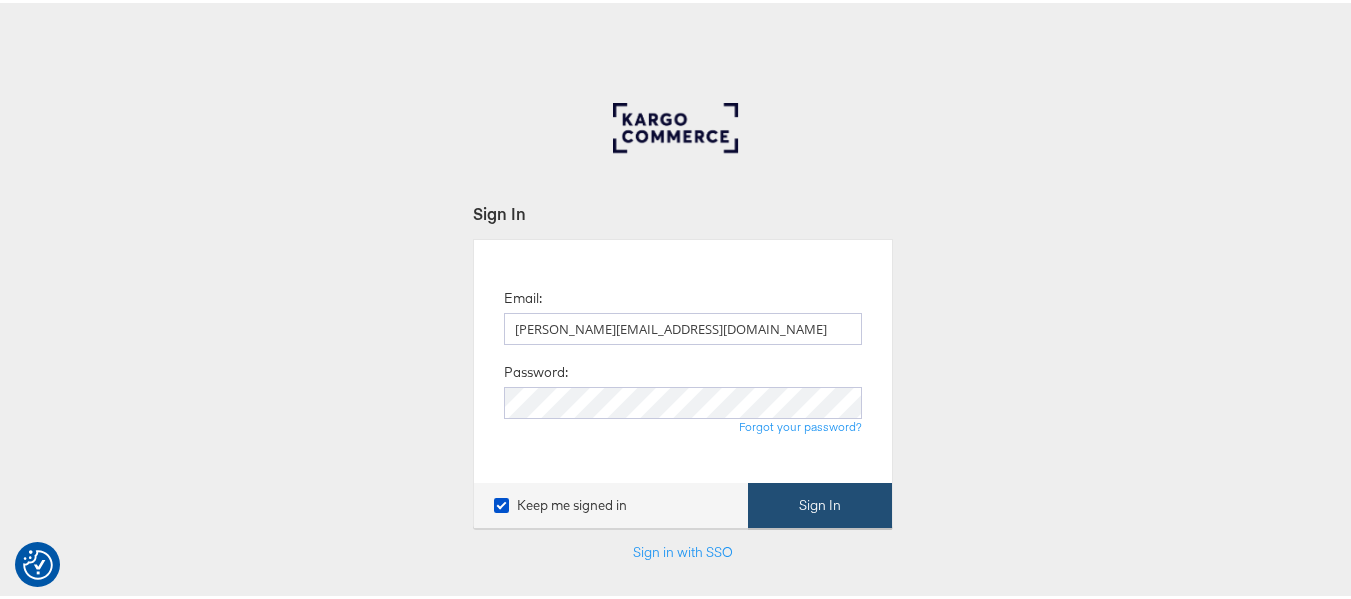 click on "Sign In" at bounding box center [820, 502] 